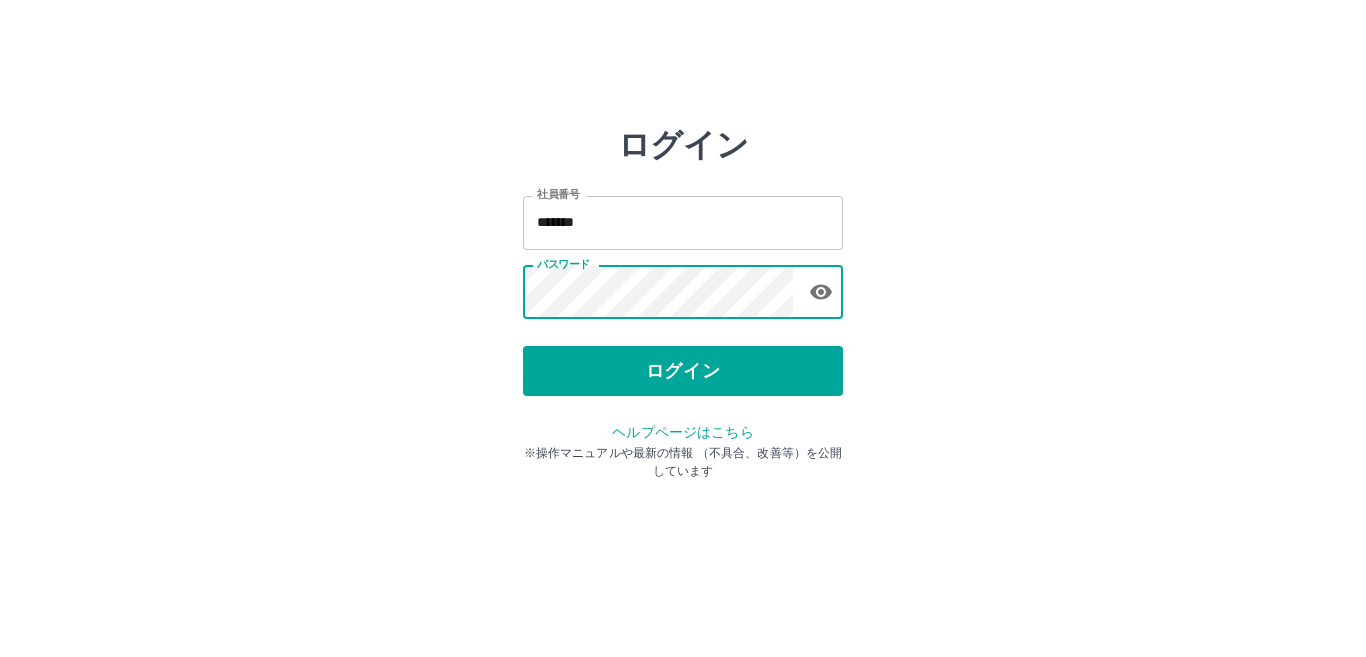 scroll, scrollTop: 0, scrollLeft: 0, axis: both 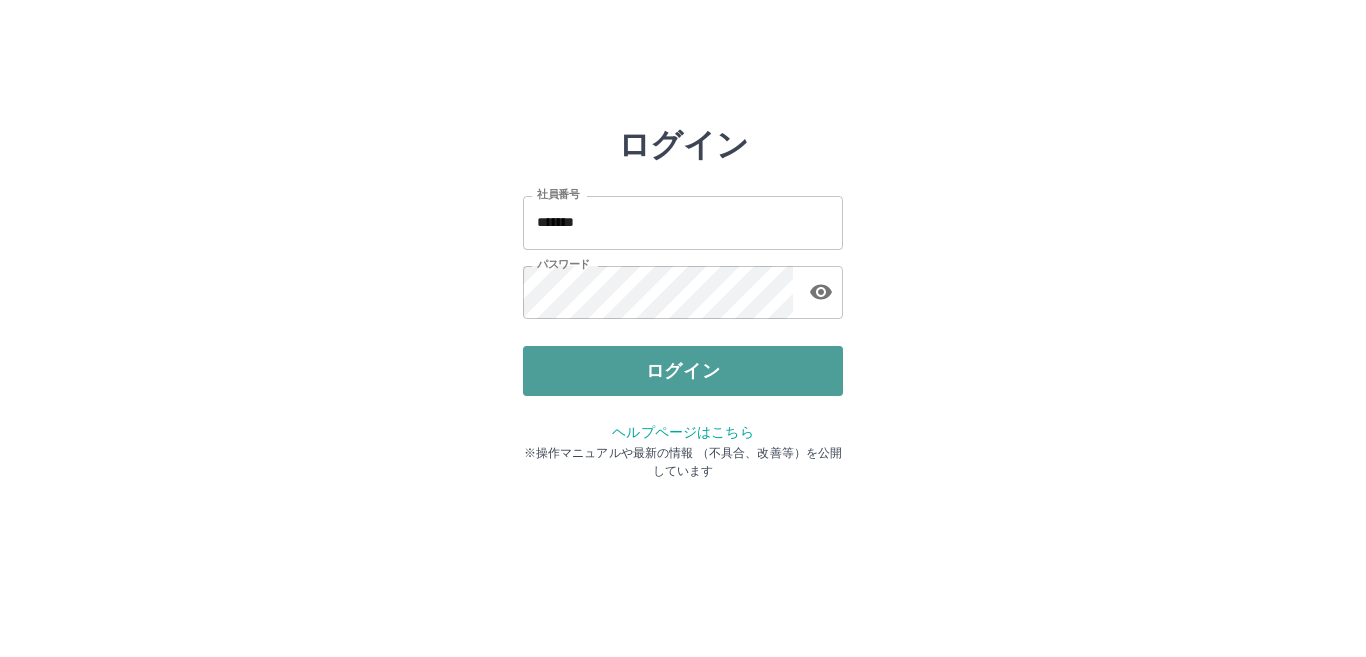 click on "ログイン" at bounding box center (683, 371) 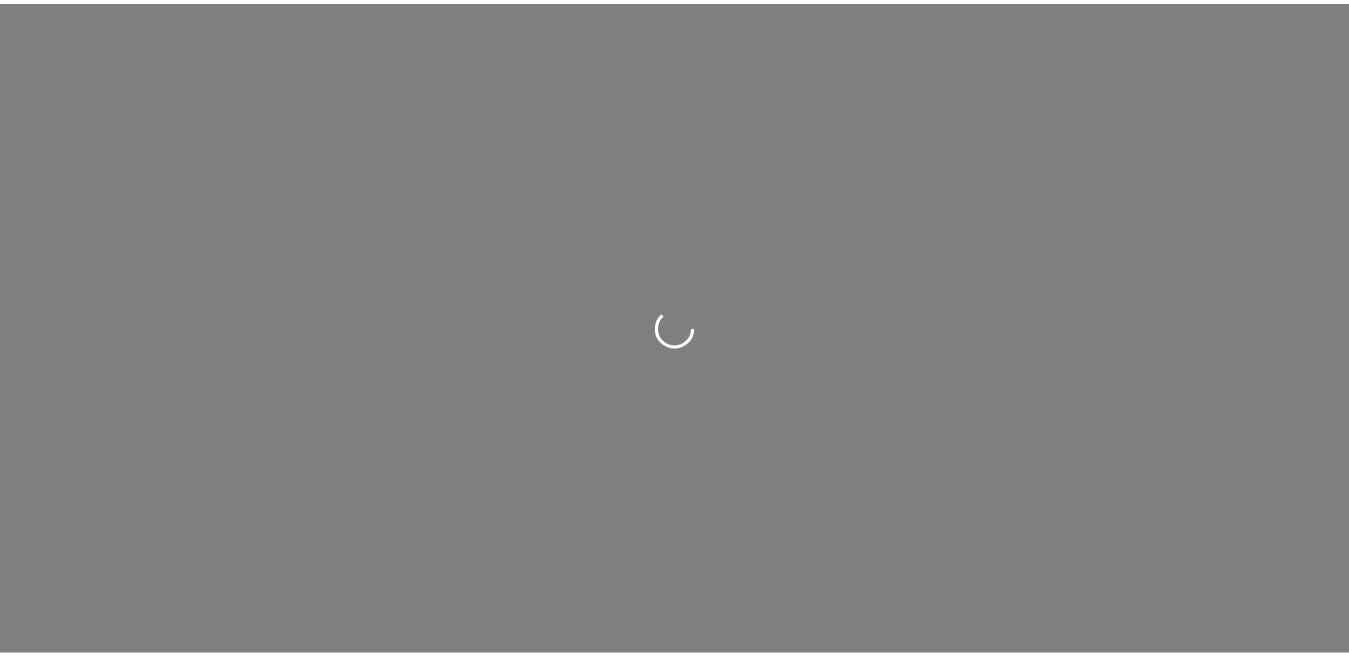 scroll, scrollTop: 0, scrollLeft: 0, axis: both 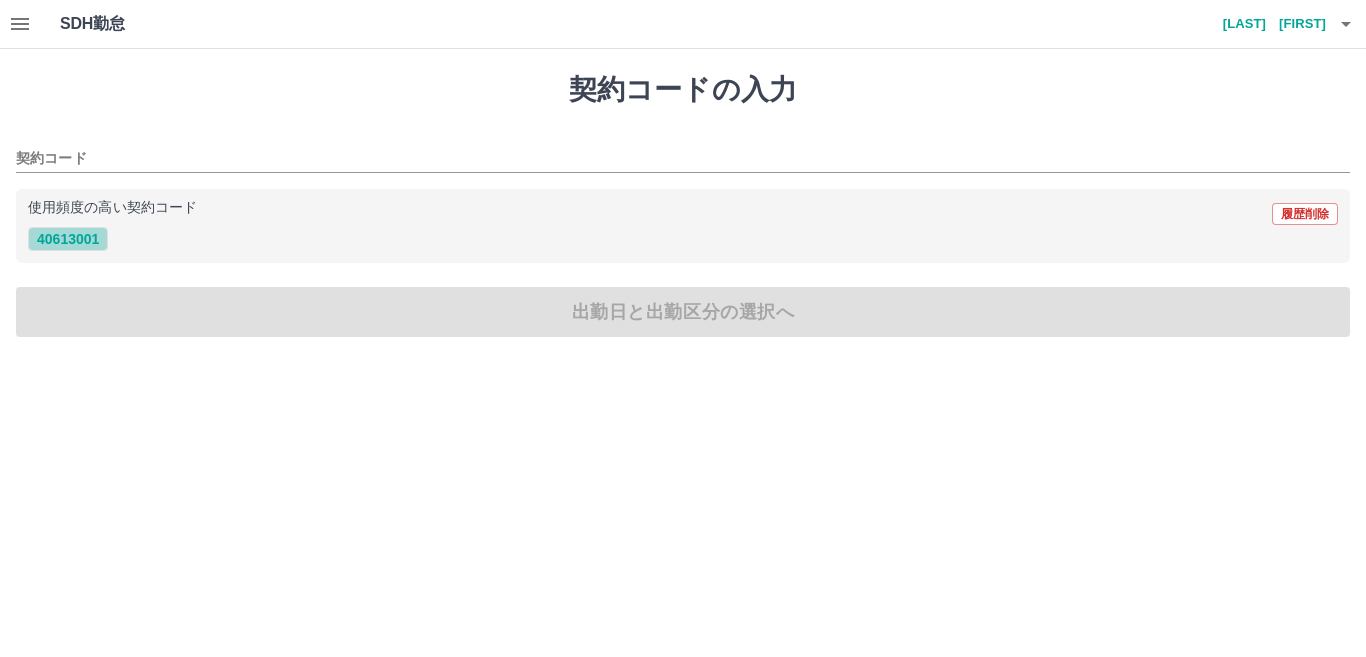 click on "40613001" at bounding box center [68, 239] 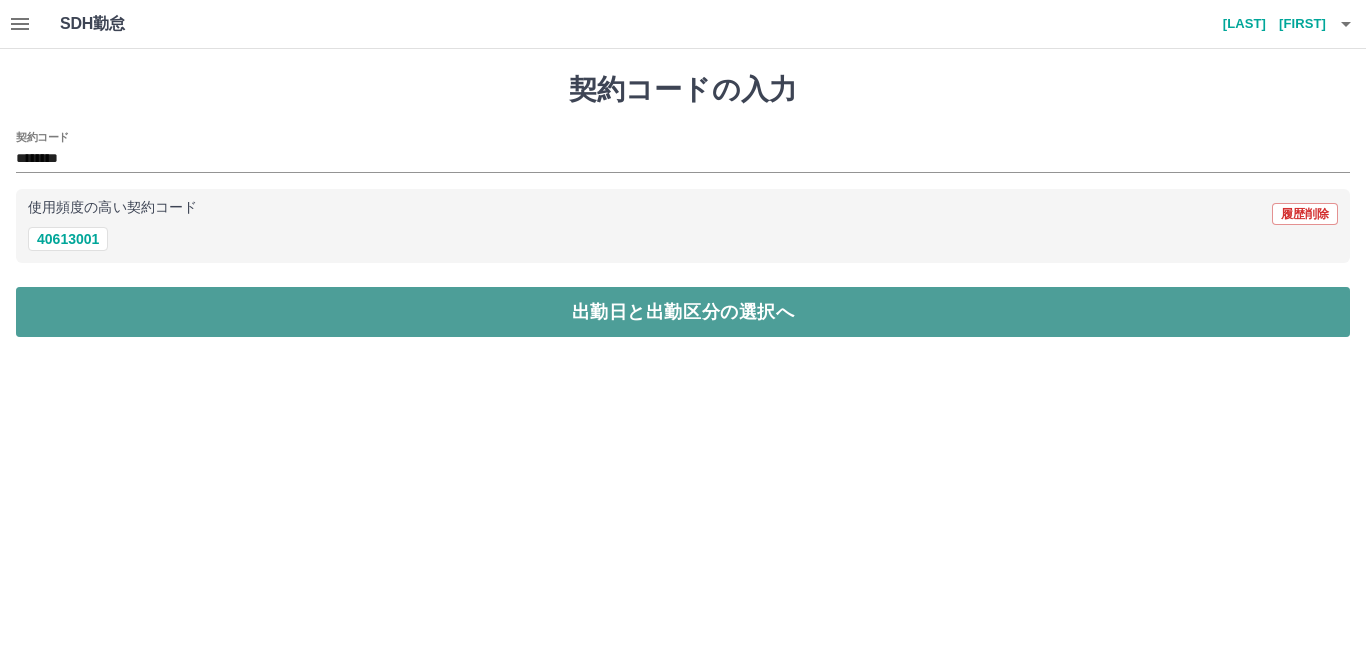 click on "出勤日と出勤区分の選択へ" at bounding box center [683, 312] 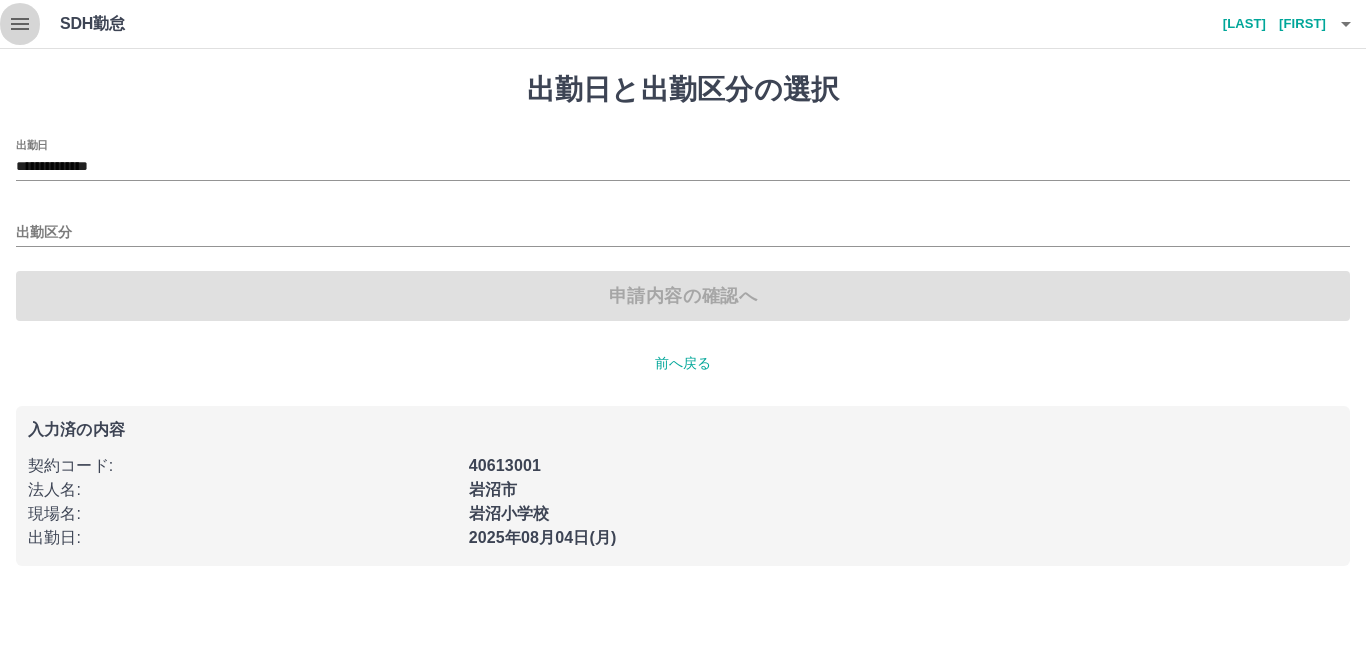 click 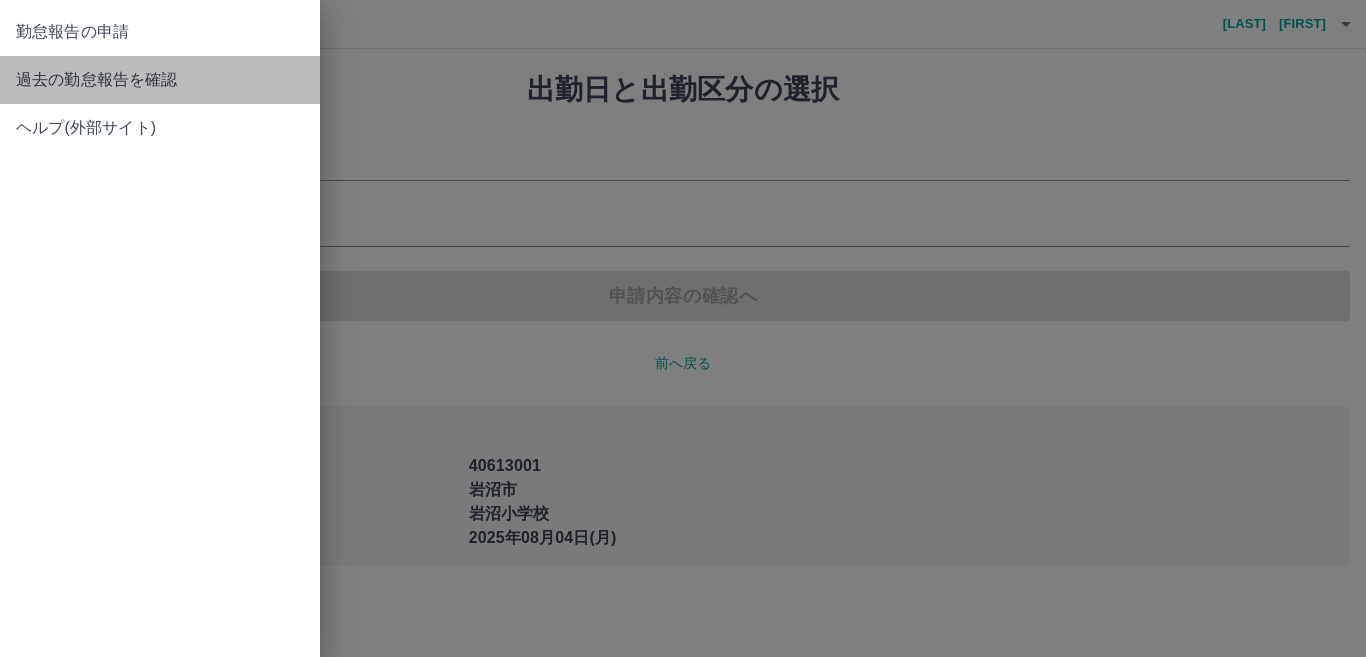 click on "過去の勤怠報告を確認" at bounding box center [160, 80] 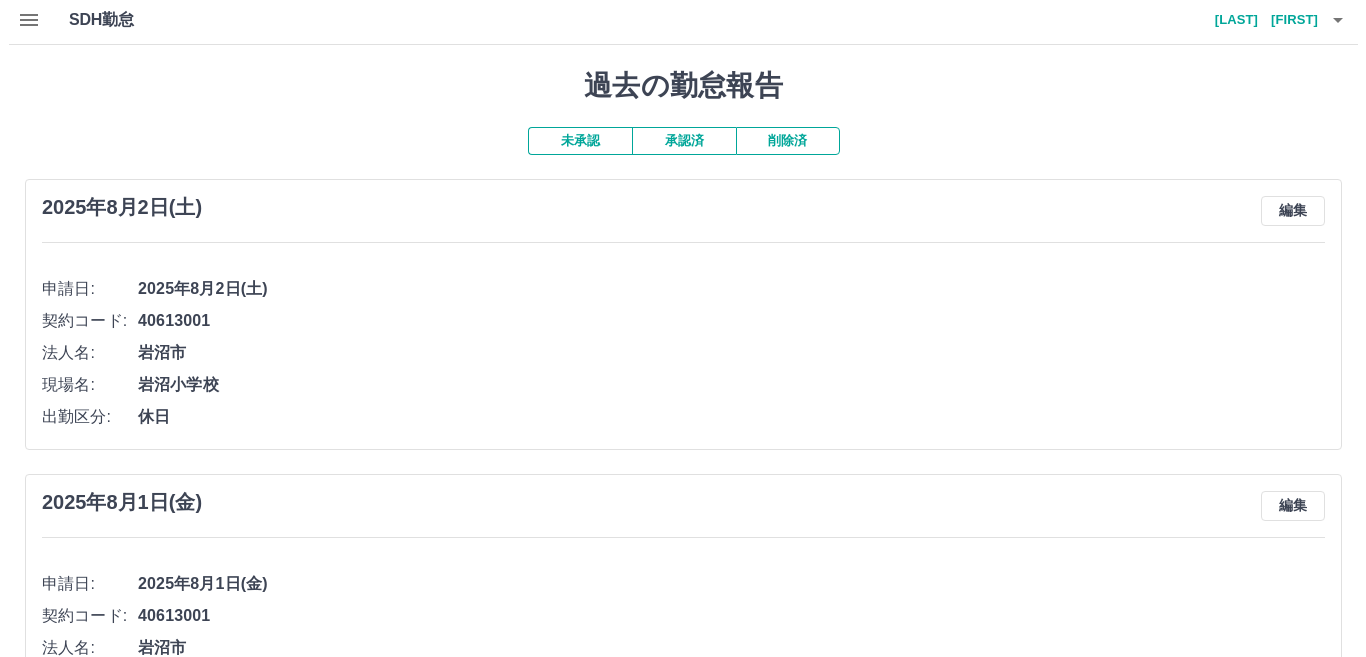 scroll, scrollTop: 0, scrollLeft: 0, axis: both 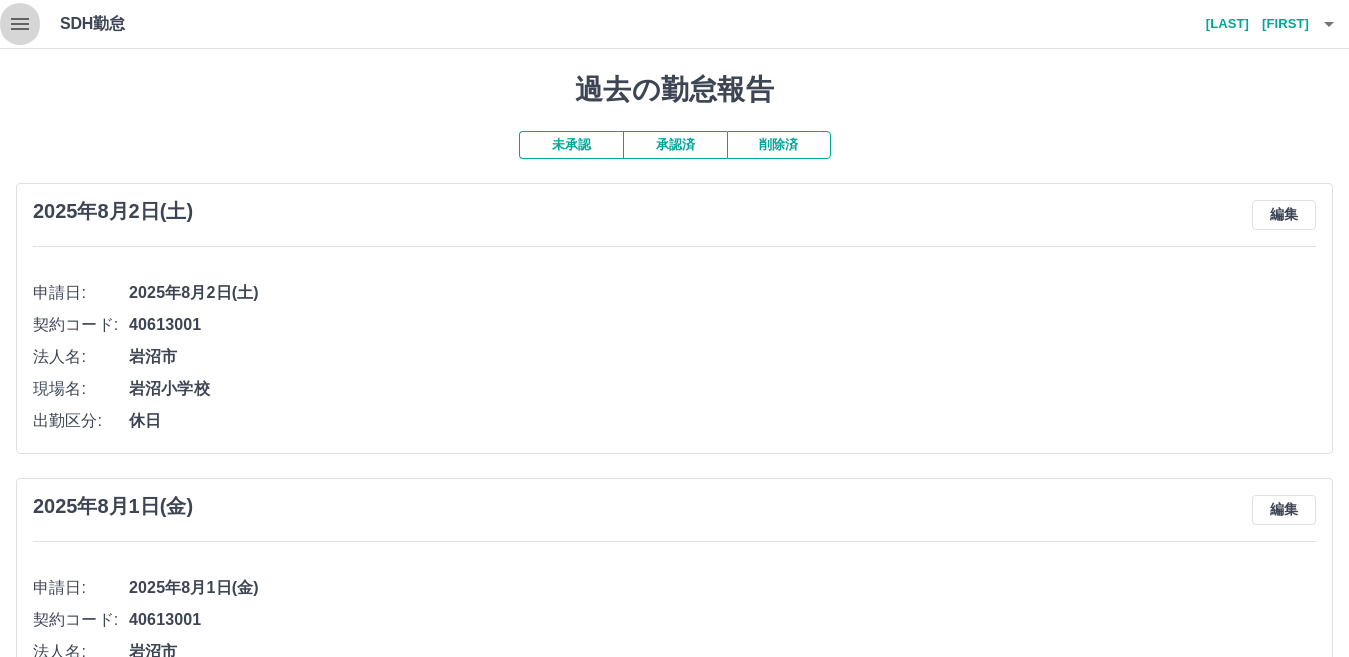 click 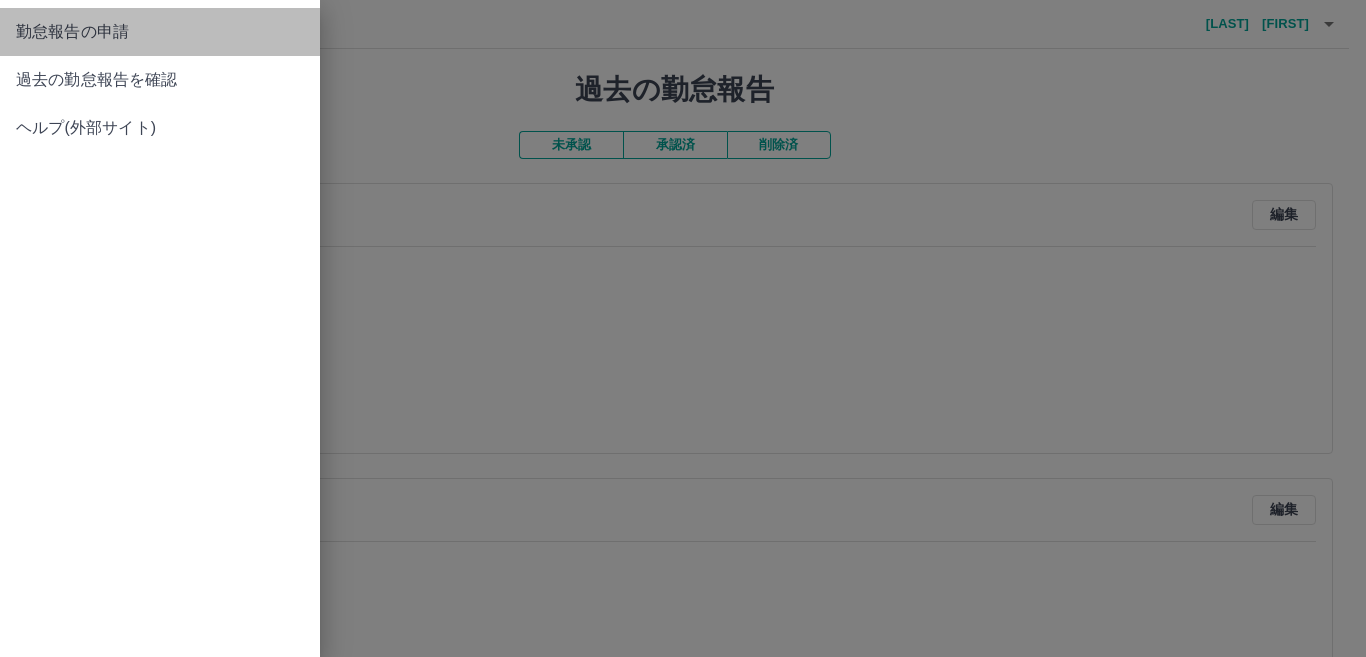 click on "勤怠報告の申請" at bounding box center [160, 32] 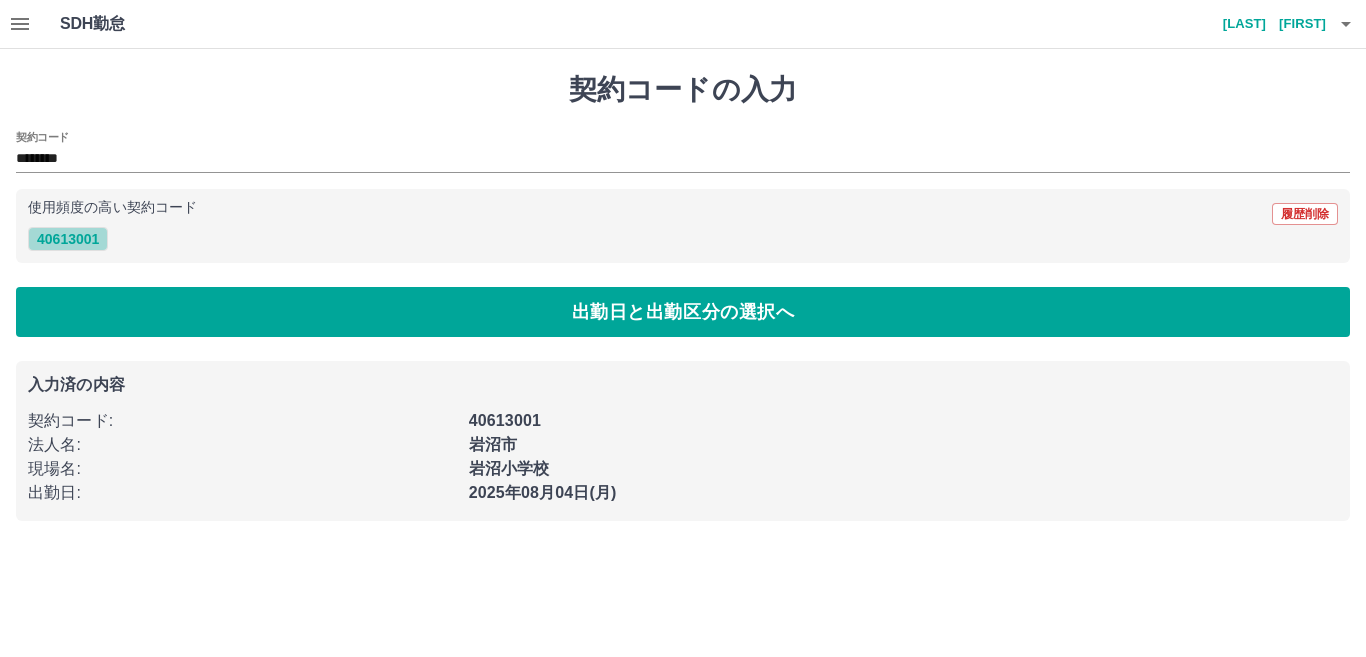 click on "40613001" at bounding box center [68, 239] 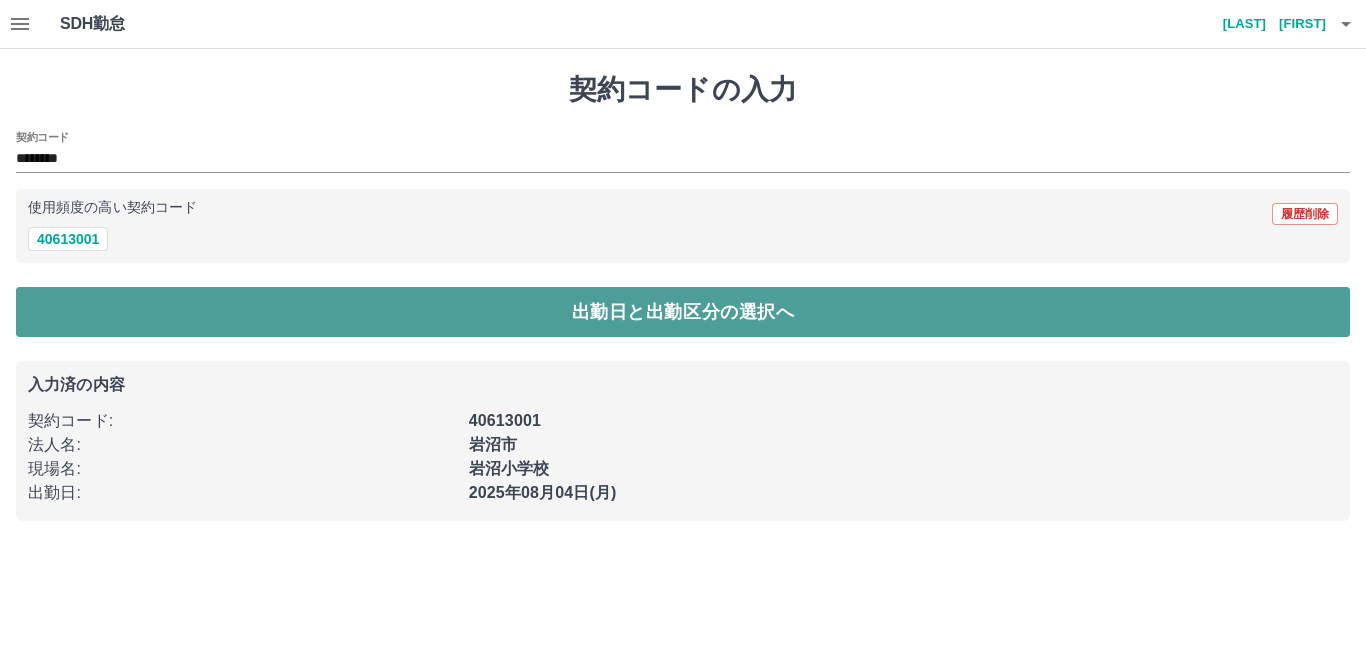 click on "出勤日と出勤区分の選択へ" at bounding box center [683, 312] 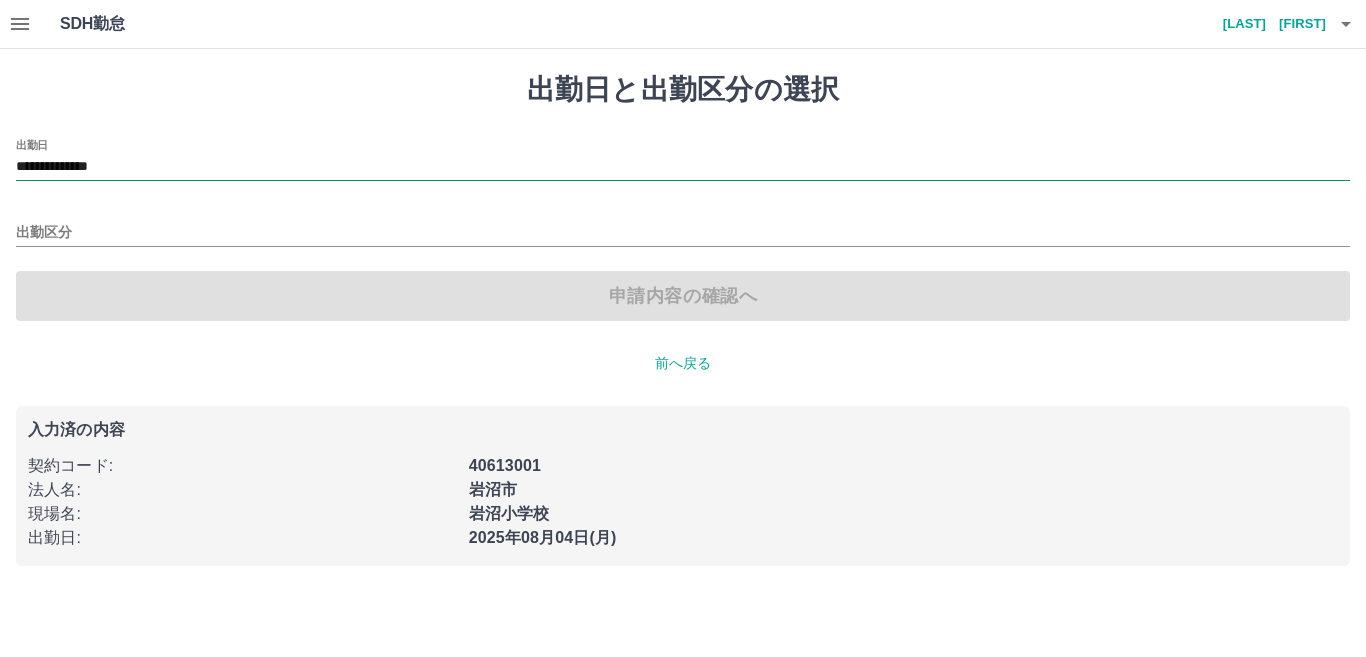 click on "**********" at bounding box center [683, 167] 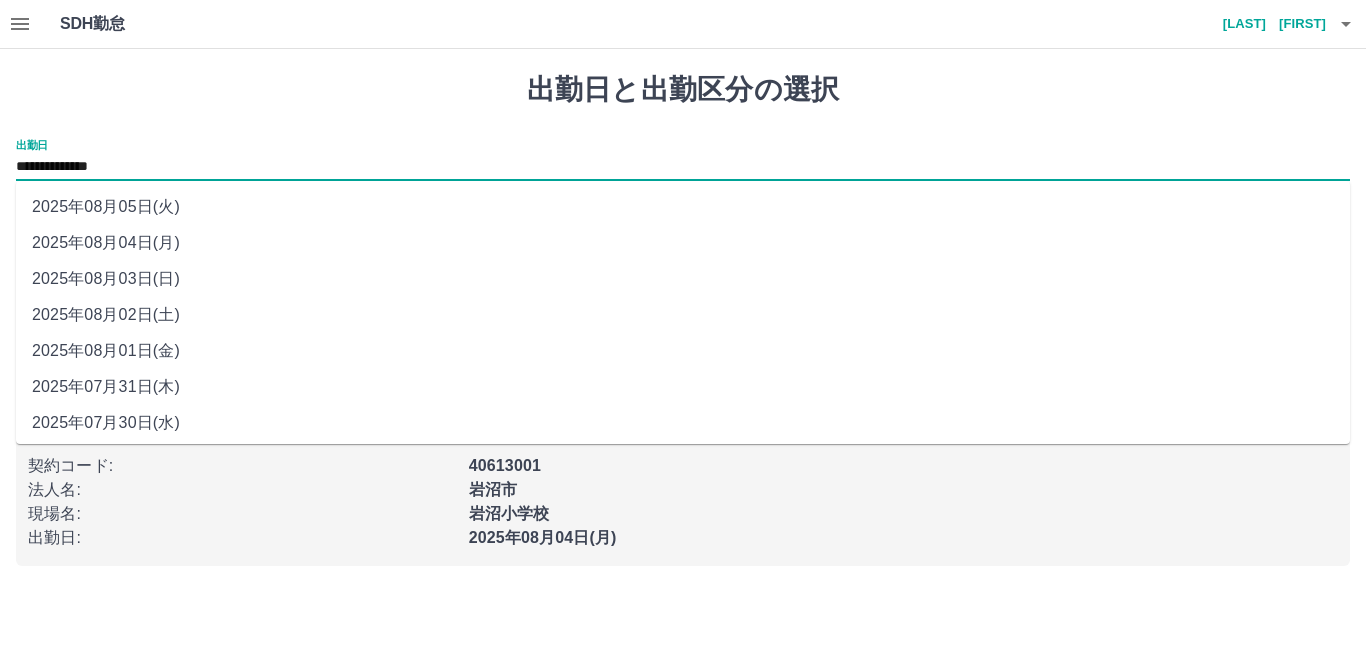 click on "2025年08月04日(月)" at bounding box center [683, 243] 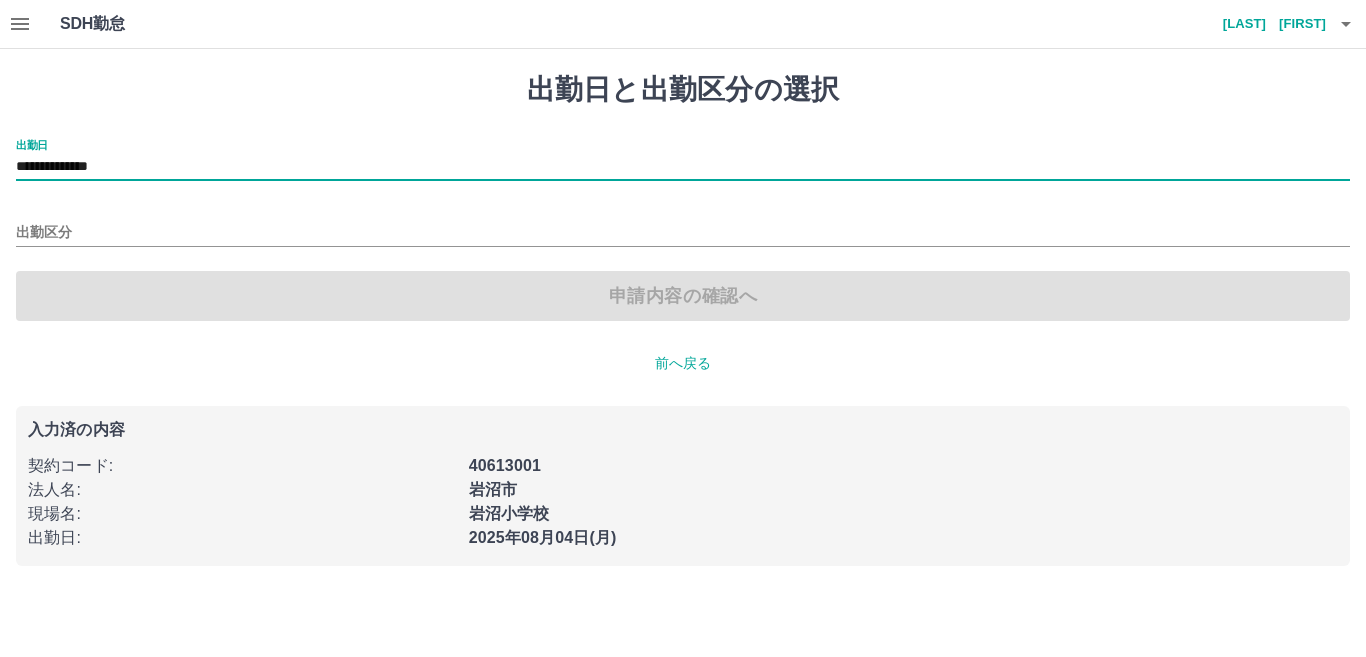 click on "**********" at bounding box center (683, 167) 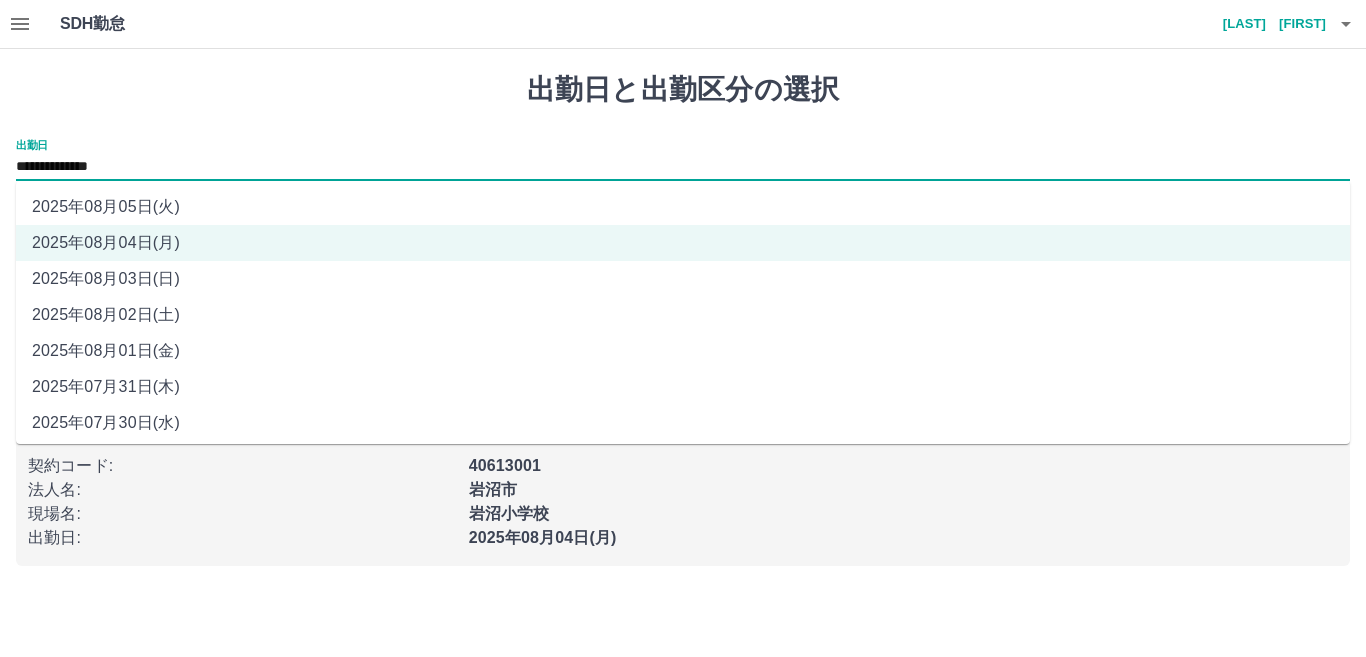 click on "2025年08月03日(日)" at bounding box center (683, 279) 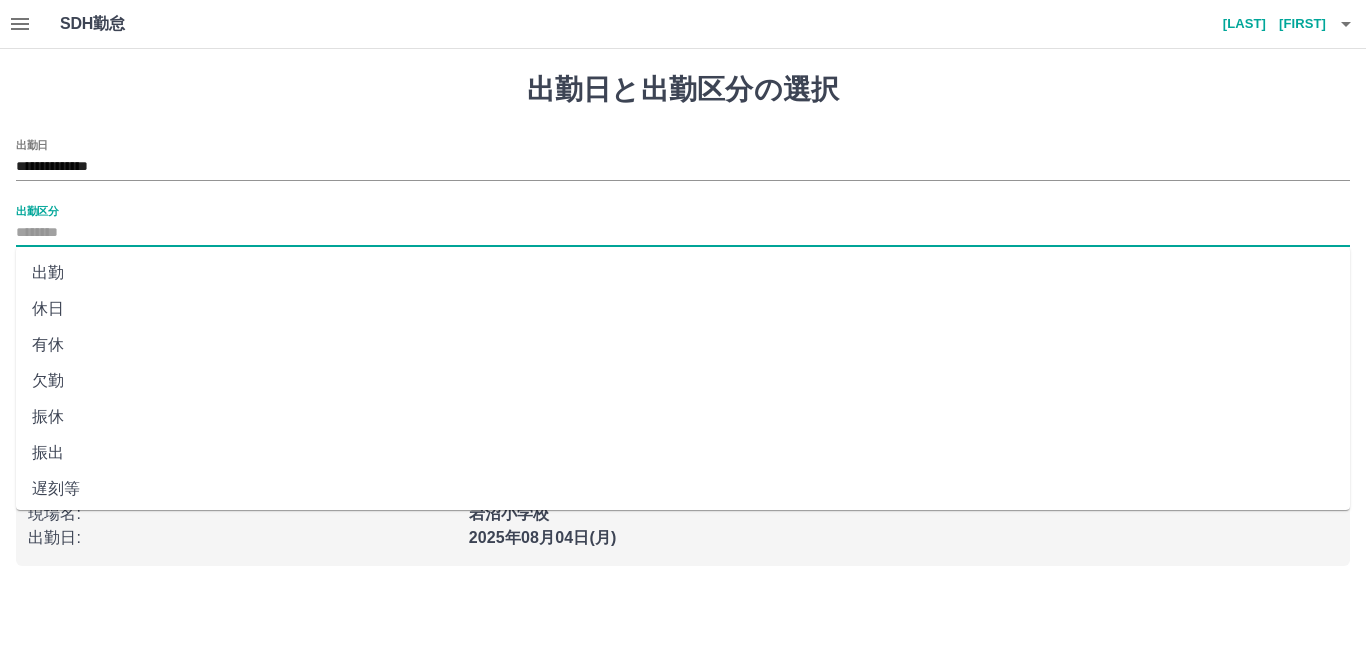 click on "出勤区分" at bounding box center (683, 233) 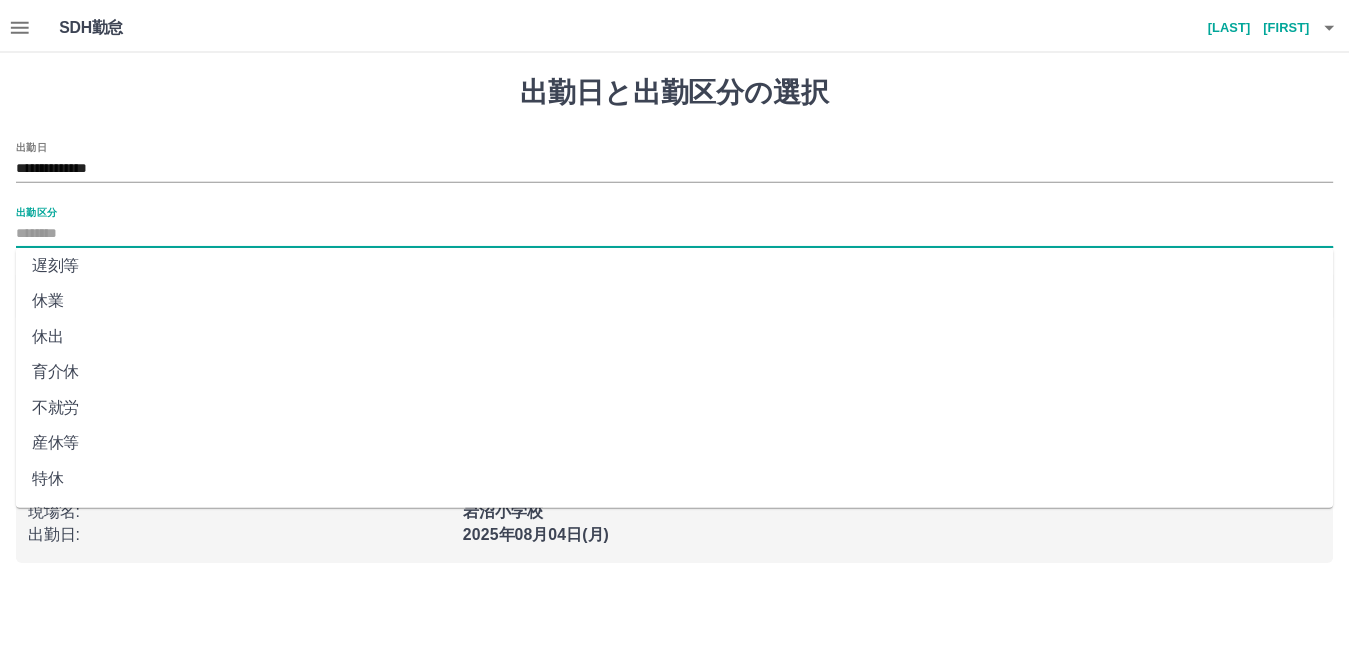 scroll, scrollTop: 401, scrollLeft: 0, axis: vertical 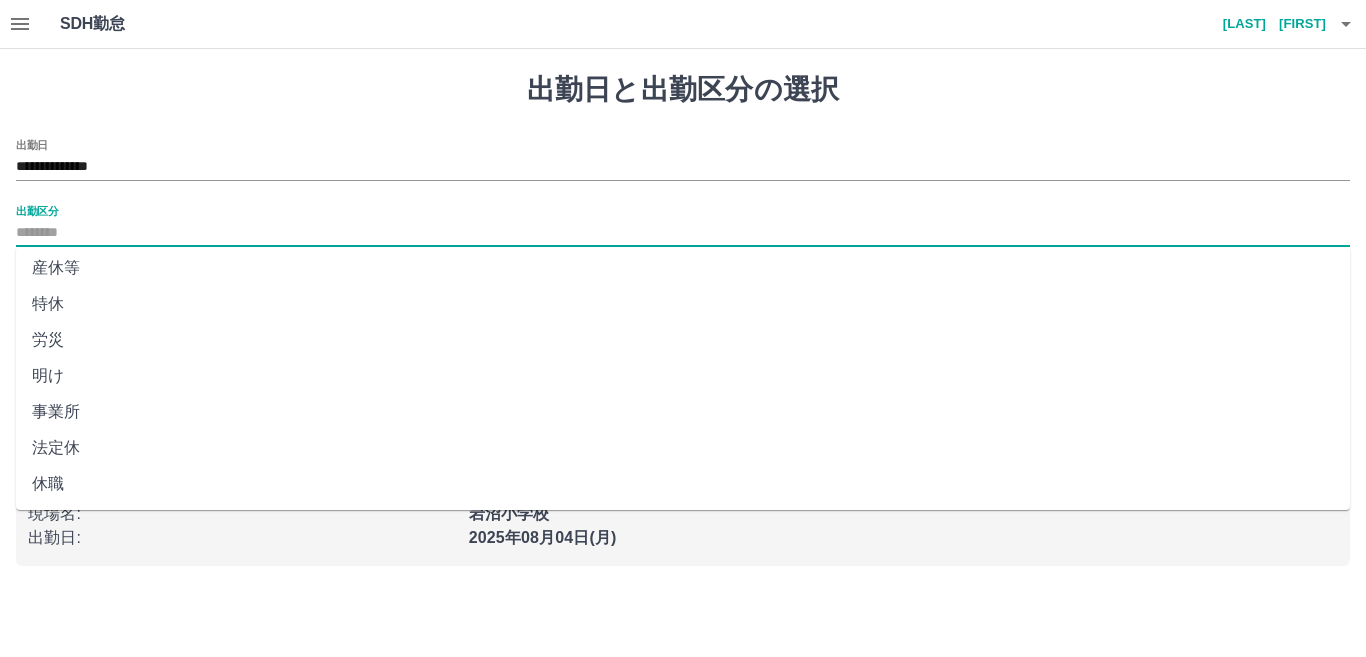 click on "法定休" at bounding box center [683, 448] 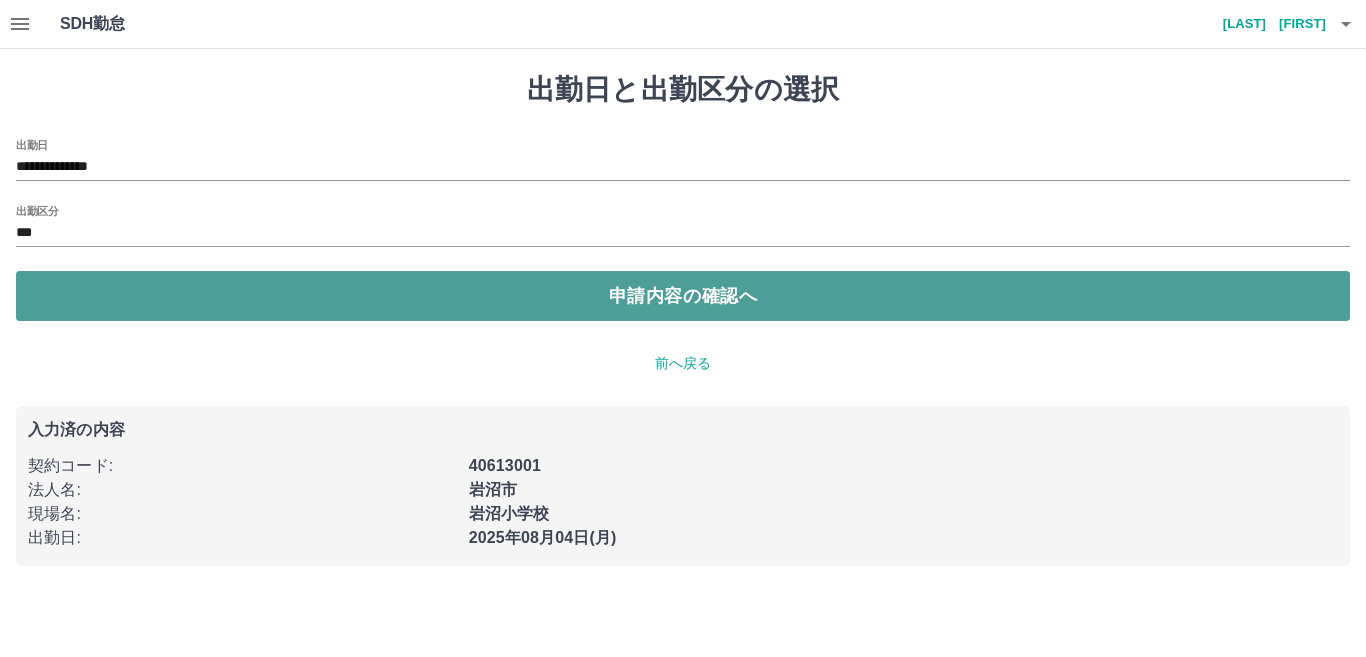 click on "申請内容の確認へ" at bounding box center (683, 296) 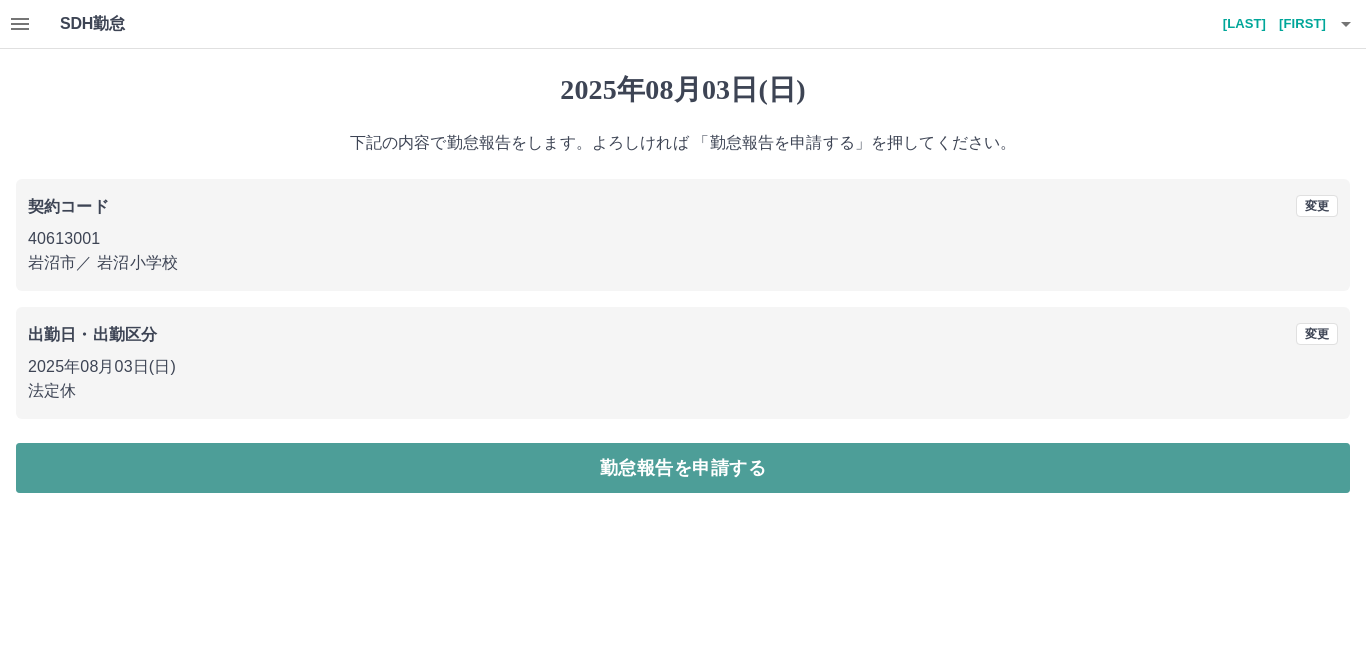 click on "勤怠報告を申請する" at bounding box center [683, 468] 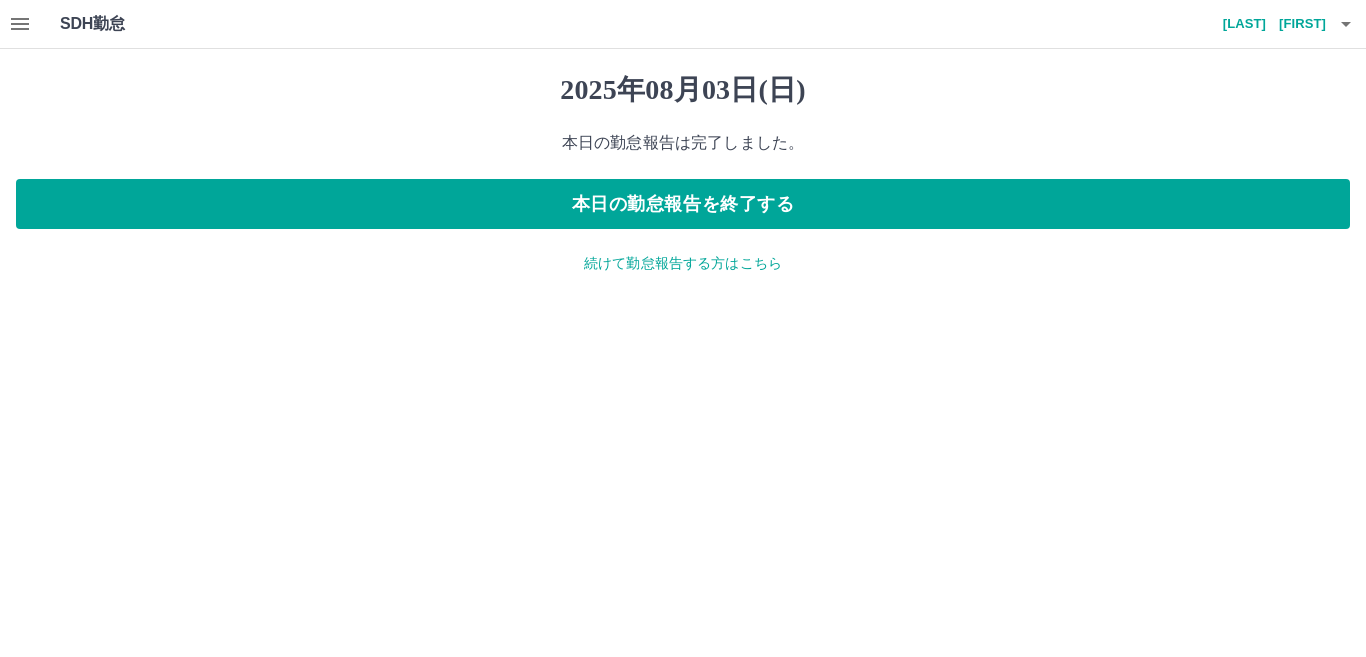 click on "続けて勤怠報告する方はこちら" at bounding box center [683, 263] 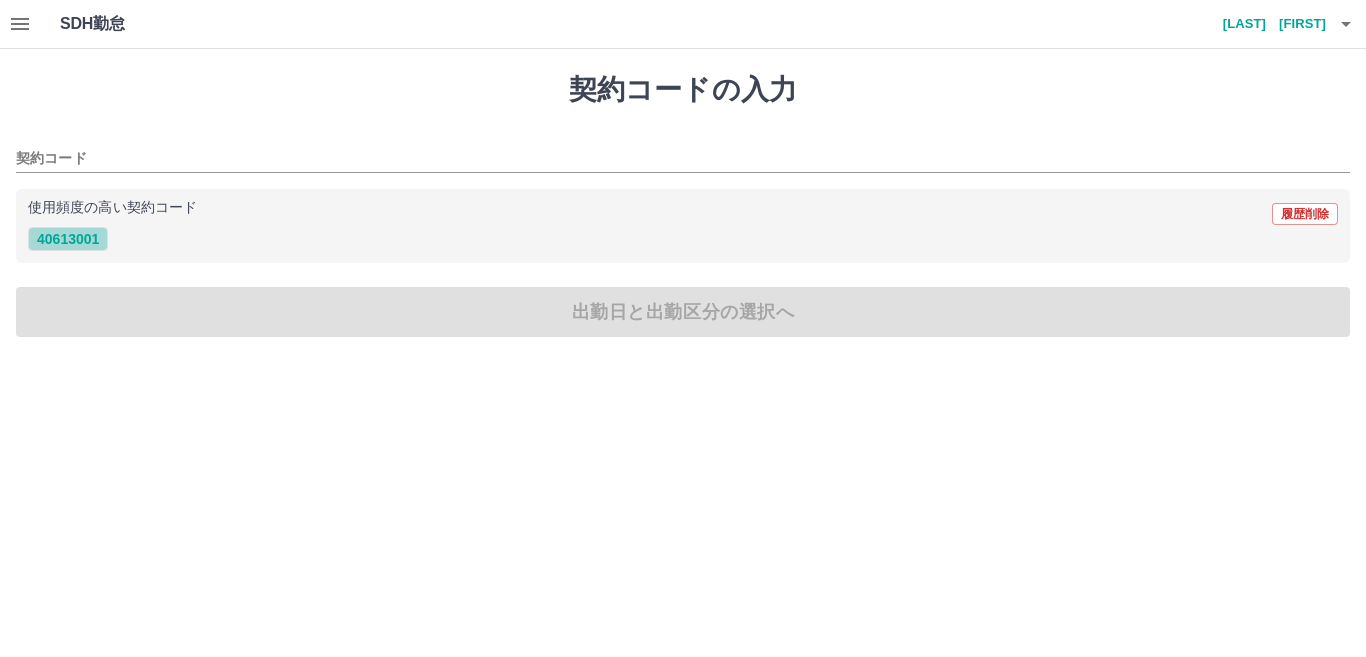click on "40613001" at bounding box center [68, 239] 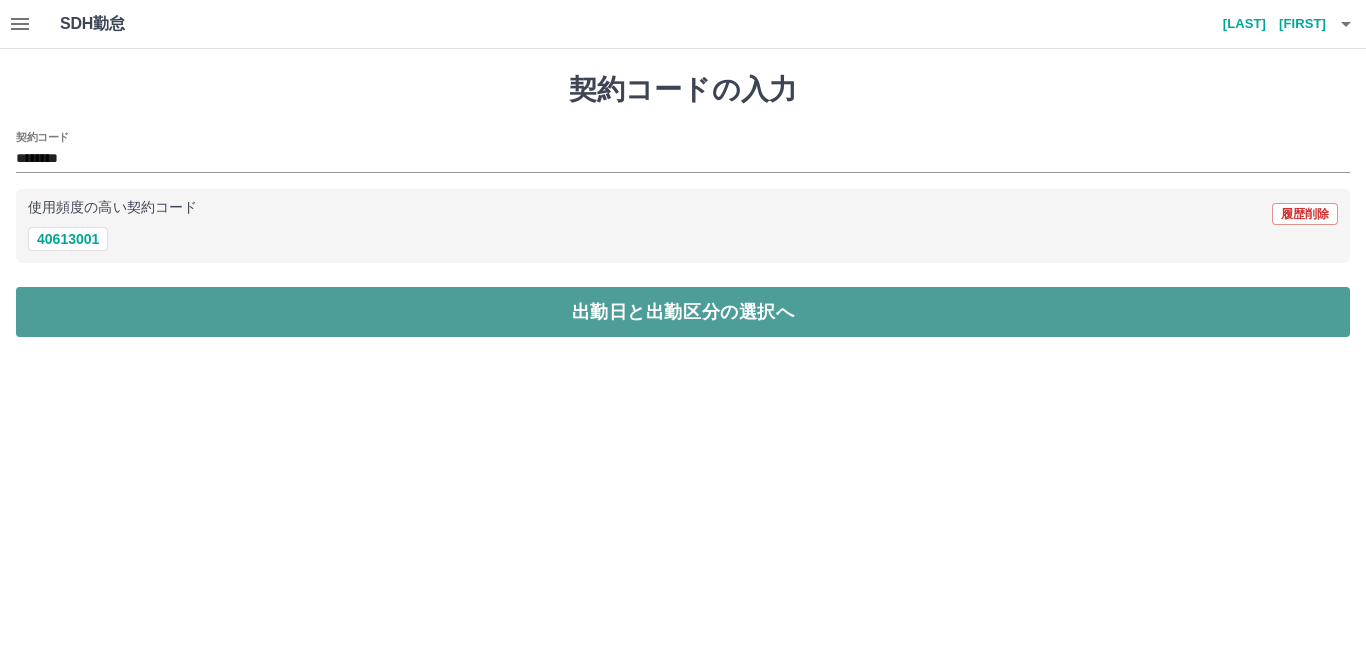 click on "出勤日と出勤区分の選択へ" at bounding box center (683, 312) 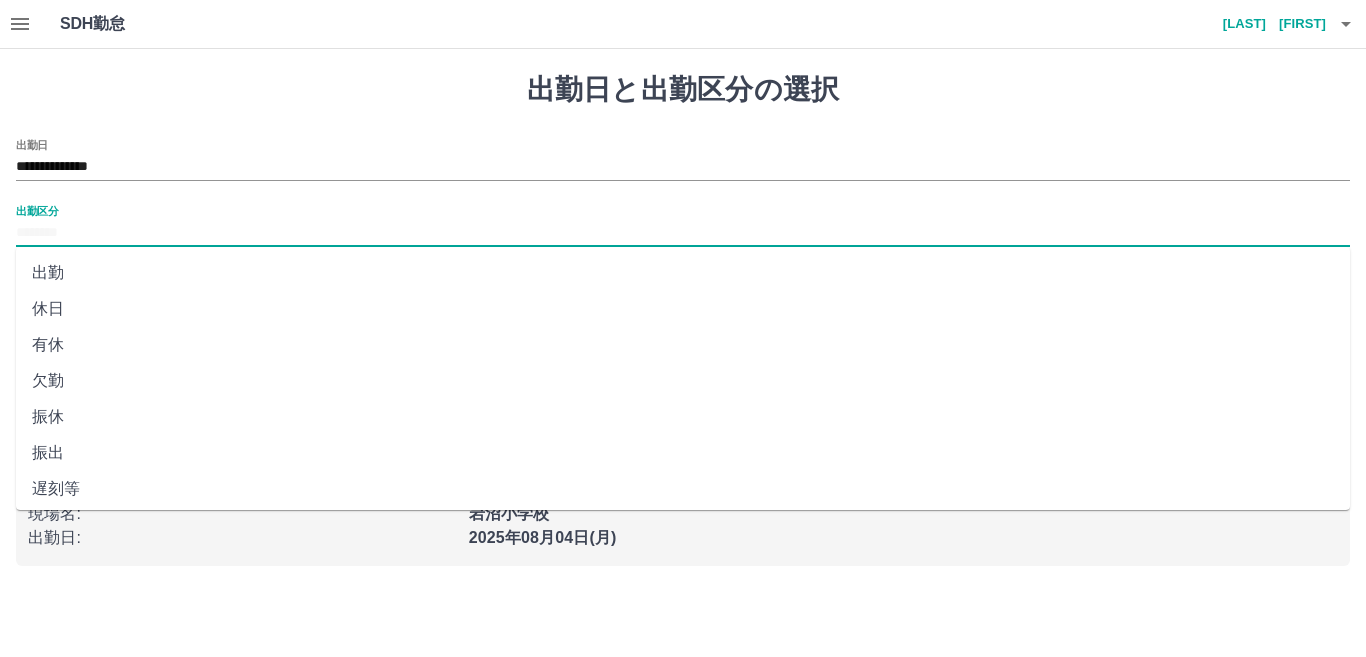 click on "出勤区分" at bounding box center [683, 233] 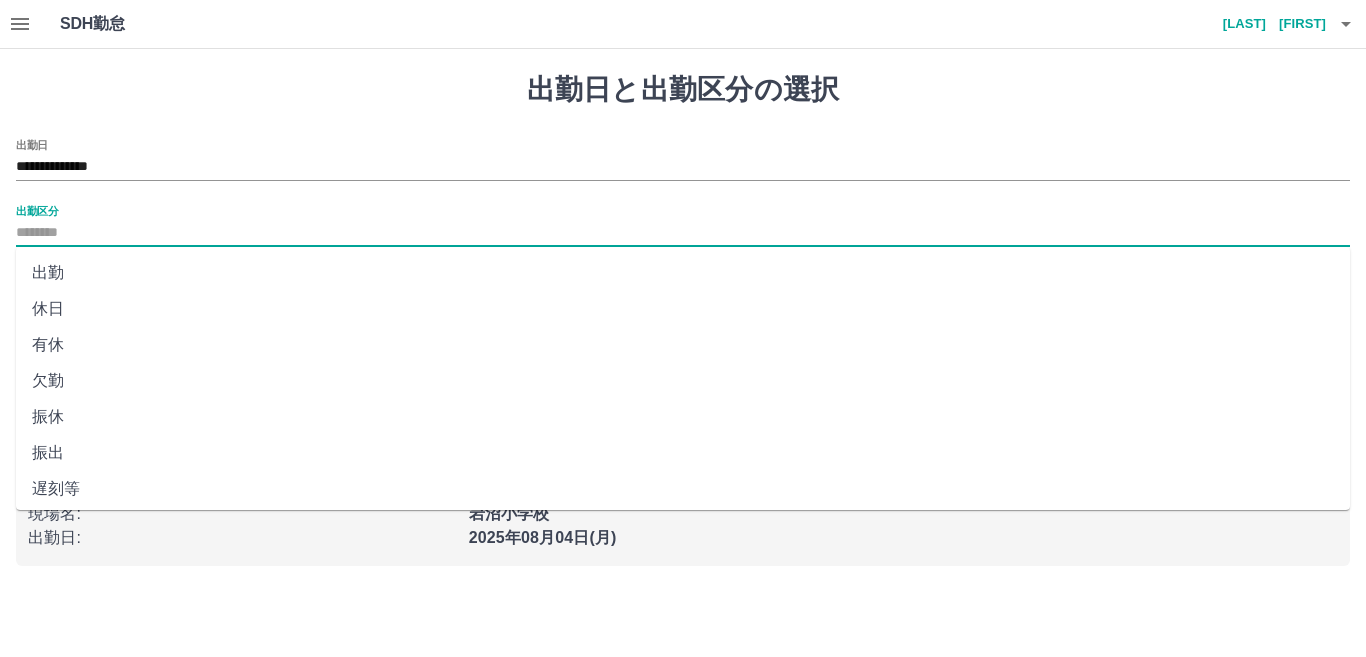 click on "出勤" at bounding box center [683, 273] 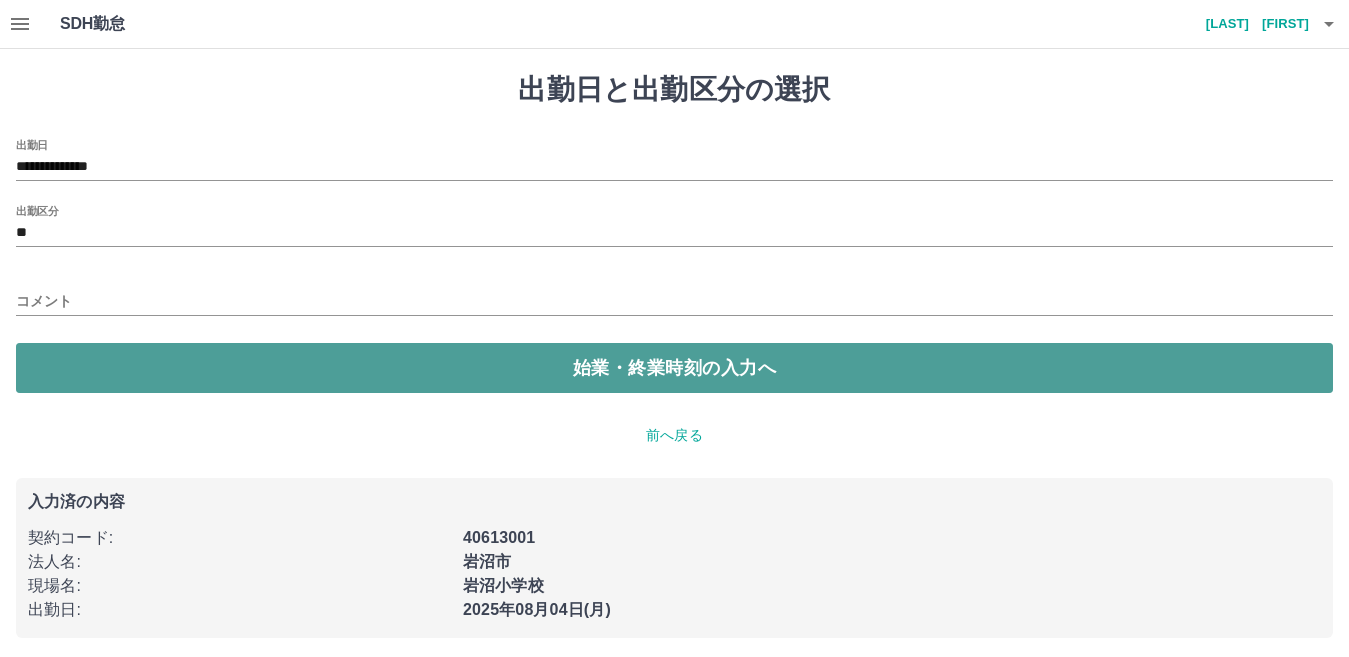 click on "始業・終業時刻の入力へ" at bounding box center [674, 368] 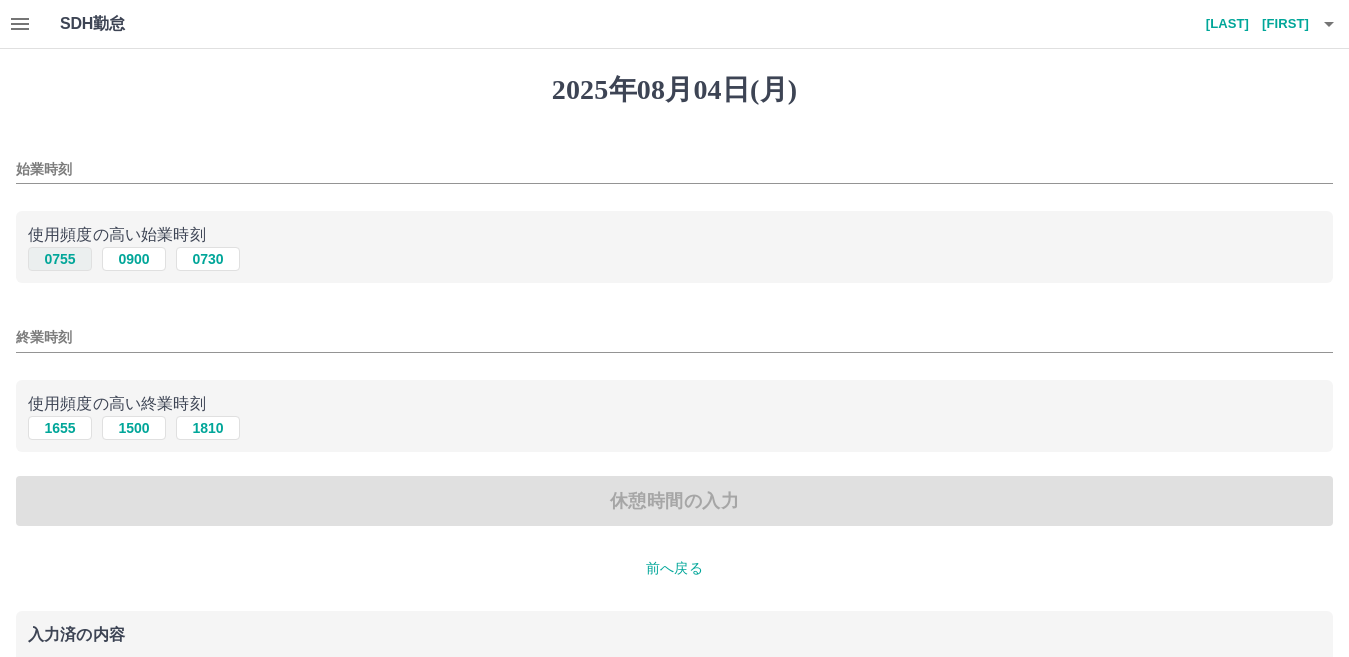 click on "0755" at bounding box center (60, 259) 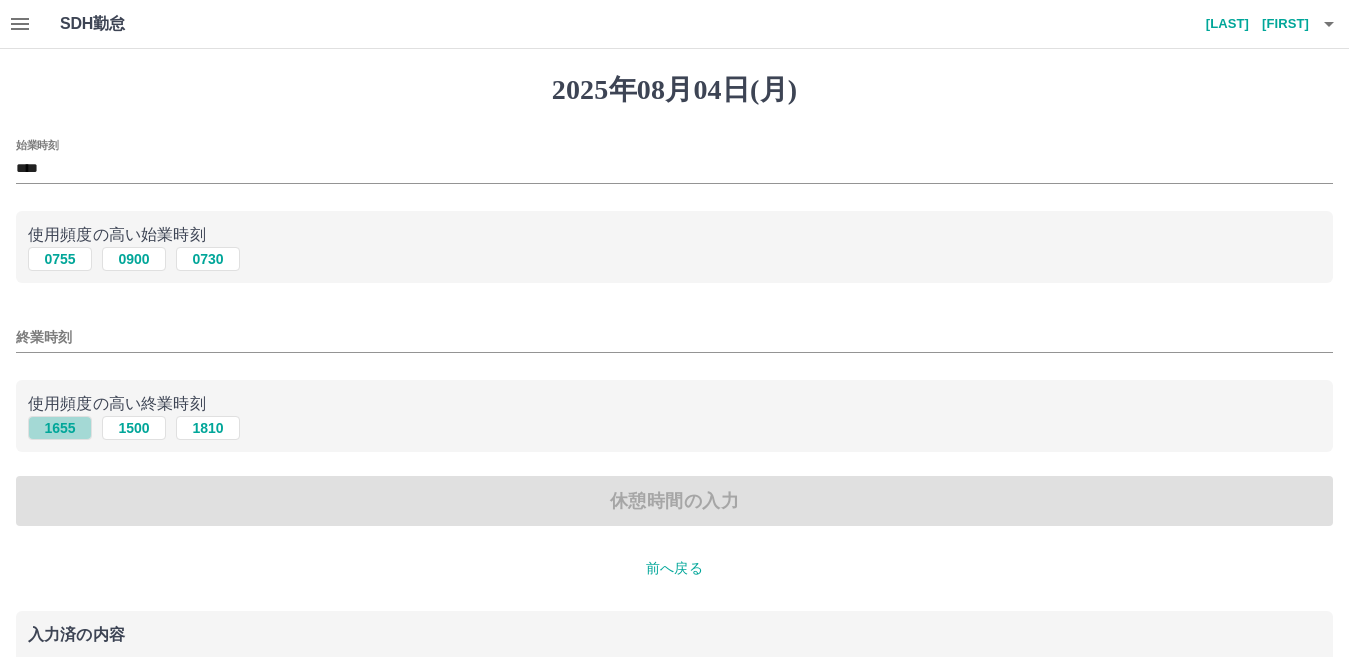 click on "1655" at bounding box center [60, 428] 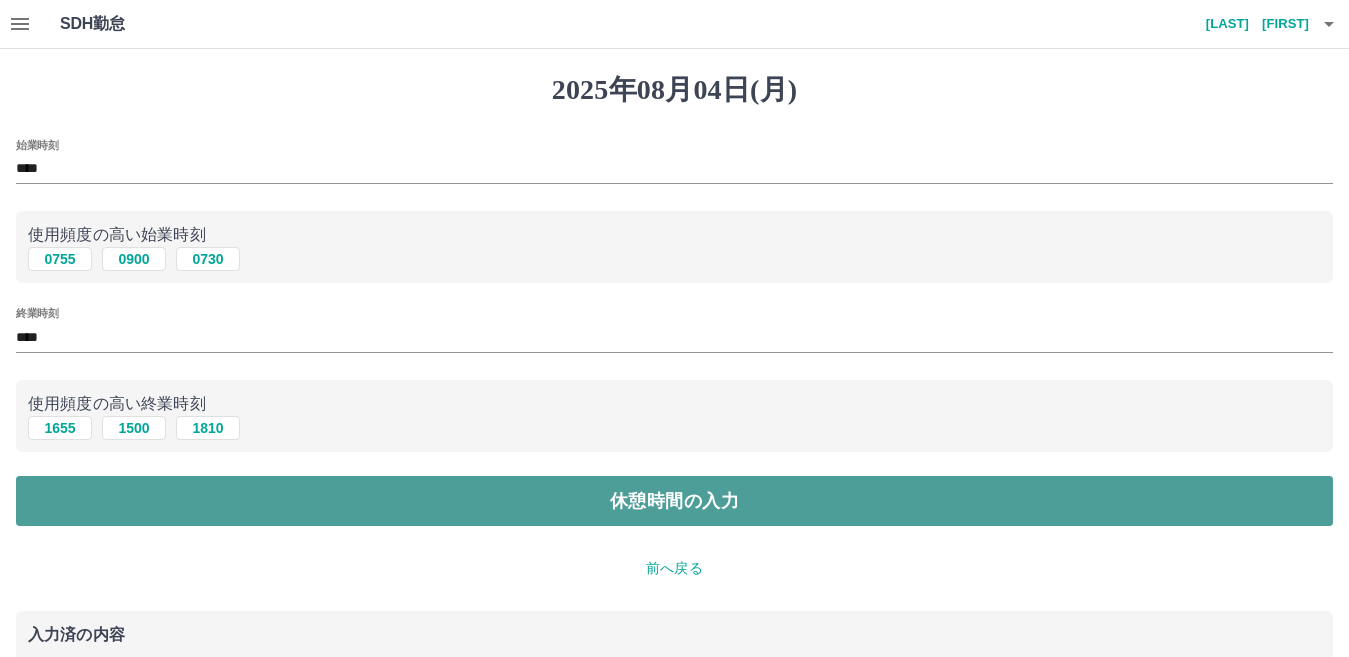 click on "休憩時間の入力" at bounding box center (674, 501) 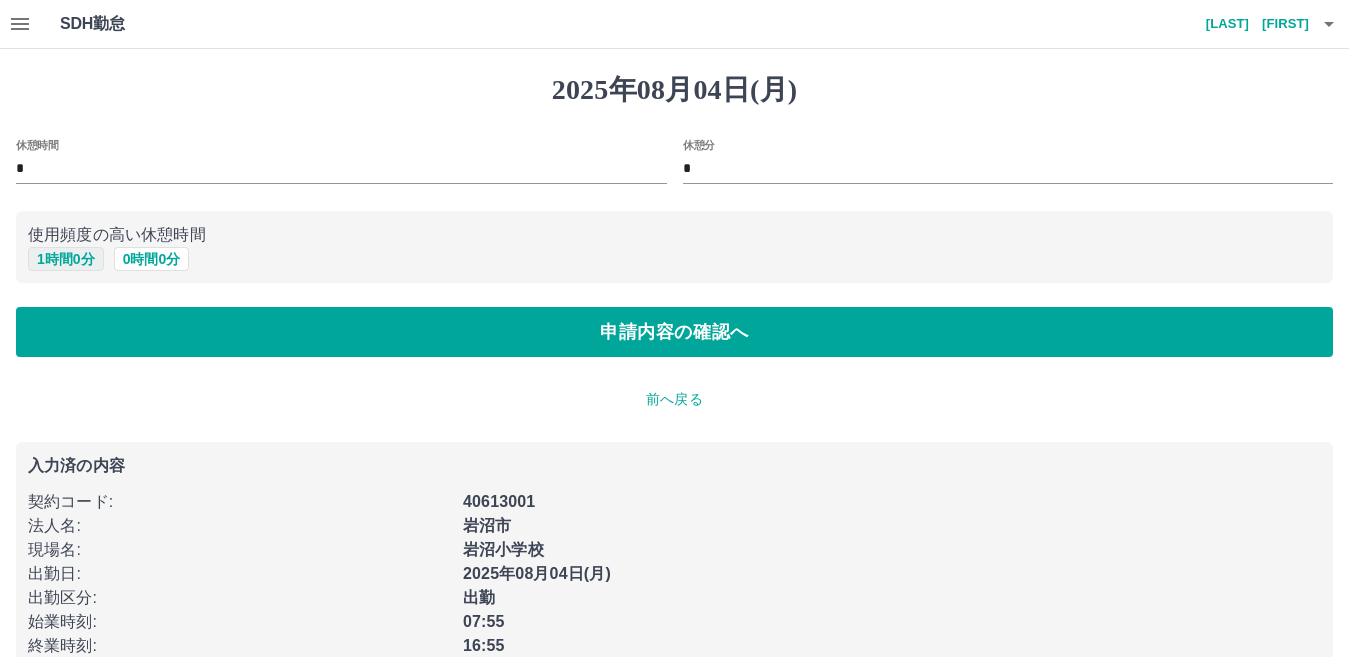 click on "1 時間 0 分" at bounding box center [66, 259] 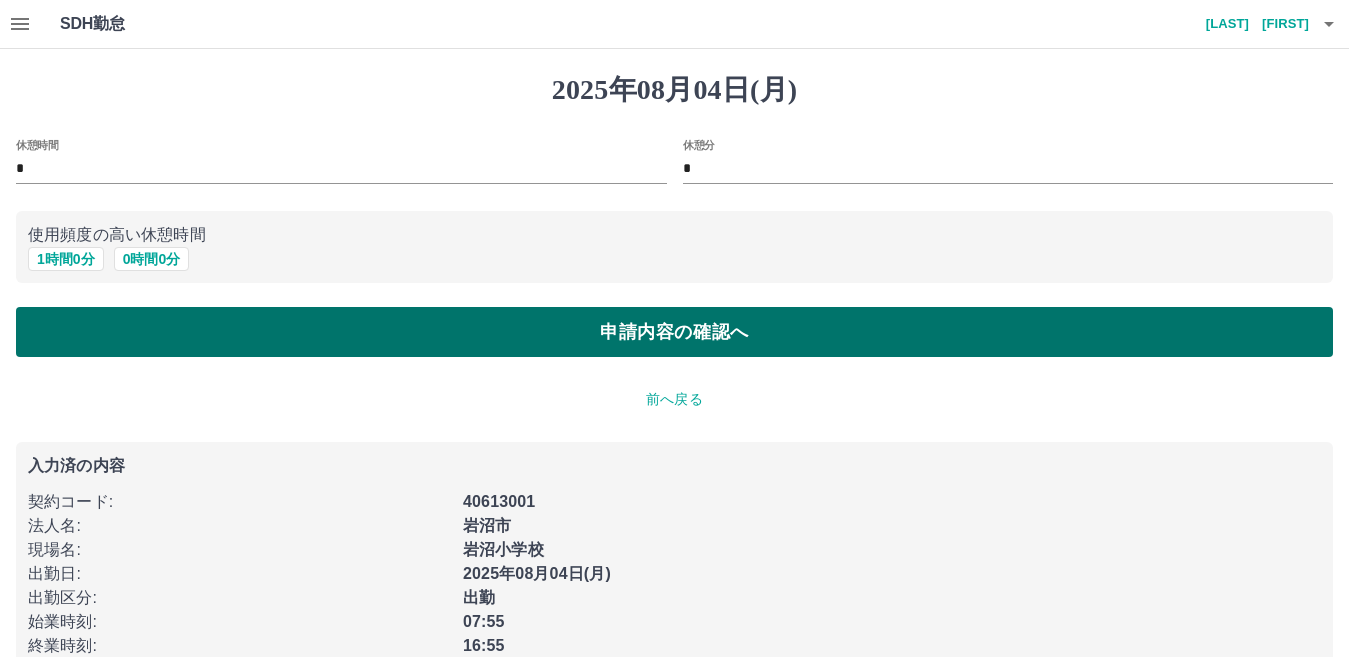 click on "申請内容の確認へ" at bounding box center [674, 332] 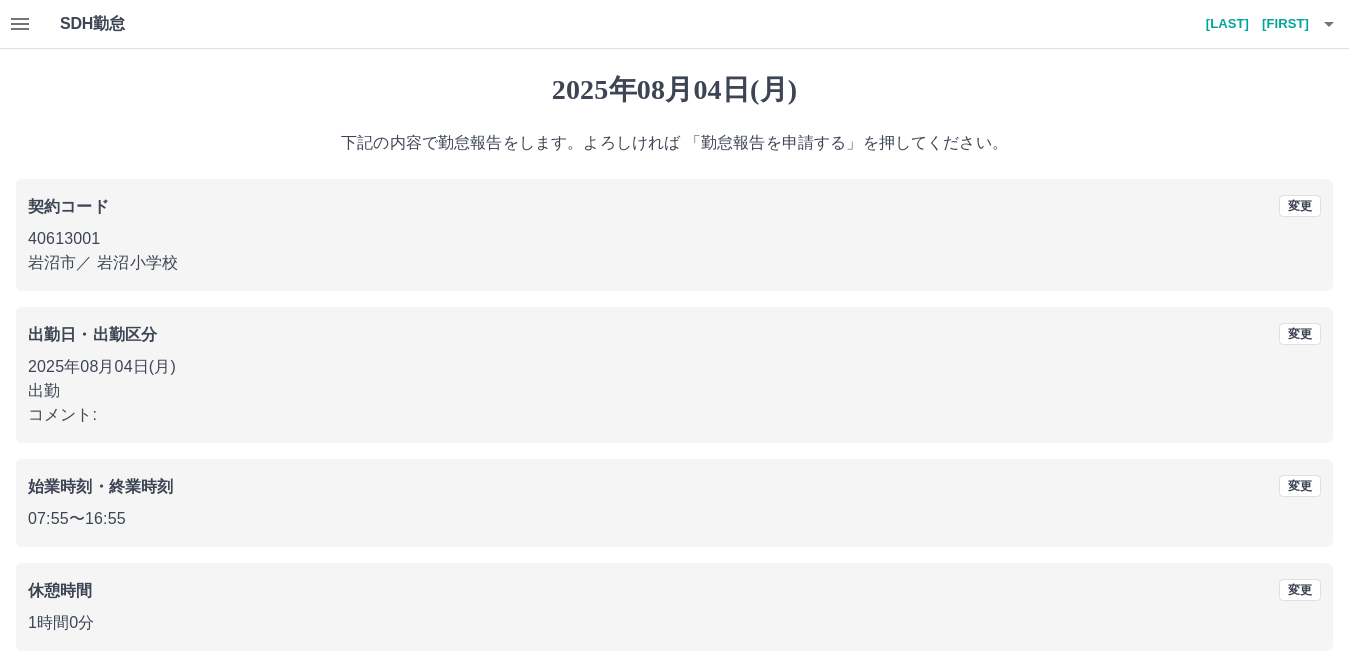 scroll, scrollTop: 92, scrollLeft: 0, axis: vertical 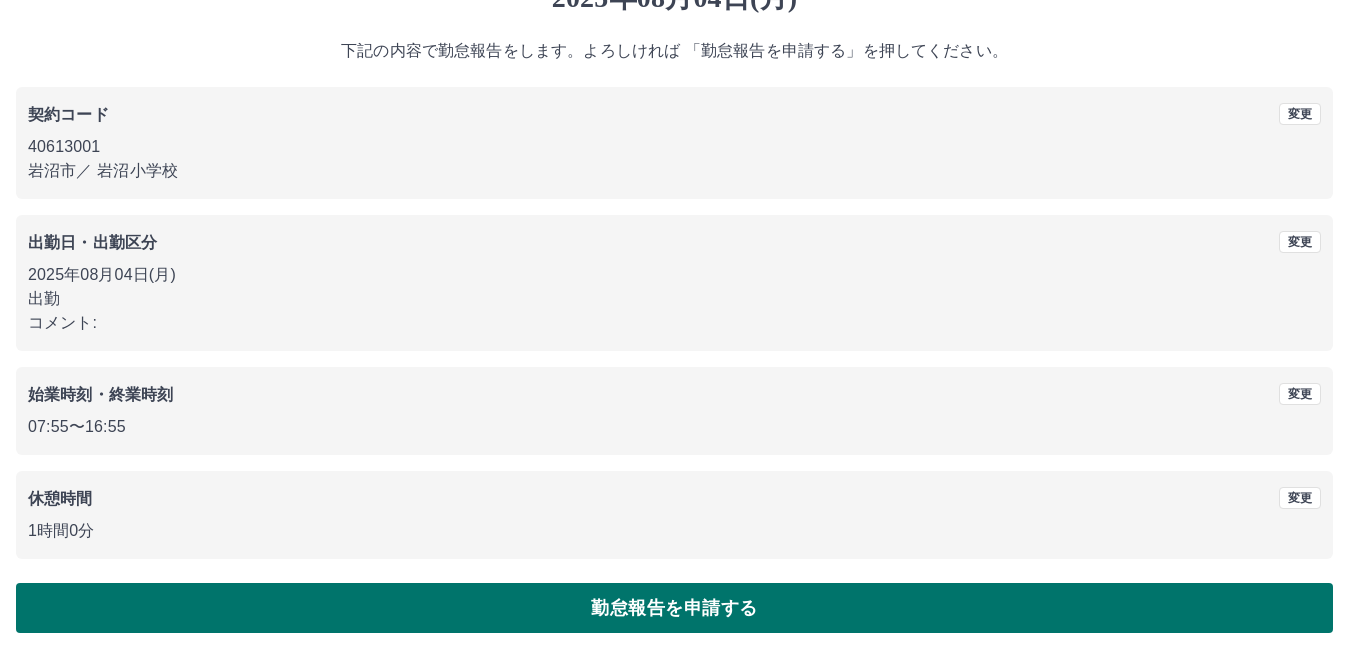 click on "勤怠報告を申請する" at bounding box center (674, 608) 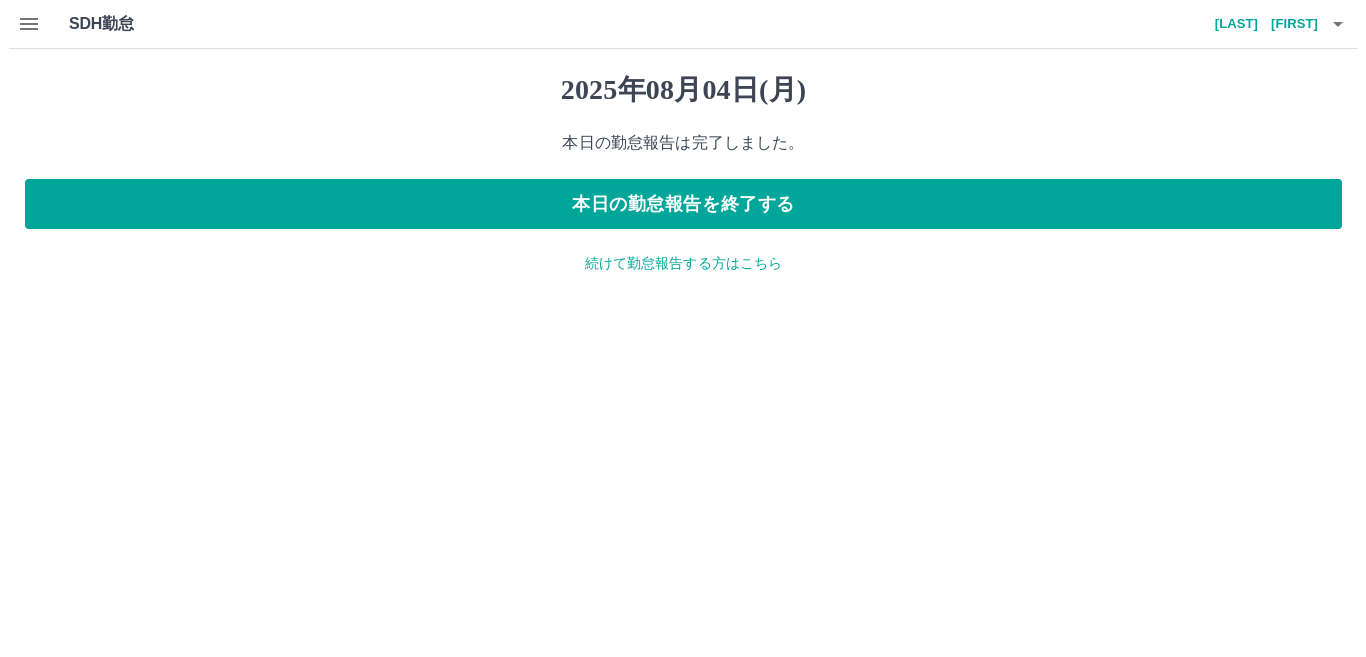 scroll, scrollTop: 0, scrollLeft: 0, axis: both 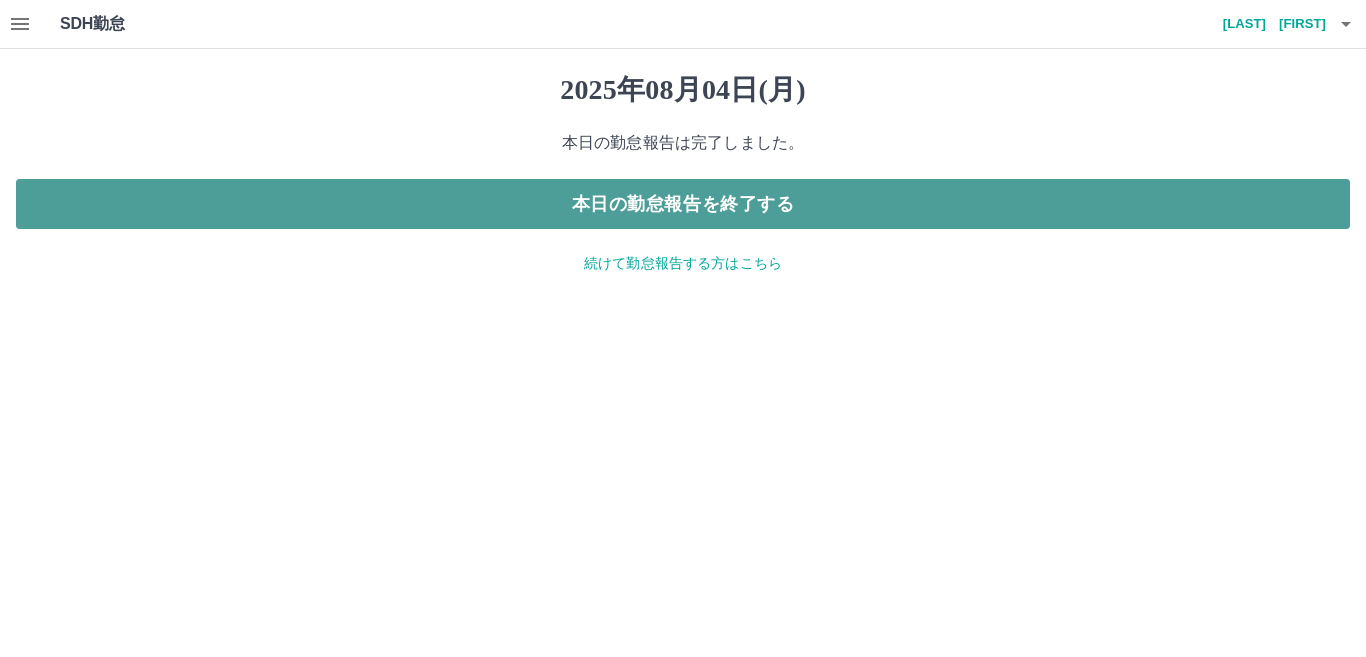 click on "本日の勤怠報告を終了する" at bounding box center [683, 204] 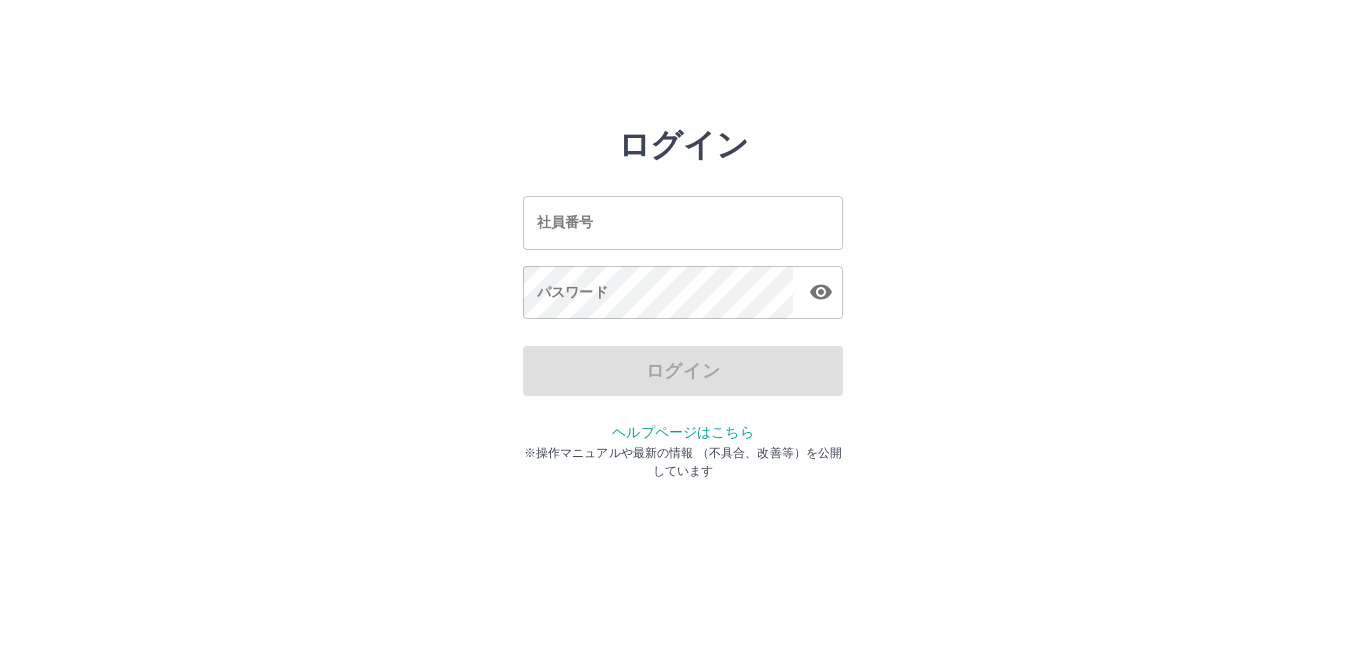 scroll, scrollTop: 0, scrollLeft: 0, axis: both 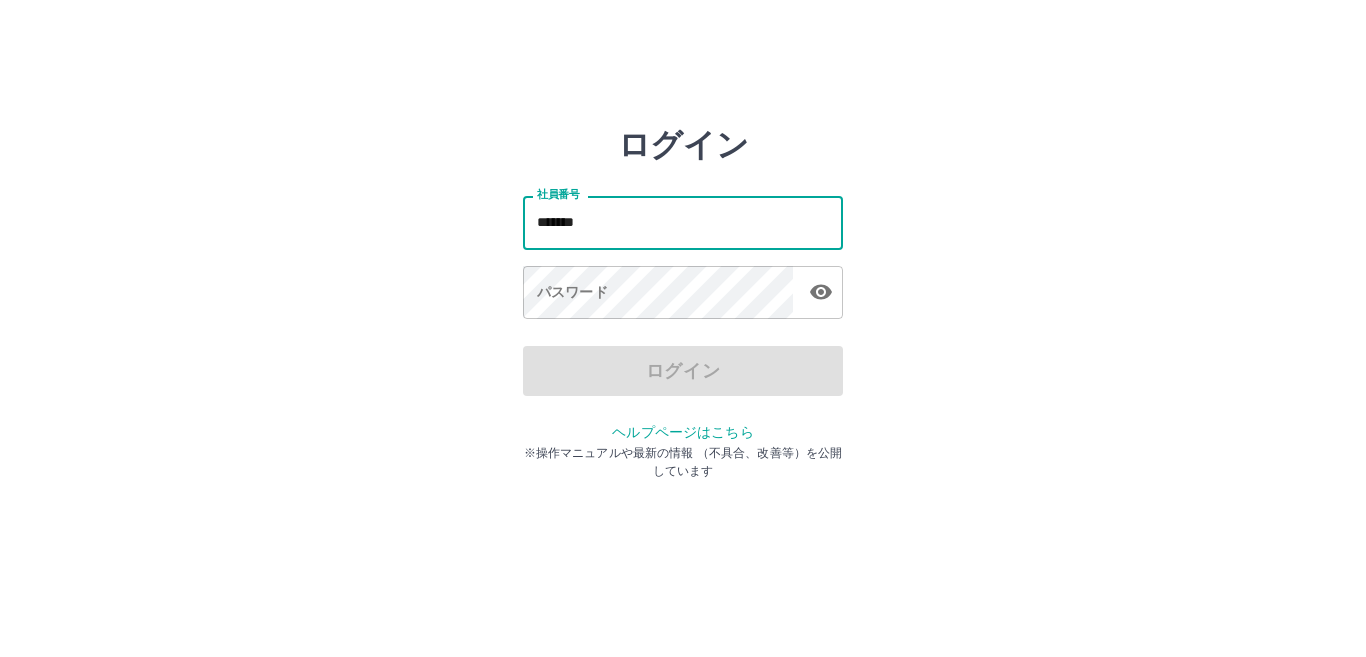 type on "*******" 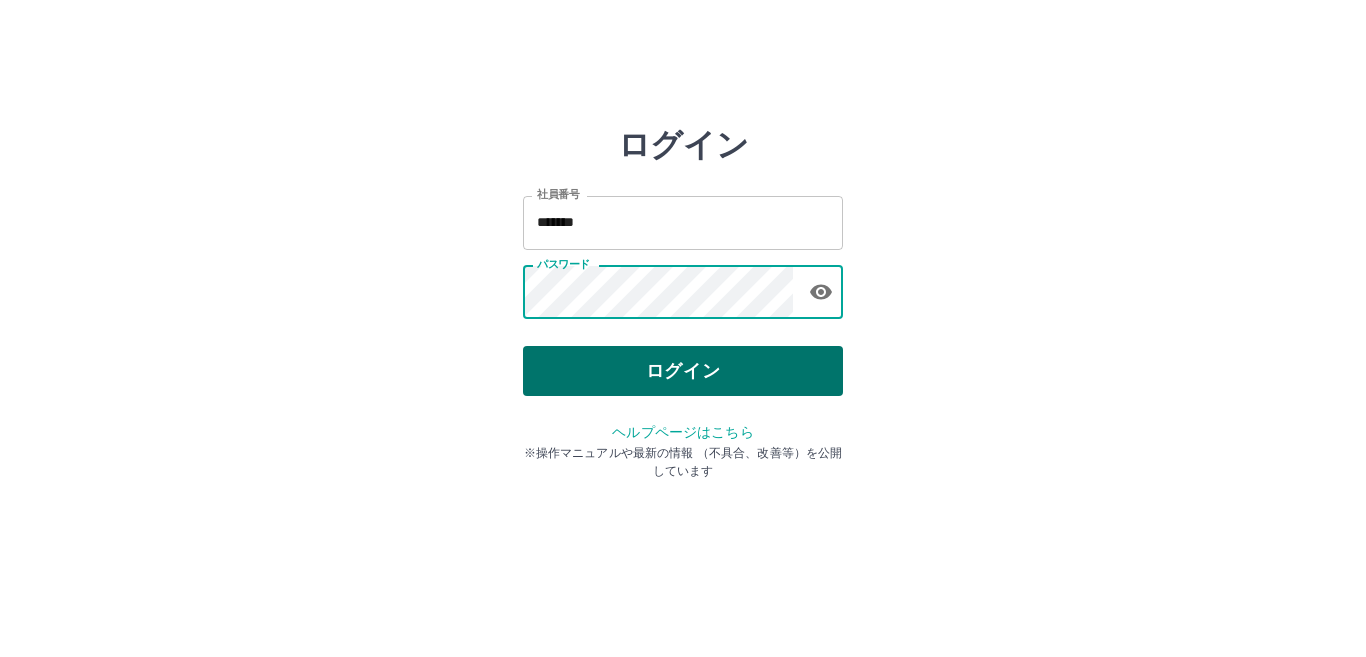 click on "ログイン" at bounding box center (683, 371) 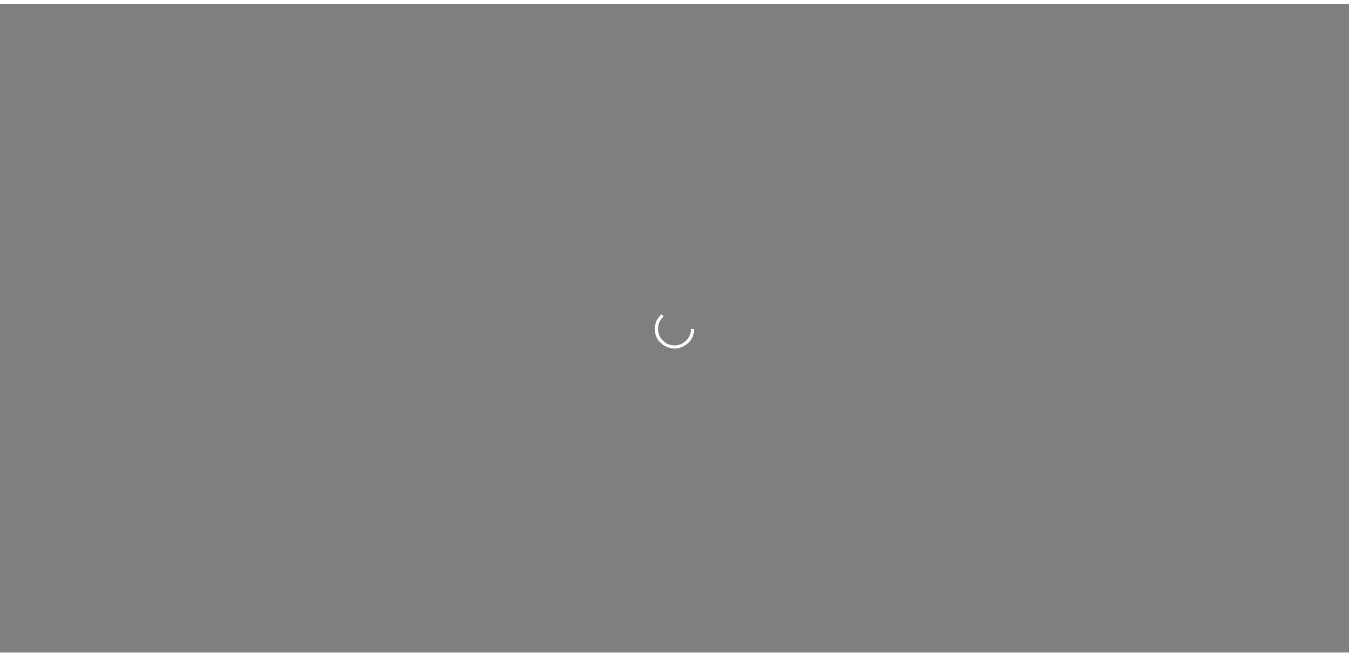 scroll, scrollTop: 0, scrollLeft: 0, axis: both 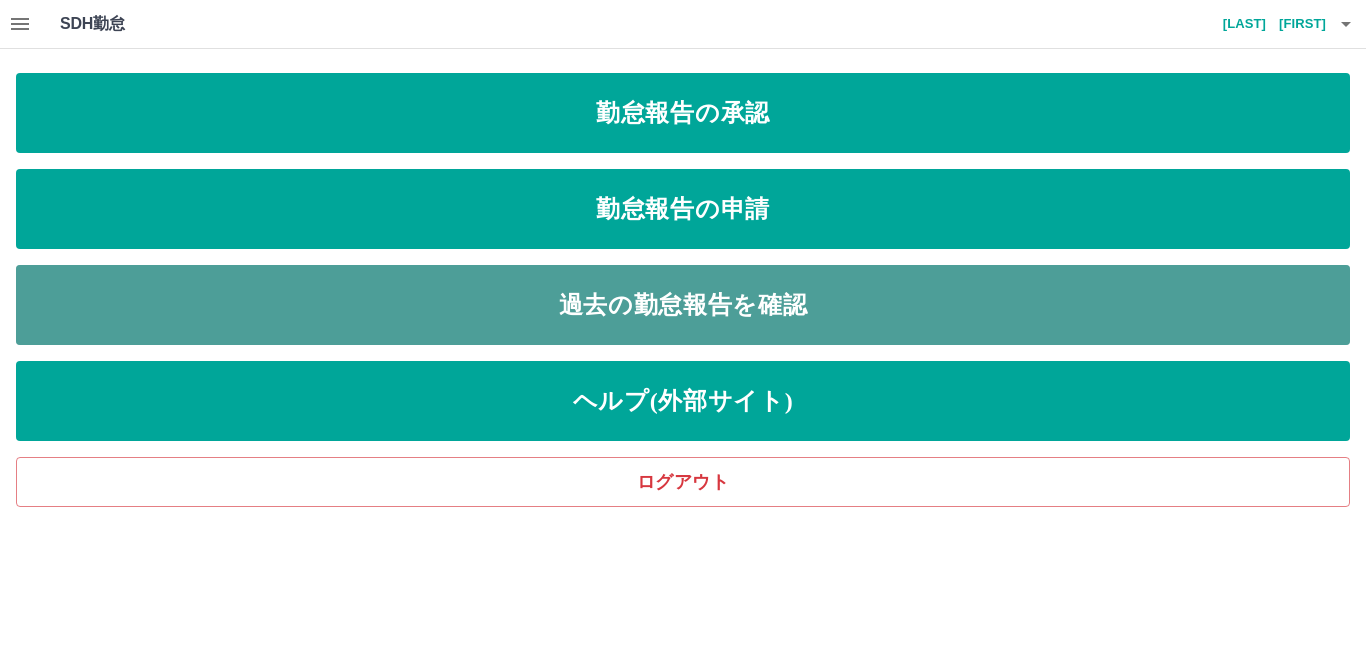 click on "過去の勤怠報告を確認" at bounding box center (683, 305) 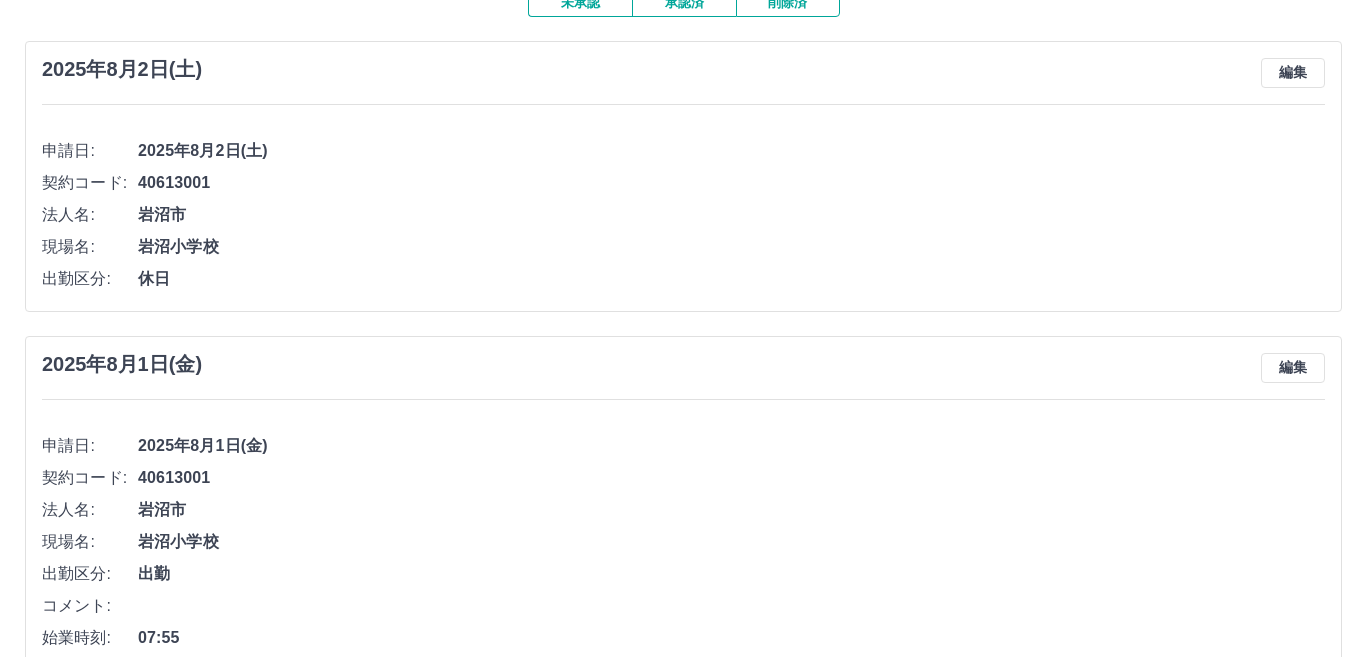 scroll, scrollTop: 0, scrollLeft: 0, axis: both 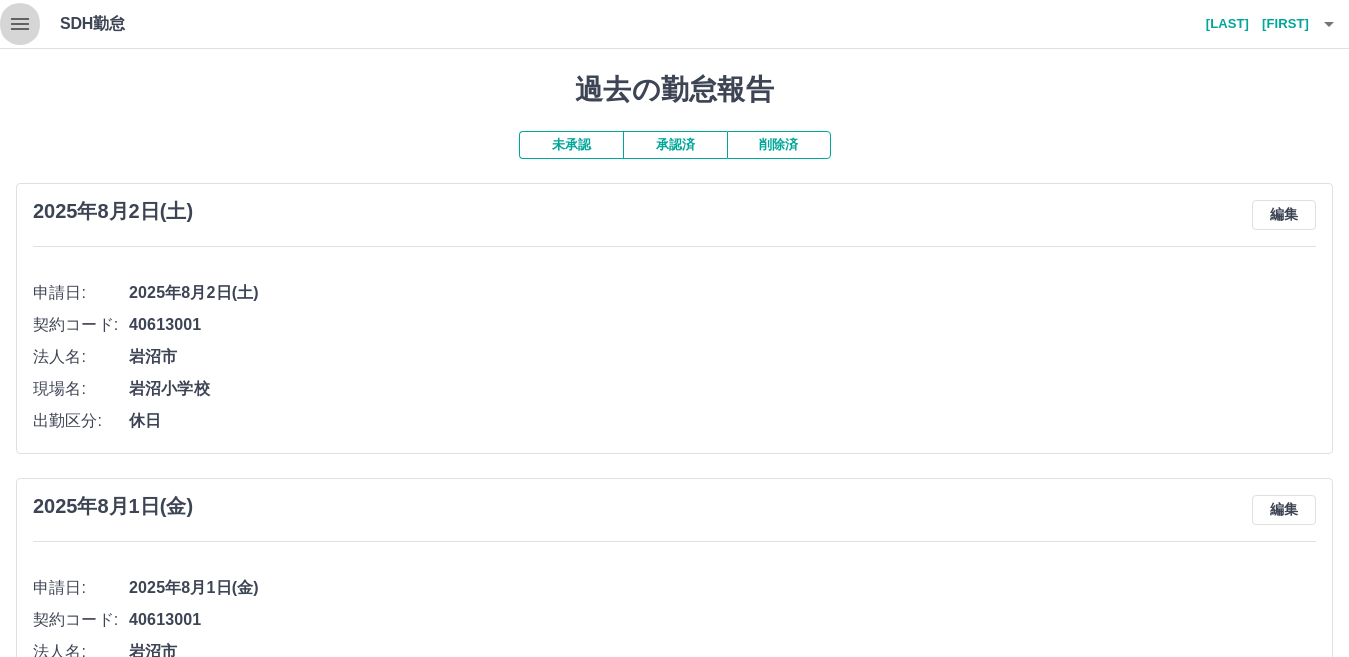 click 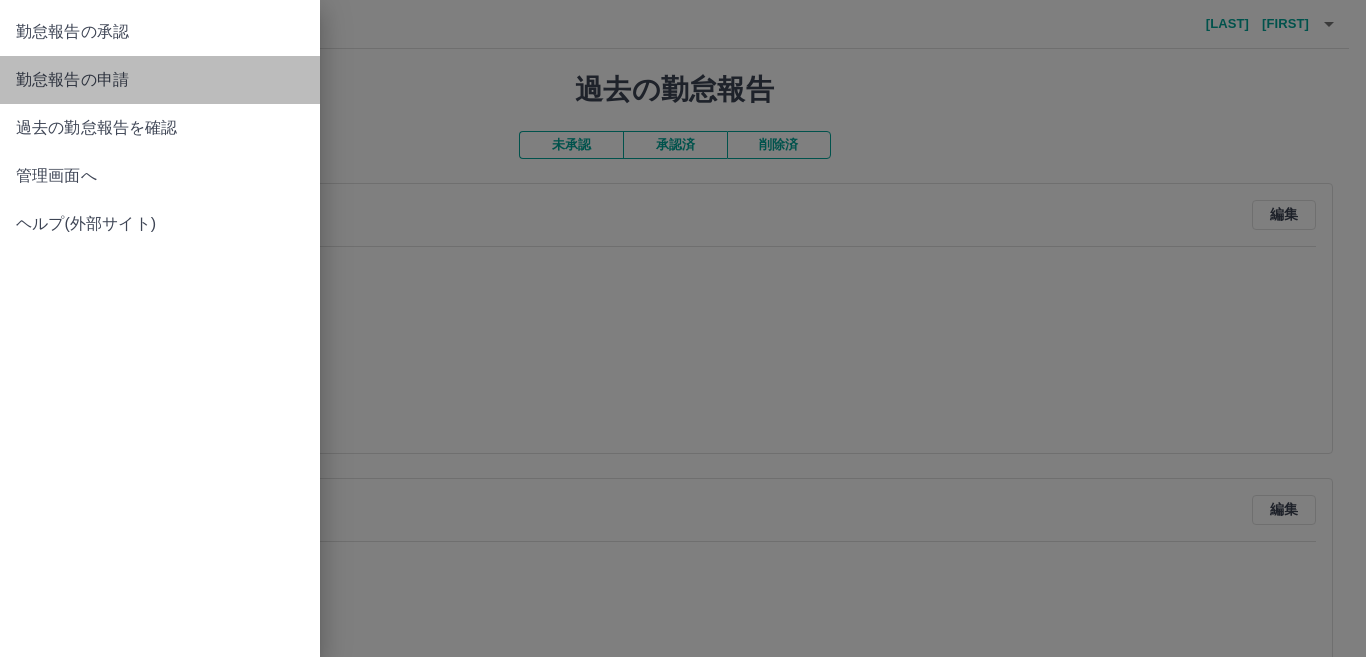 click on "勤怠報告の申請" at bounding box center [160, 80] 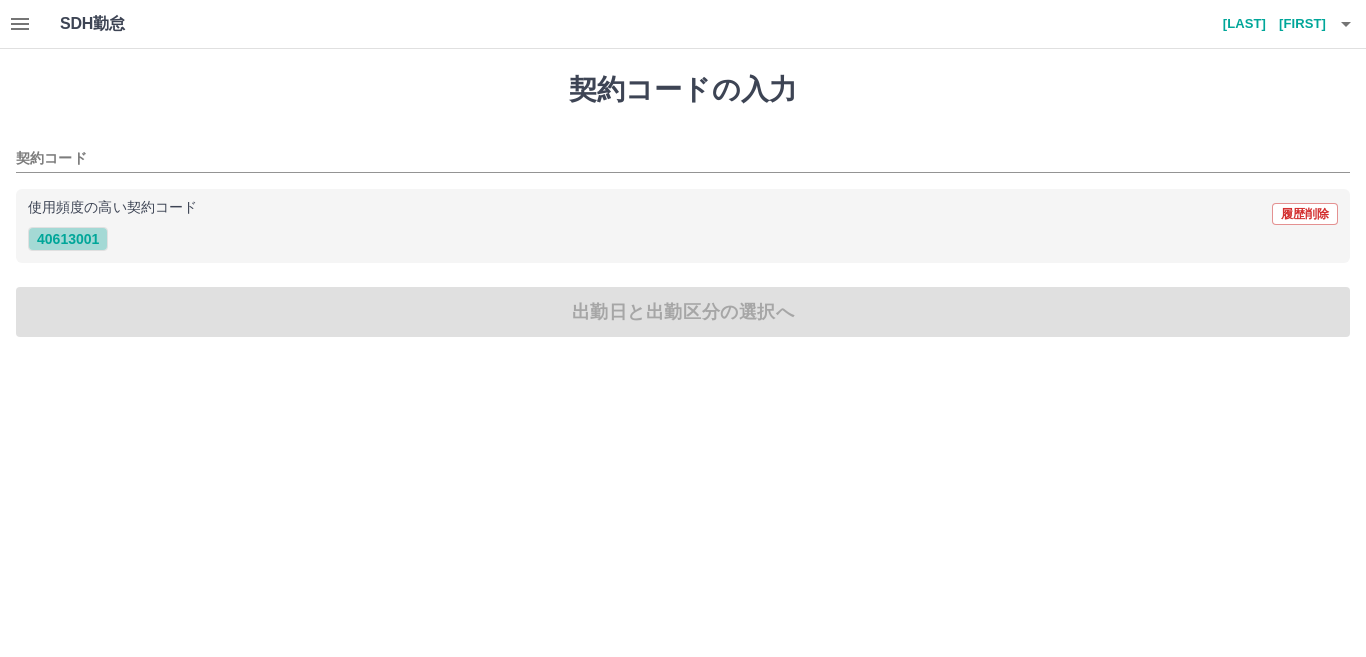 click on "40613001" at bounding box center (68, 239) 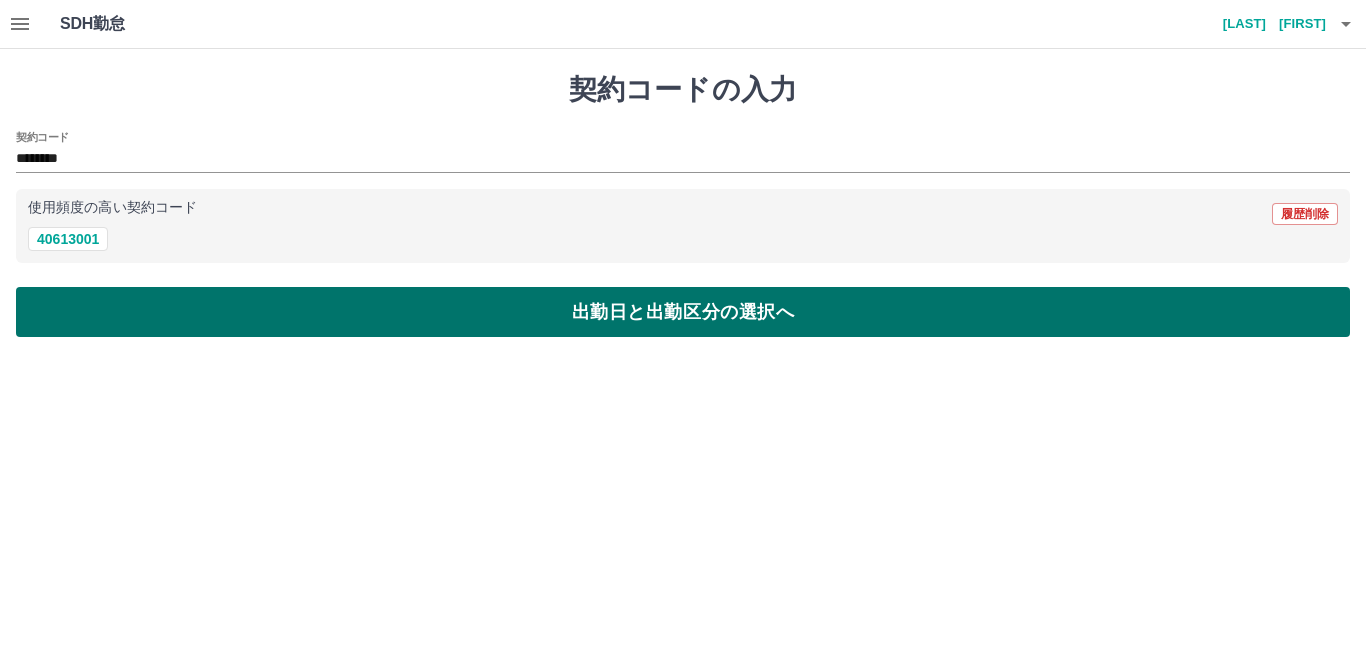 click on "出勤日と出勤区分の選択へ" at bounding box center (683, 312) 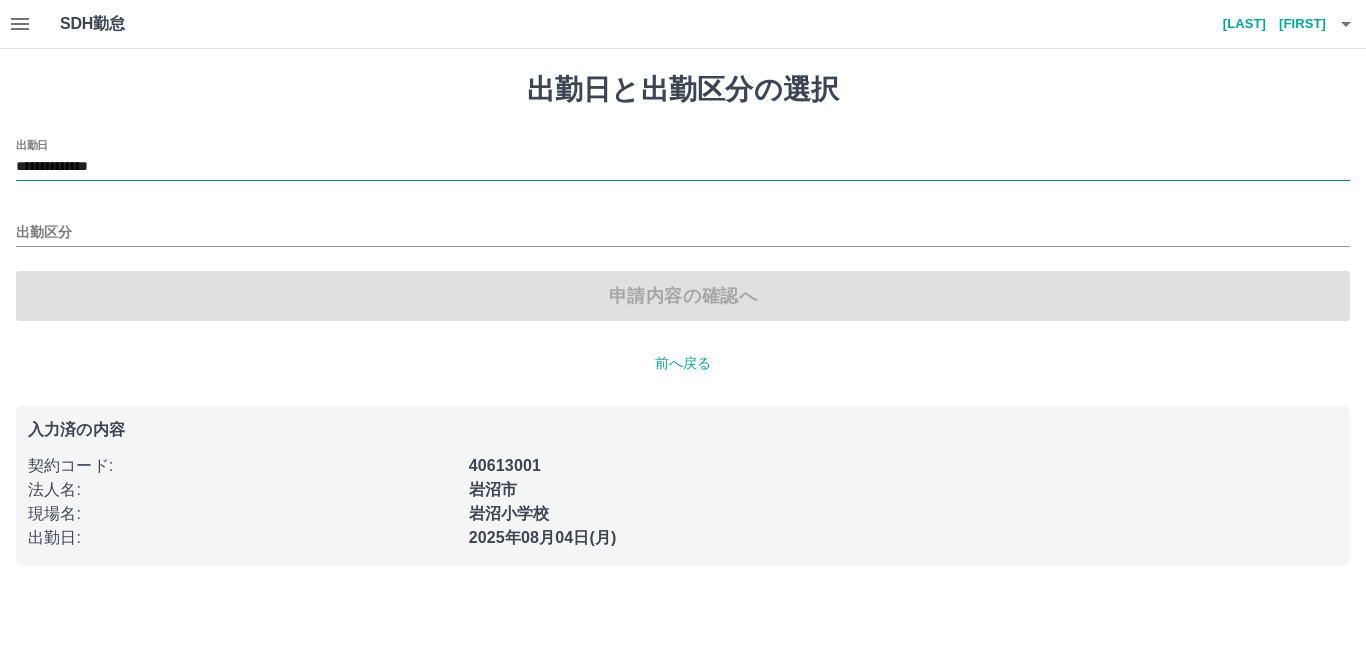 click on "**********" at bounding box center (683, 167) 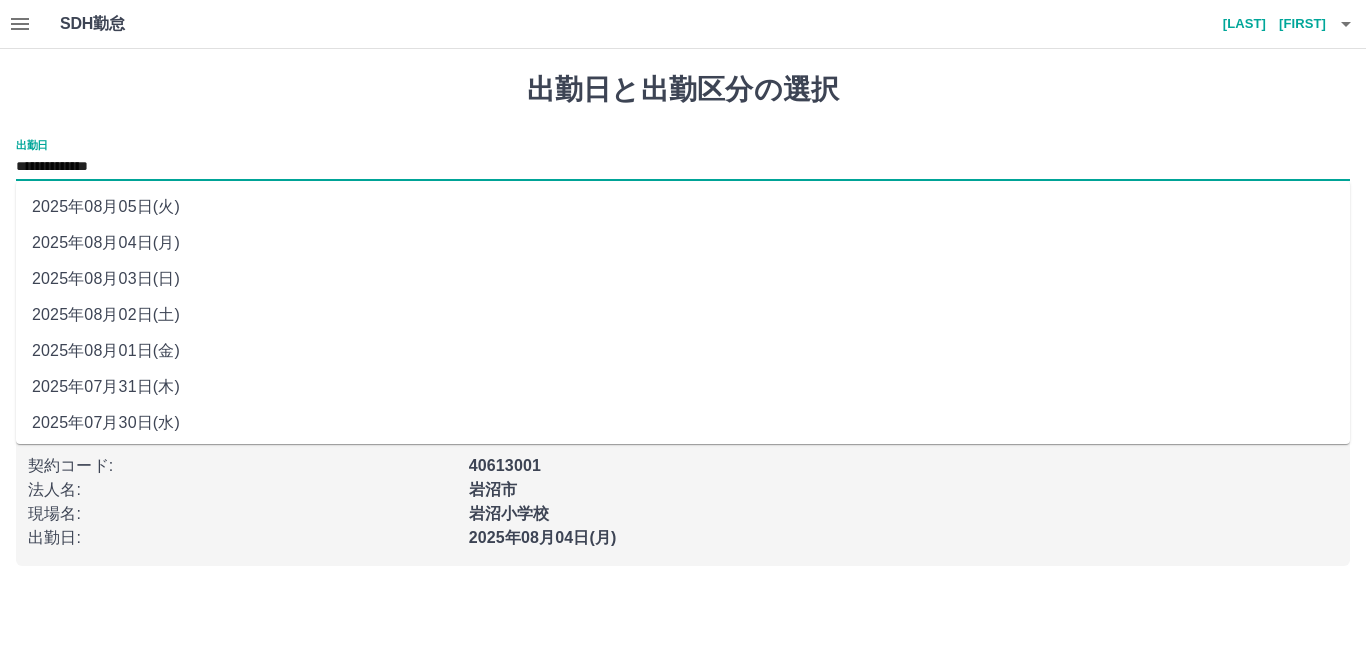 click on "2025年08月03日(日)" at bounding box center (683, 279) 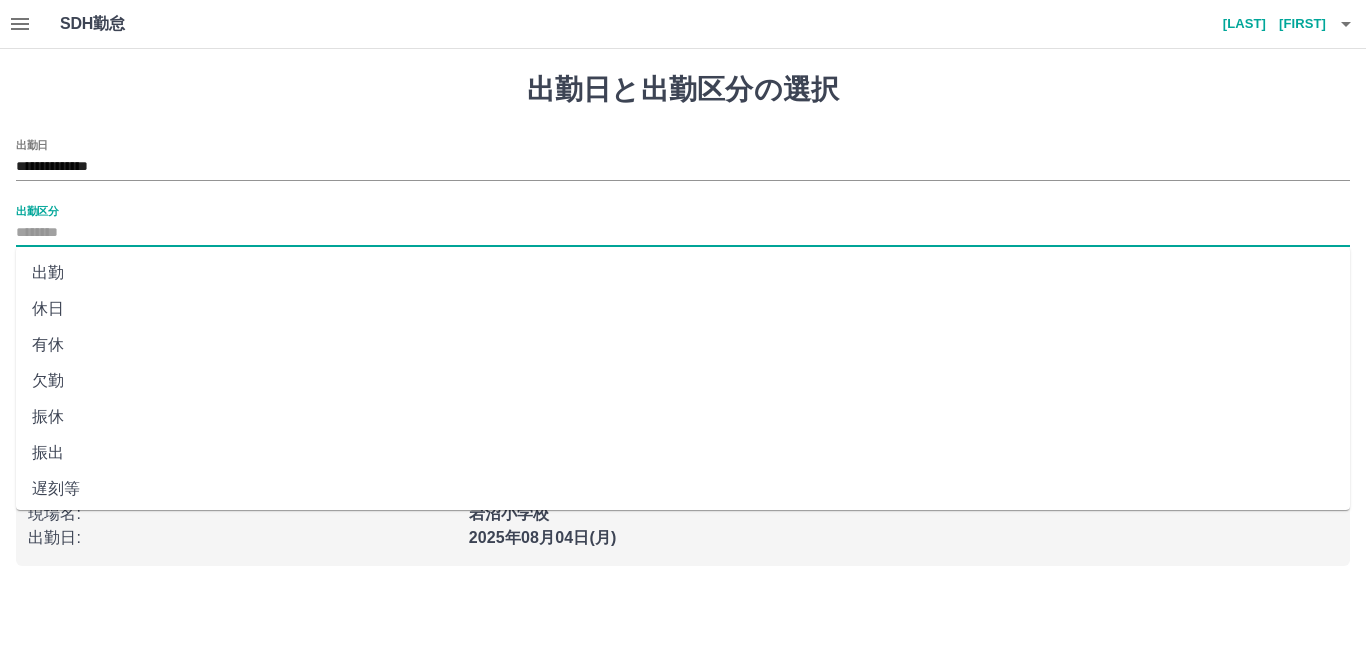 click on "出勤区分" at bounding box center (683, 233) 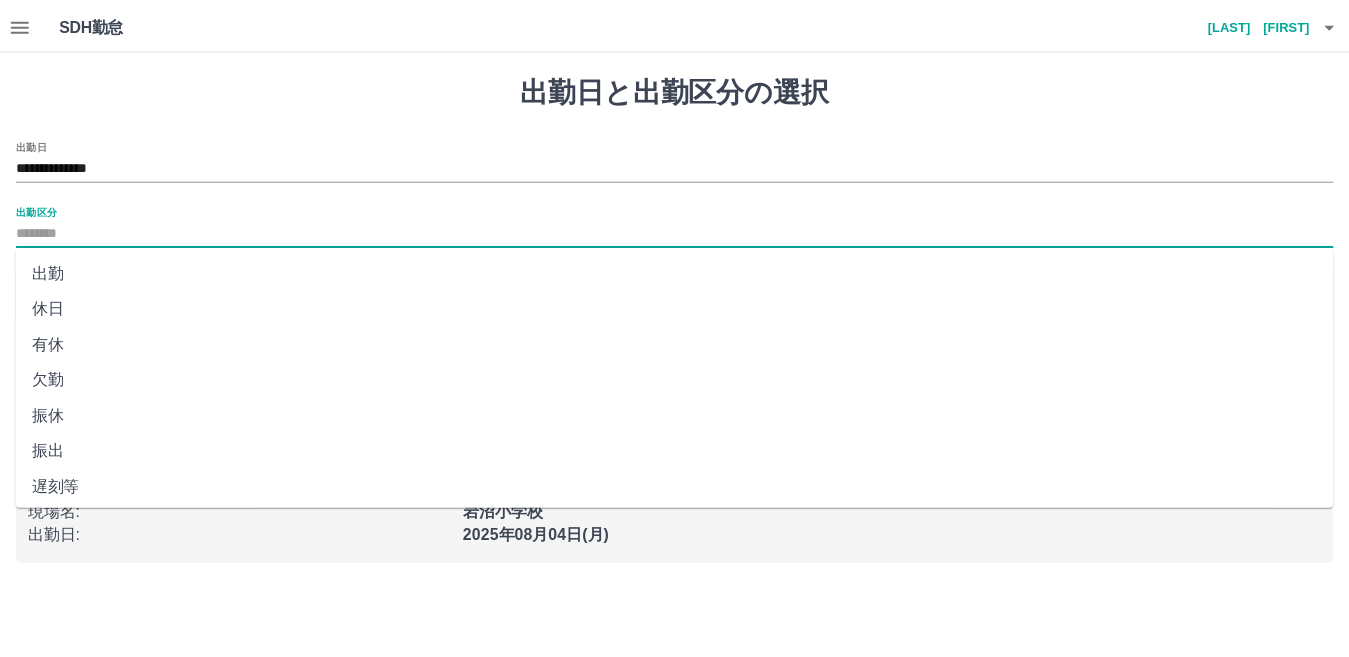 scroll, scrollTop: 401, scrollLeft: 0, axis: vertical 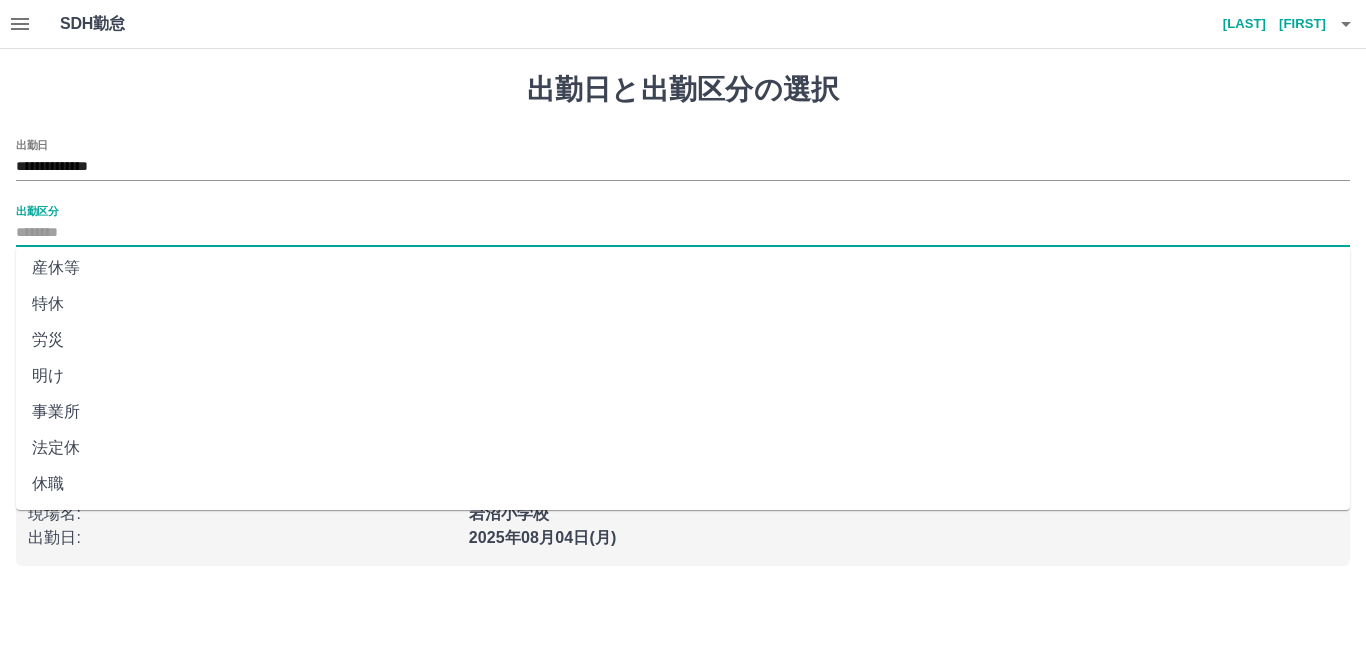click on "法定休" at bounding box center [683, 448] 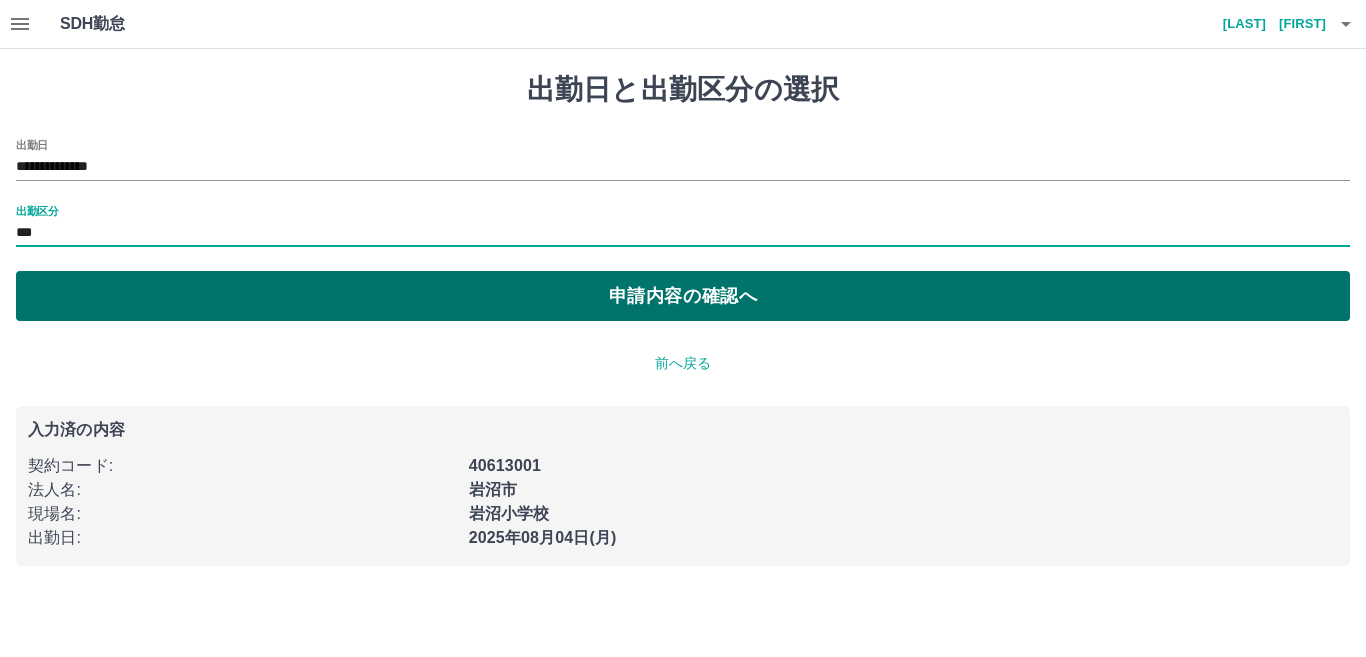 click on "申請内容の確認へ" at bounding box center [683, 296] 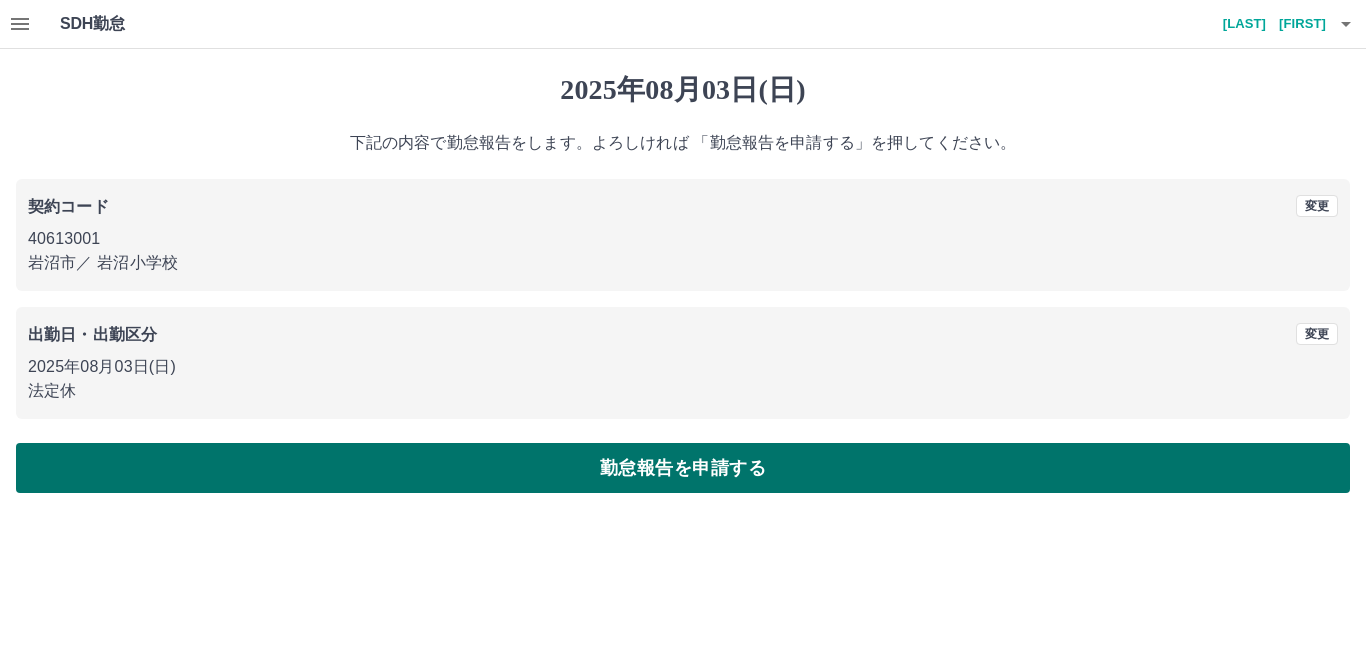 click on "勤怠報告を申請する" at bounding box center (683, 468) 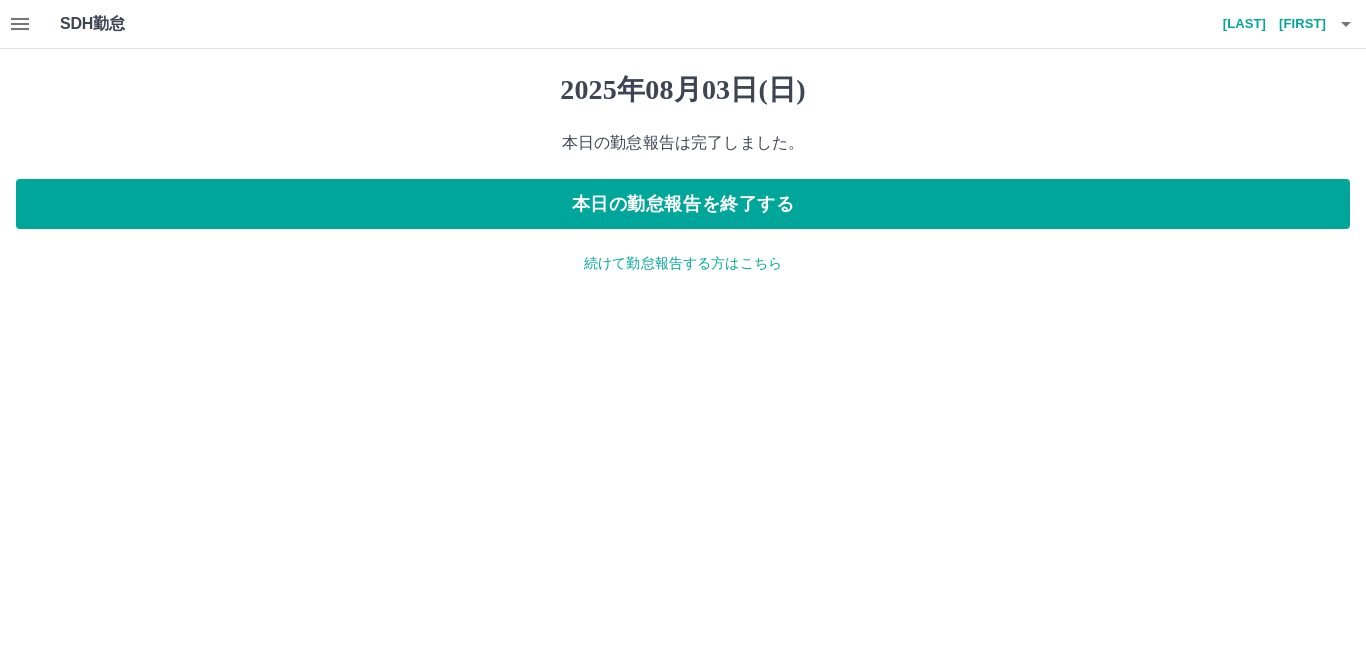 click on "2025年08月03日(日) 本日の勤怠報告は完了しました。 本日の勤怠報告を終了する 続けて勤怠報告する方はこちら" at bounding box center [683, 173] 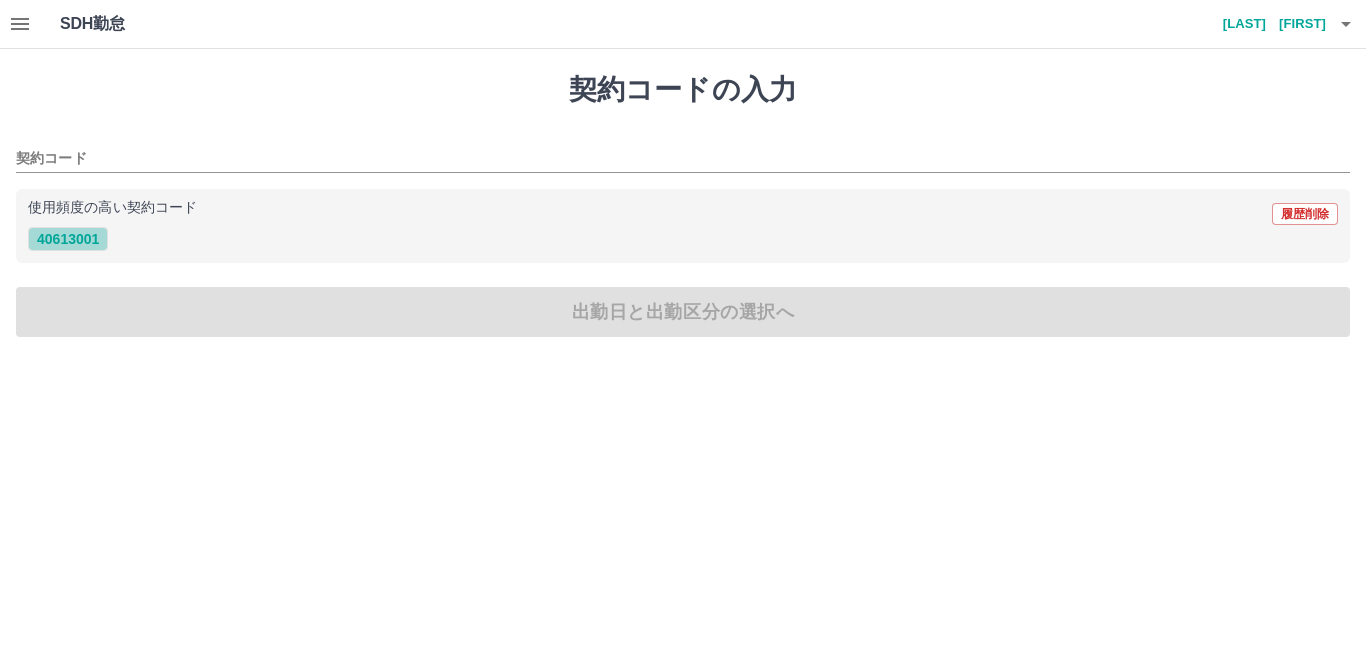 click on "40613001" at bounding box center (68, 239) 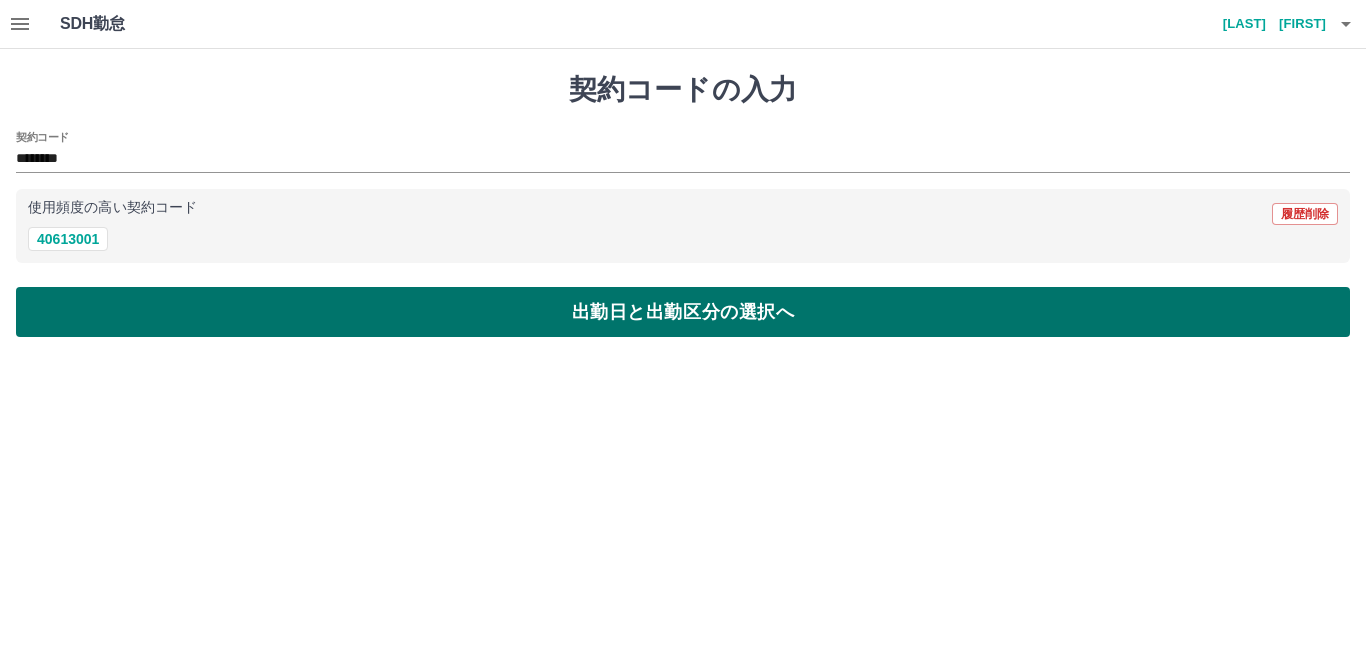 click on "出勤日と出勤区分の選択へ" at bounding box center [683, 312] 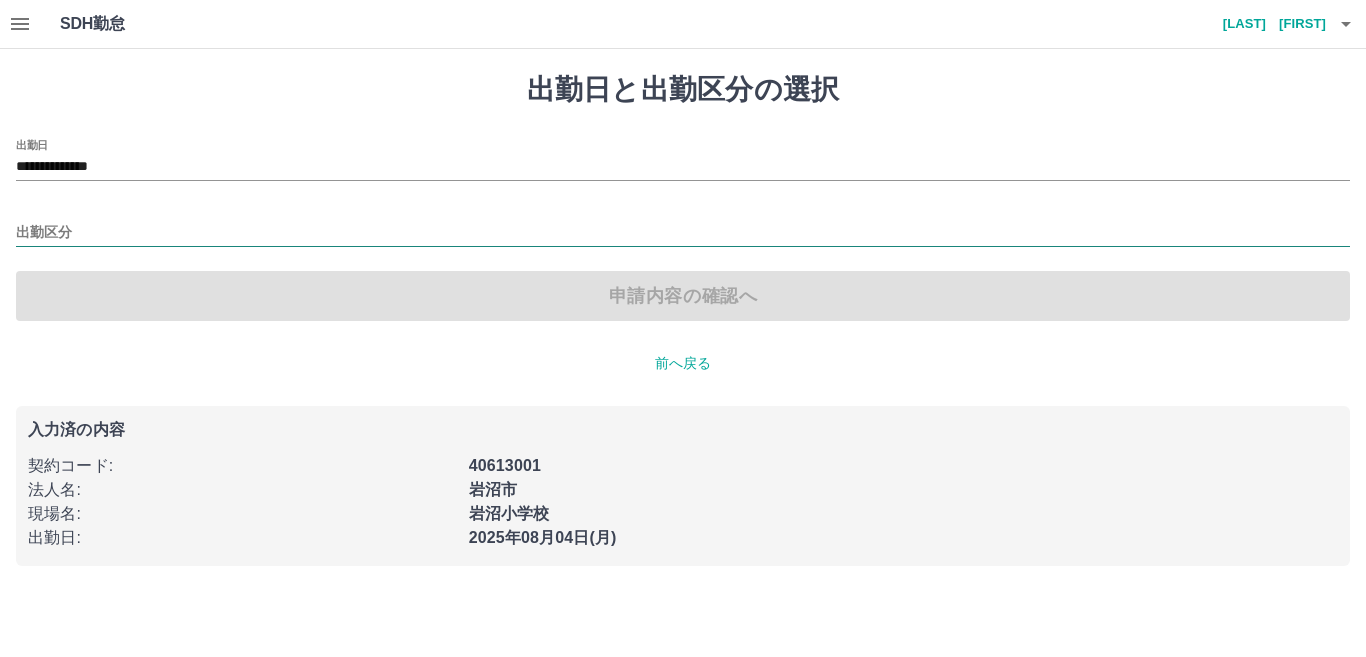 click on "出勤区分" at bounding box center [683, 233] 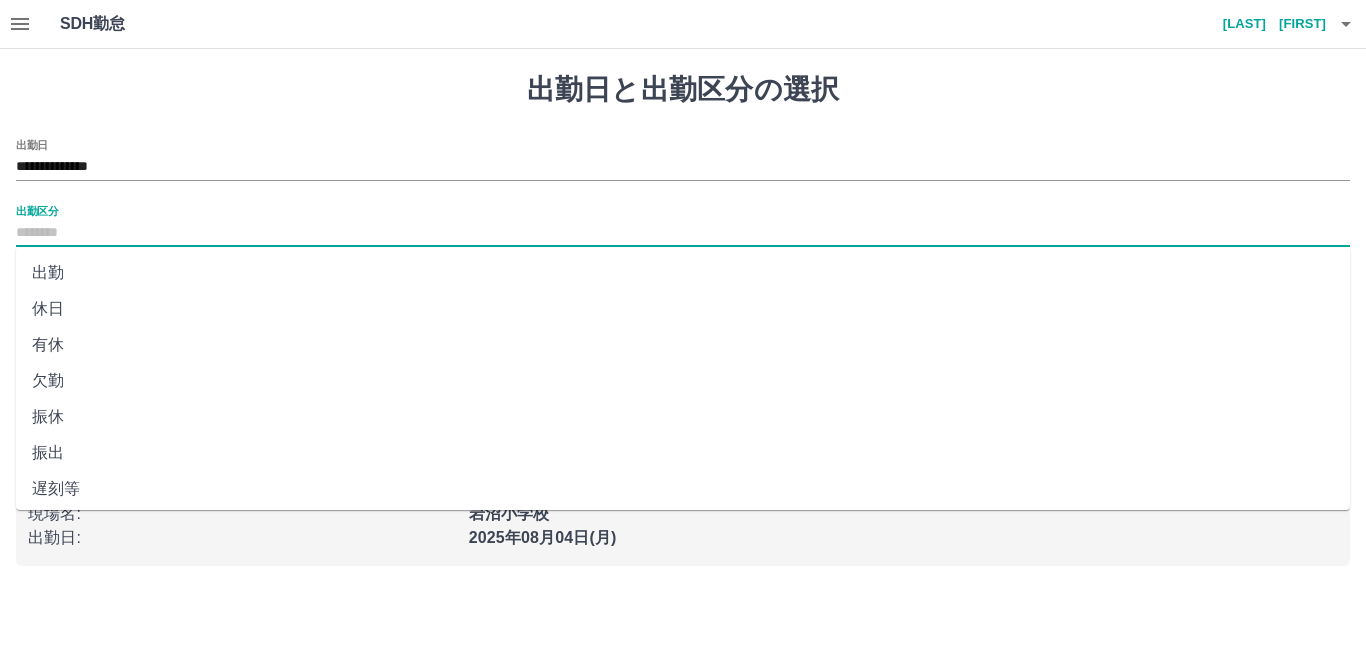 click on "出勤" at bounding box center [683, 273] 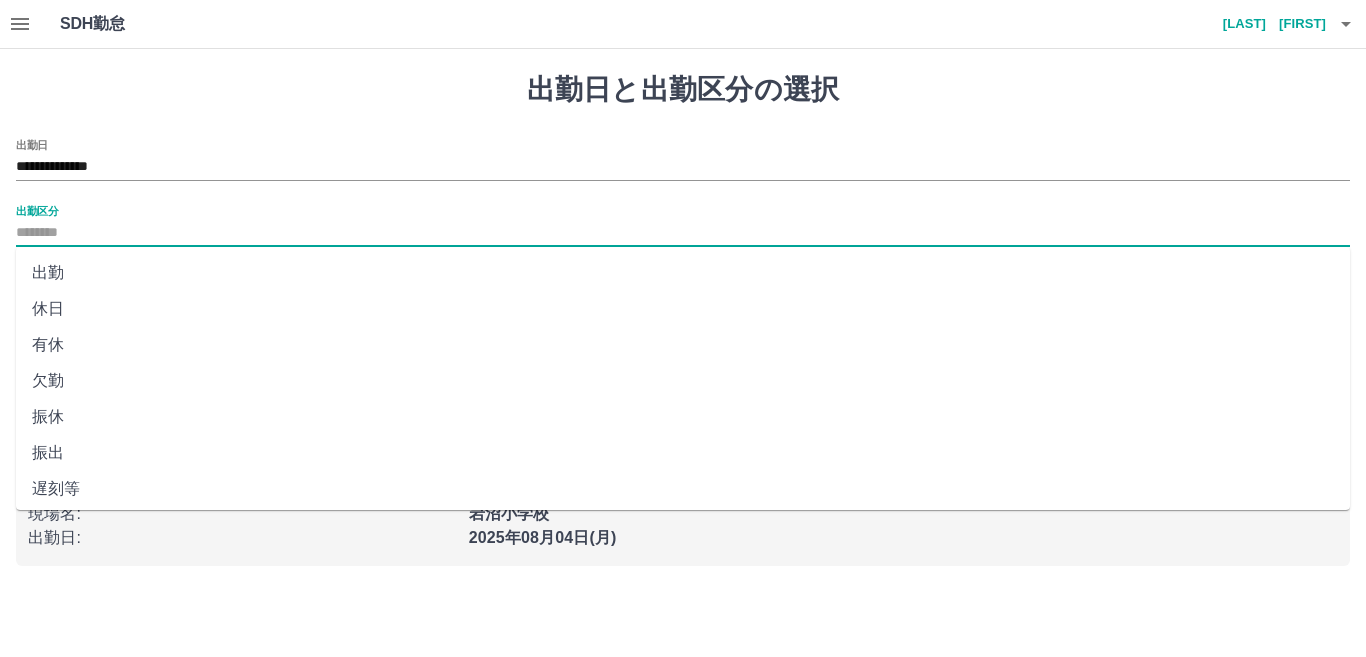 type on "**" 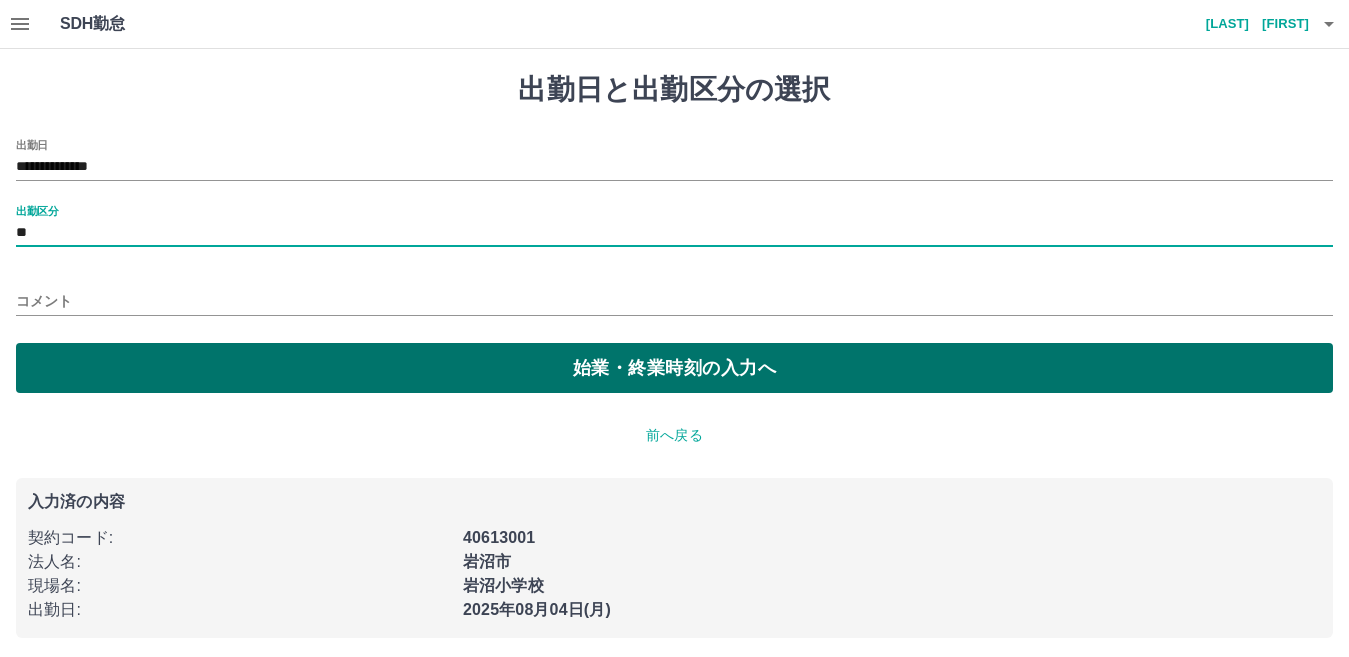 click on "始業・終業時刻の入力へ" at bounding box center (674, 368) 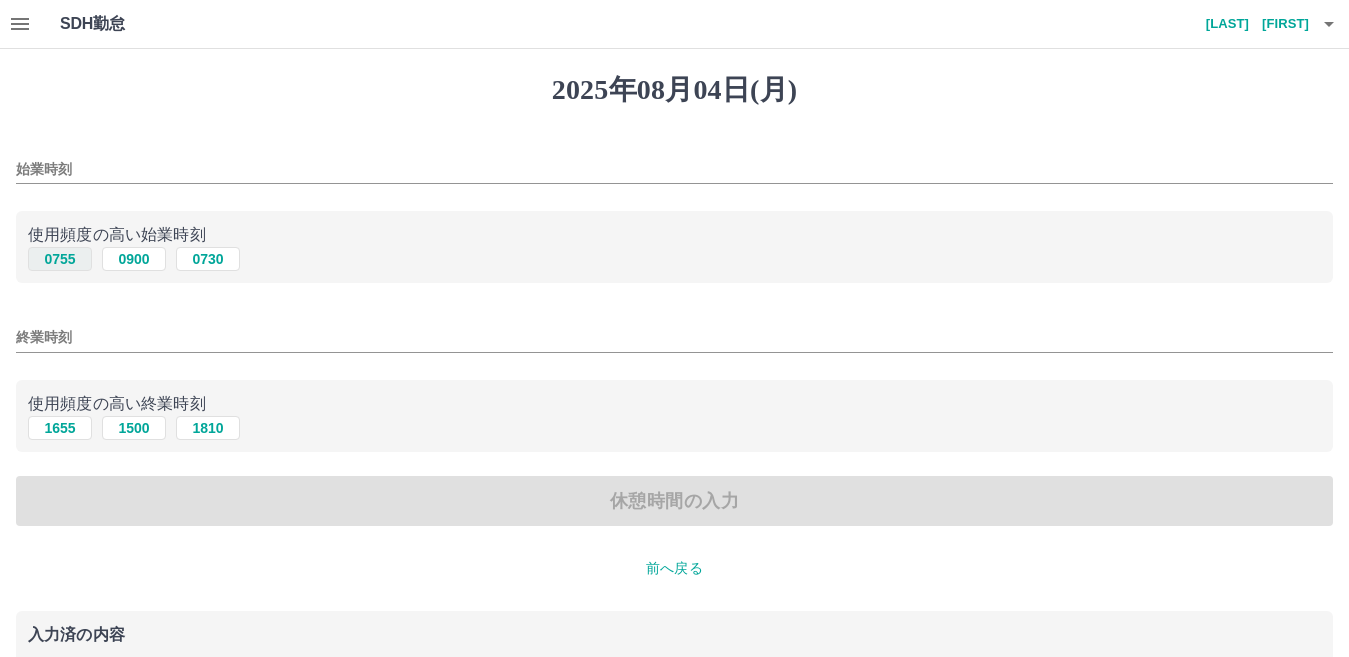 click on "0755" at bounding box center (60, 259) 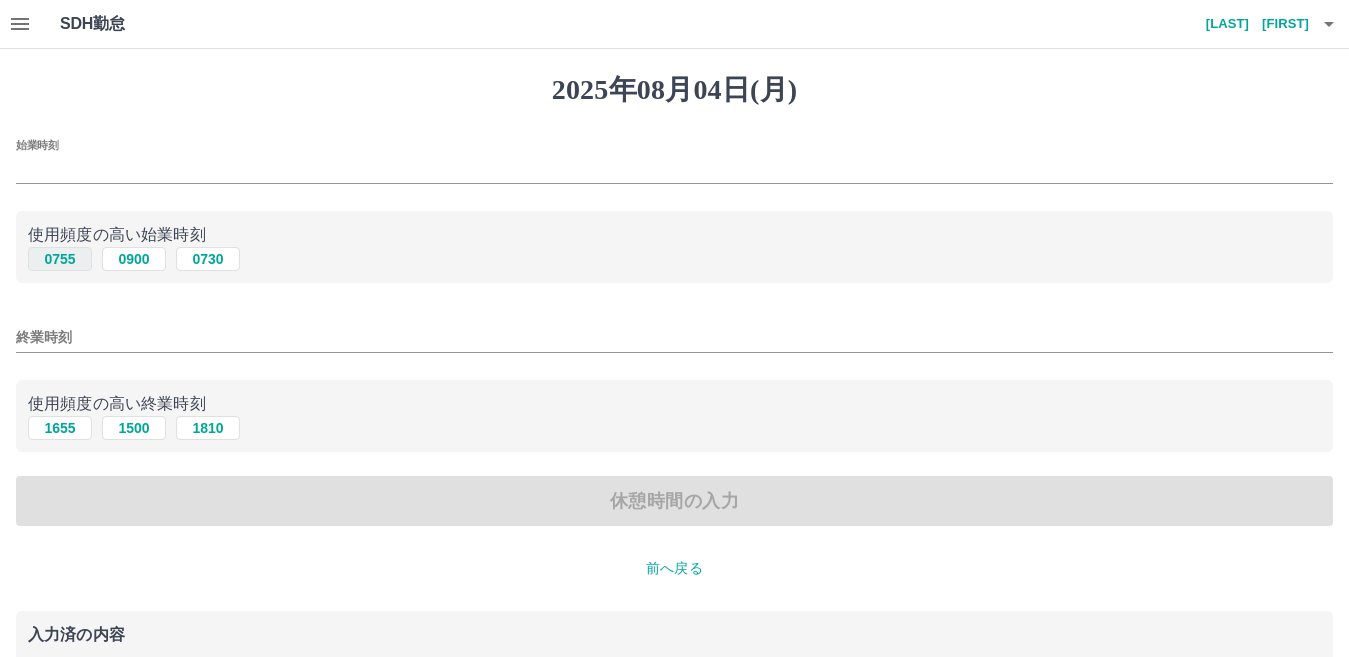 type on "****" 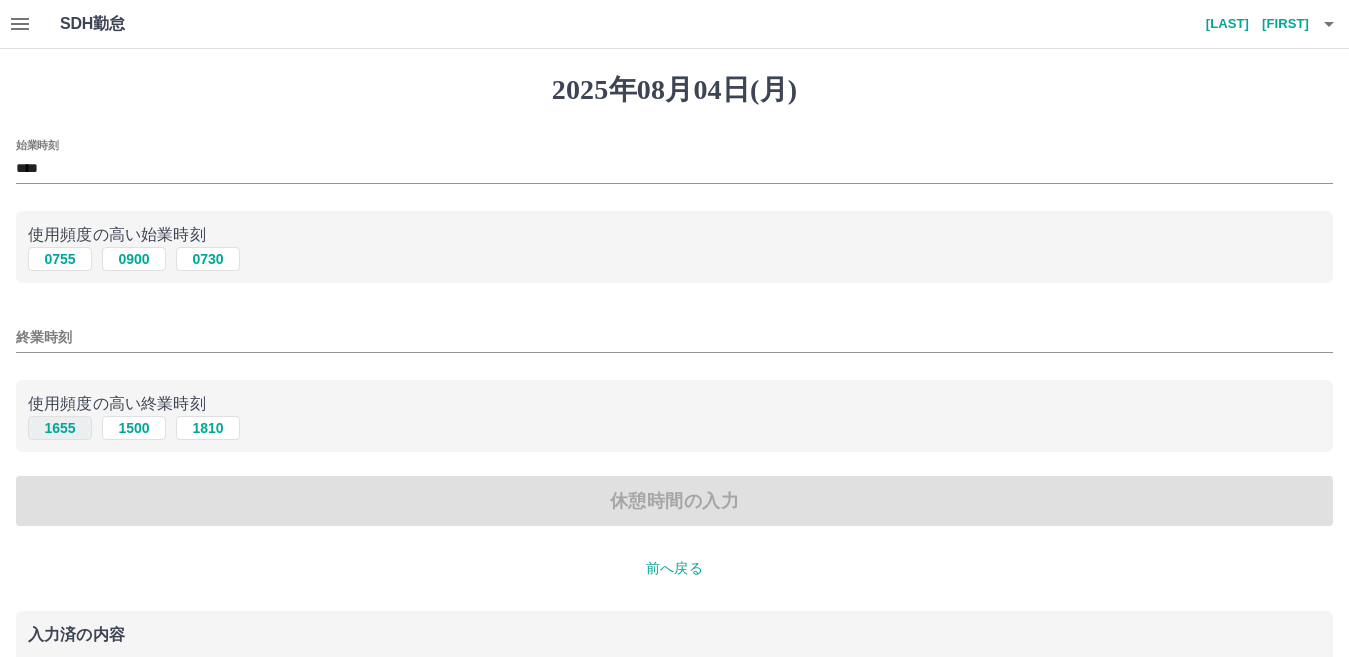 click on "1655" at bounding box center (60, 428) 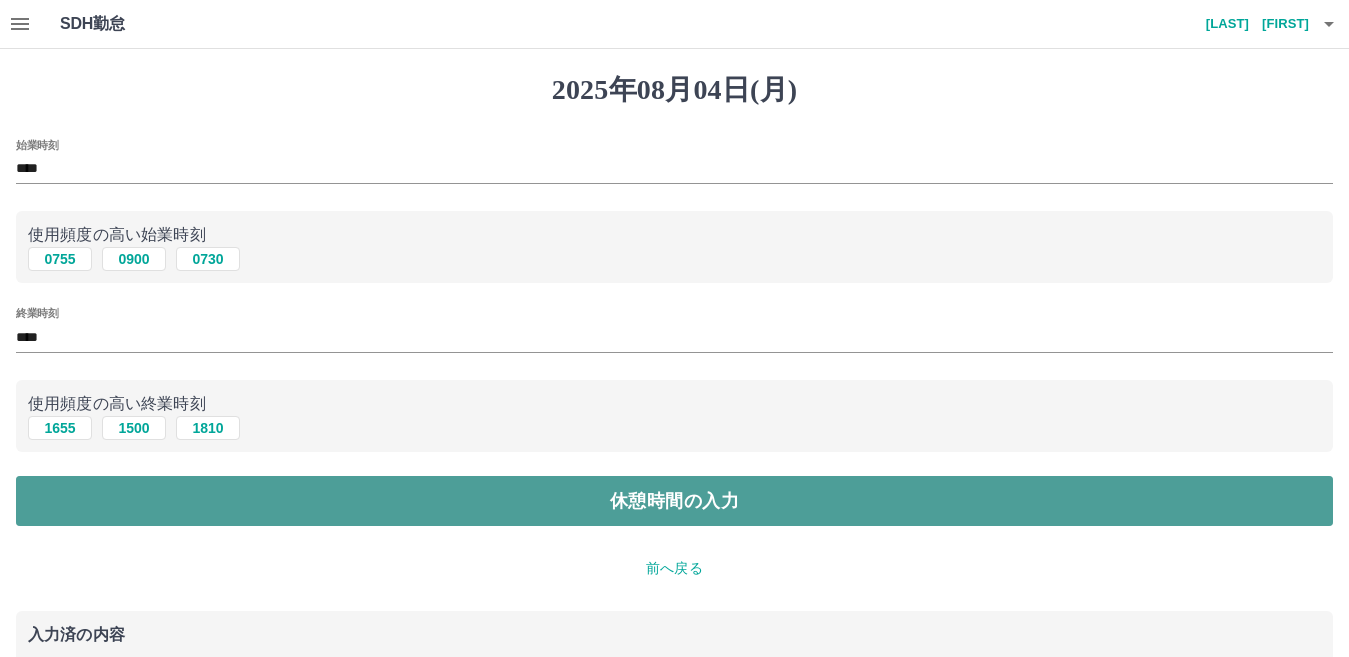 click on "休憩時間の入力" at bounding box center (674, 501) 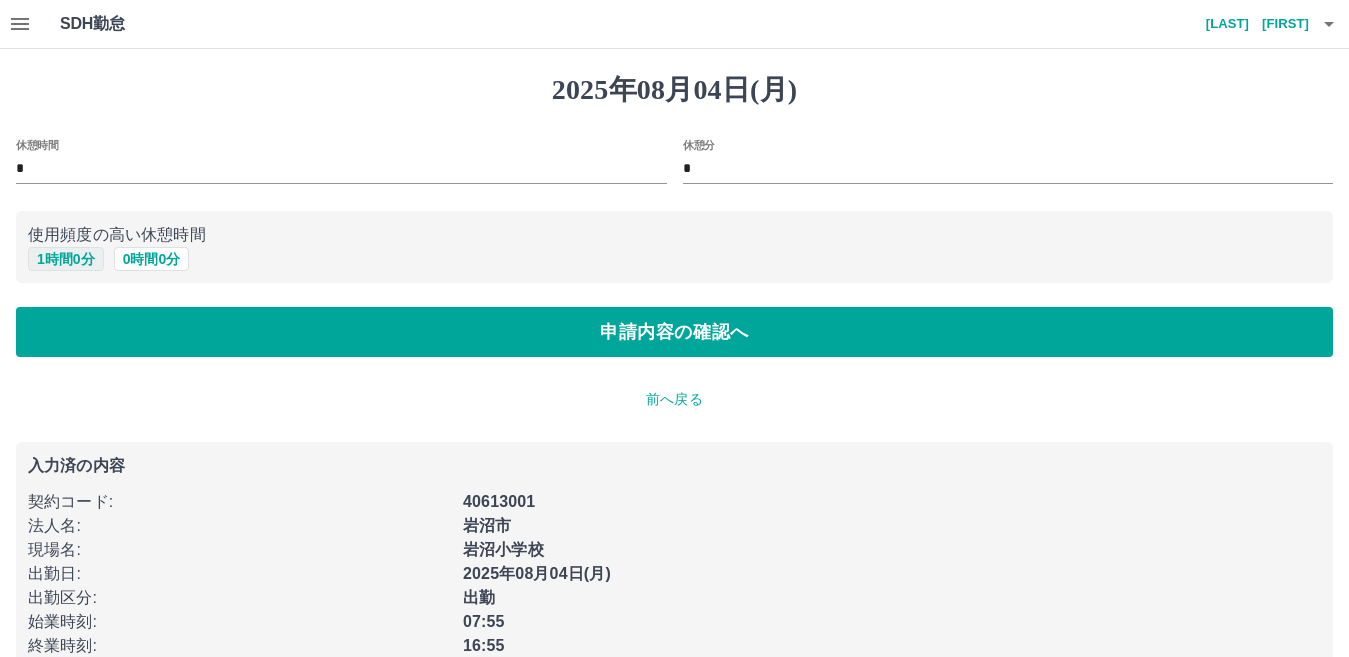 click on "1 時間 0 分" at bounding box center [66, 259] 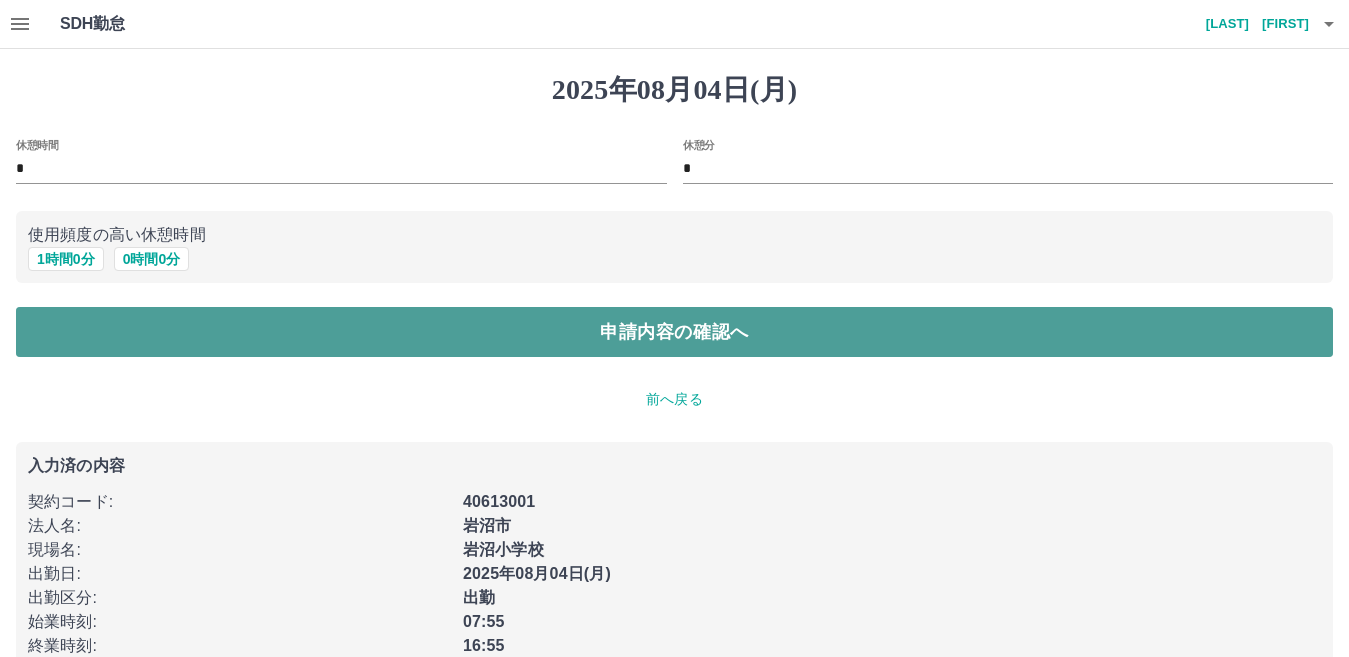 click on "申請内容の確認へ" at bounding box center (674, 332) 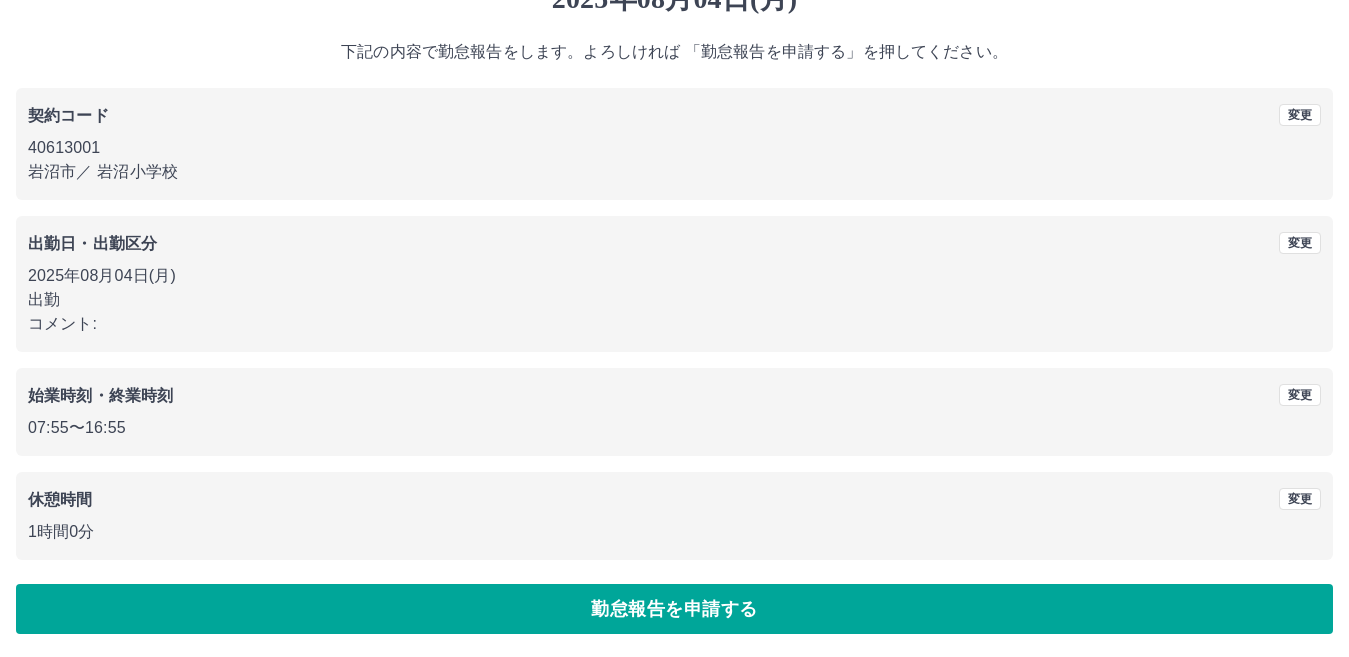 scroll, scrollTop: 92, scrollLeft: 0, axis: vertical 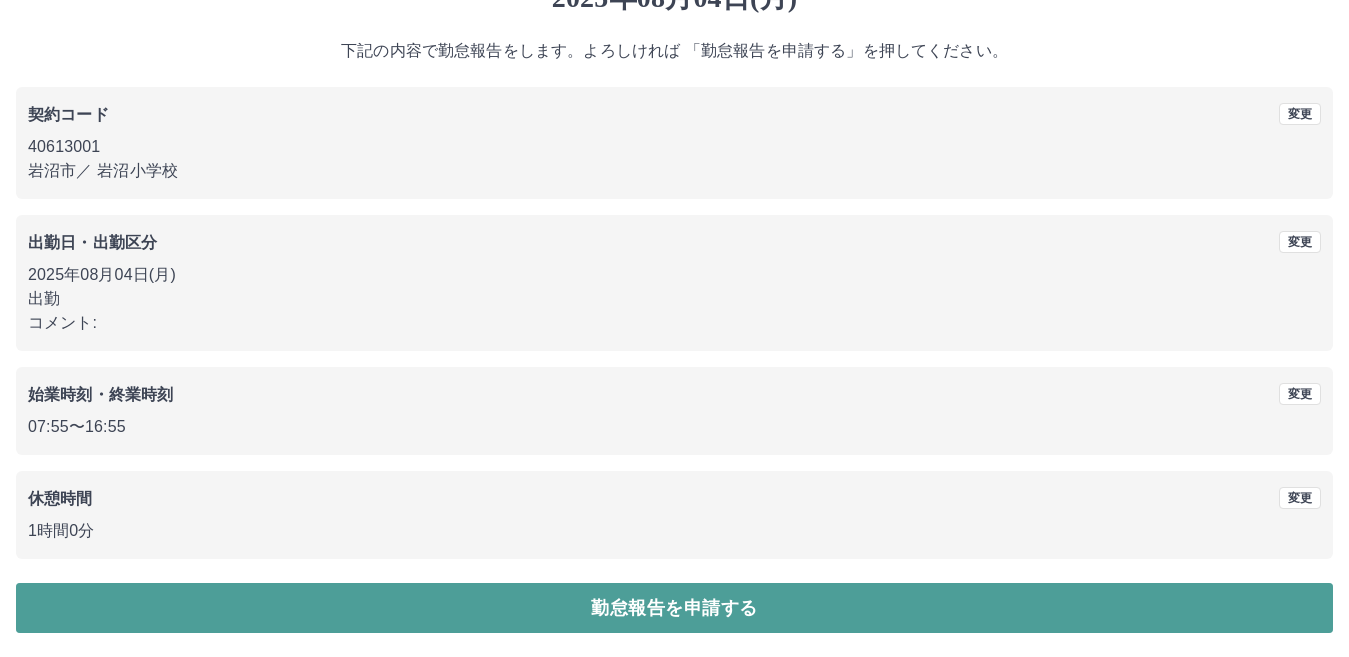 click on "勤怠報告を申請する" at bounding box center (674, 608) 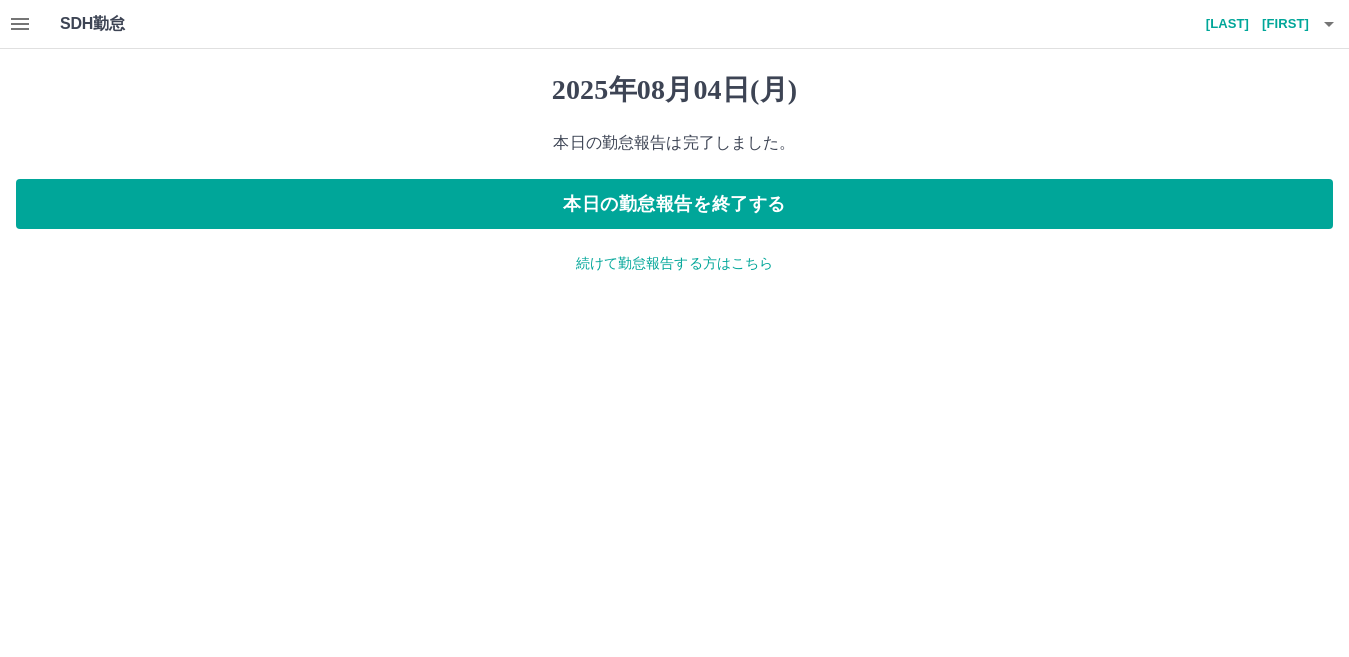 scroll, scrollTop: 0, scrollLeft: 0, axis: both 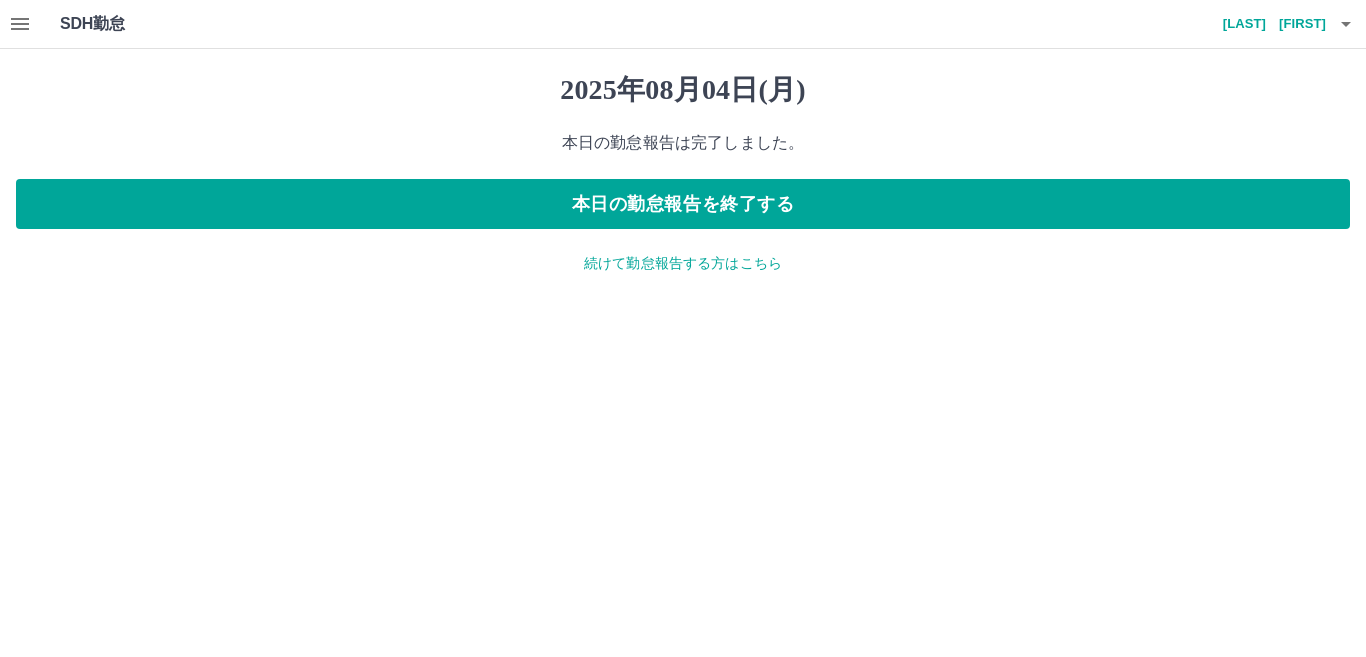 click 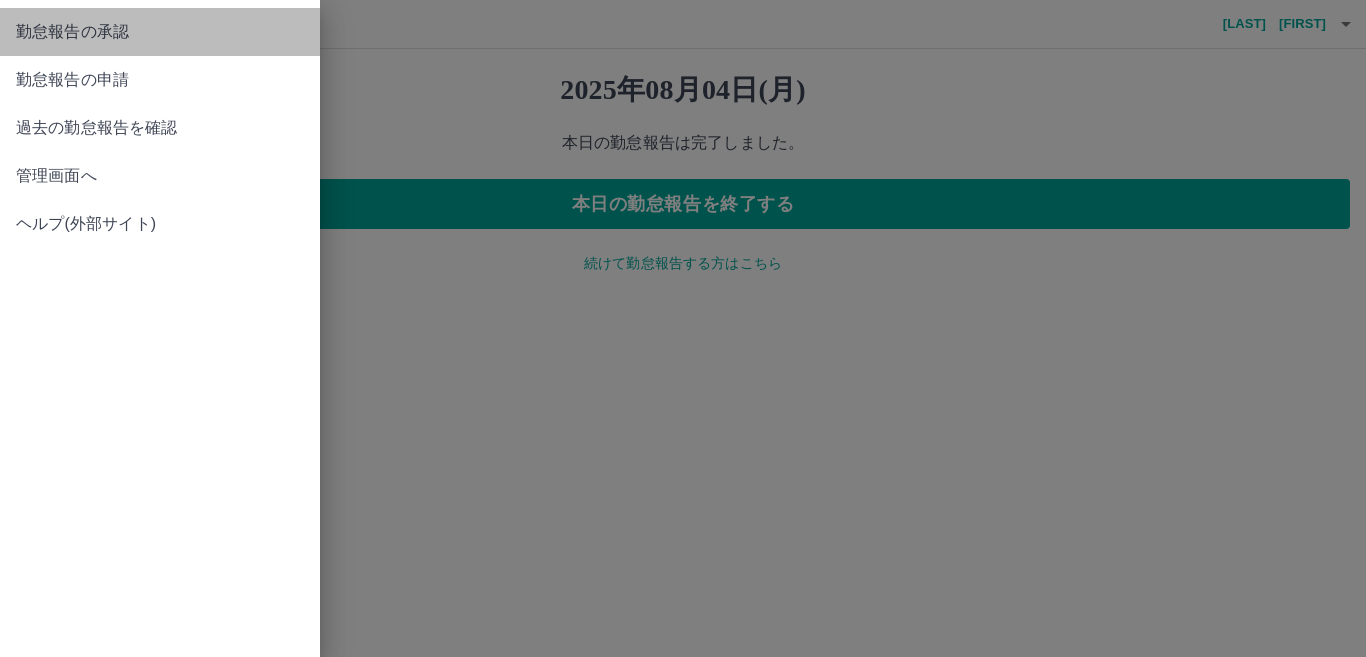 click on "勤怠報告の承認" at bounding box center (160, 32) 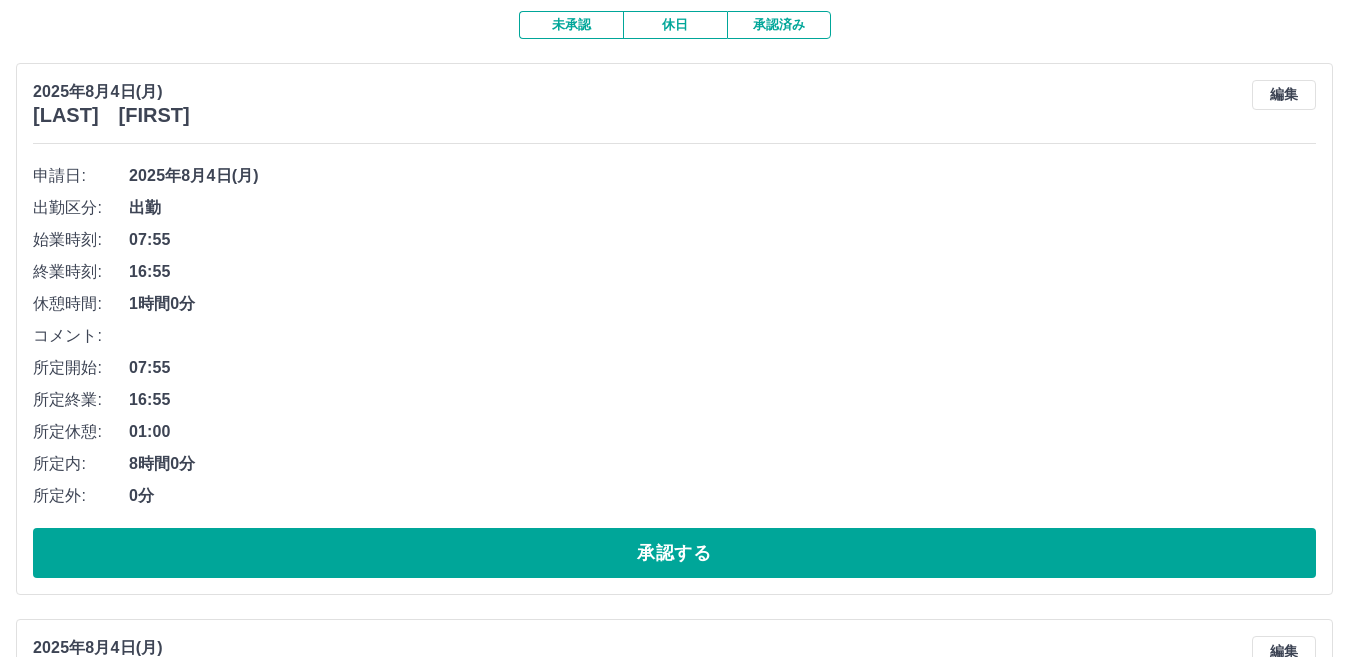 scroll, scrollTop: 0, scrollLeft: 0, axis: both 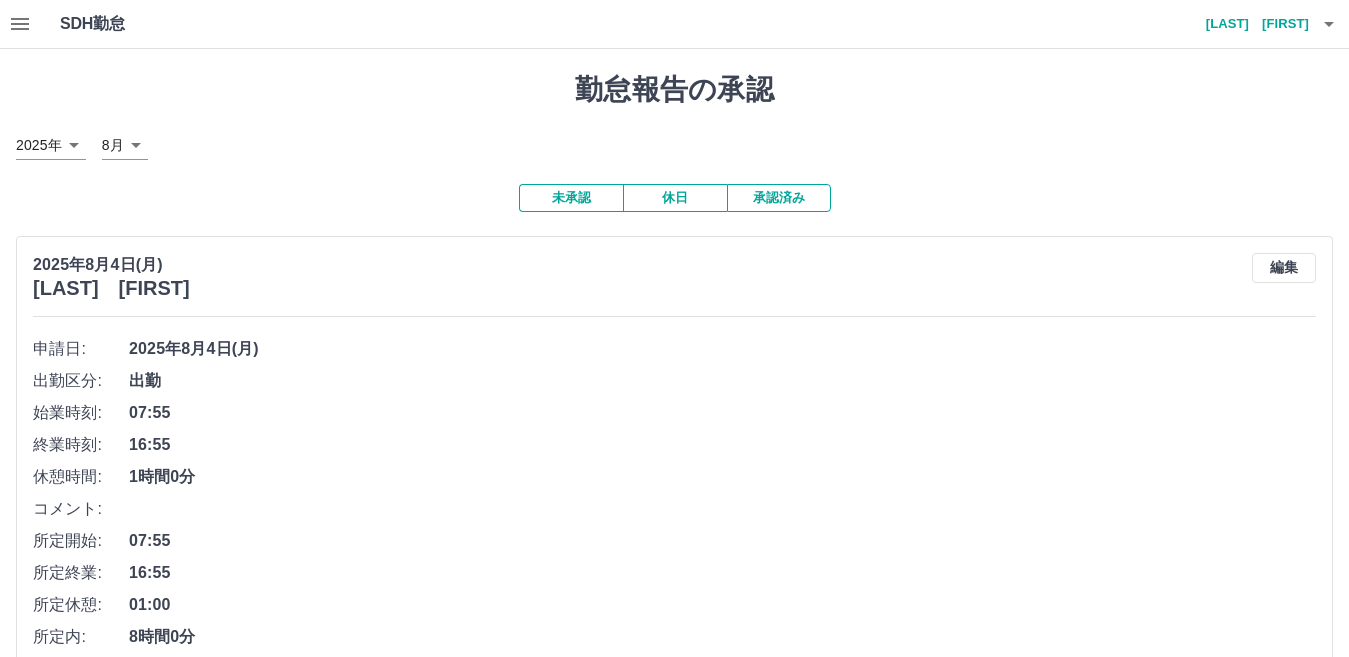 click on "承認済み" at bounding box center [779, 198] 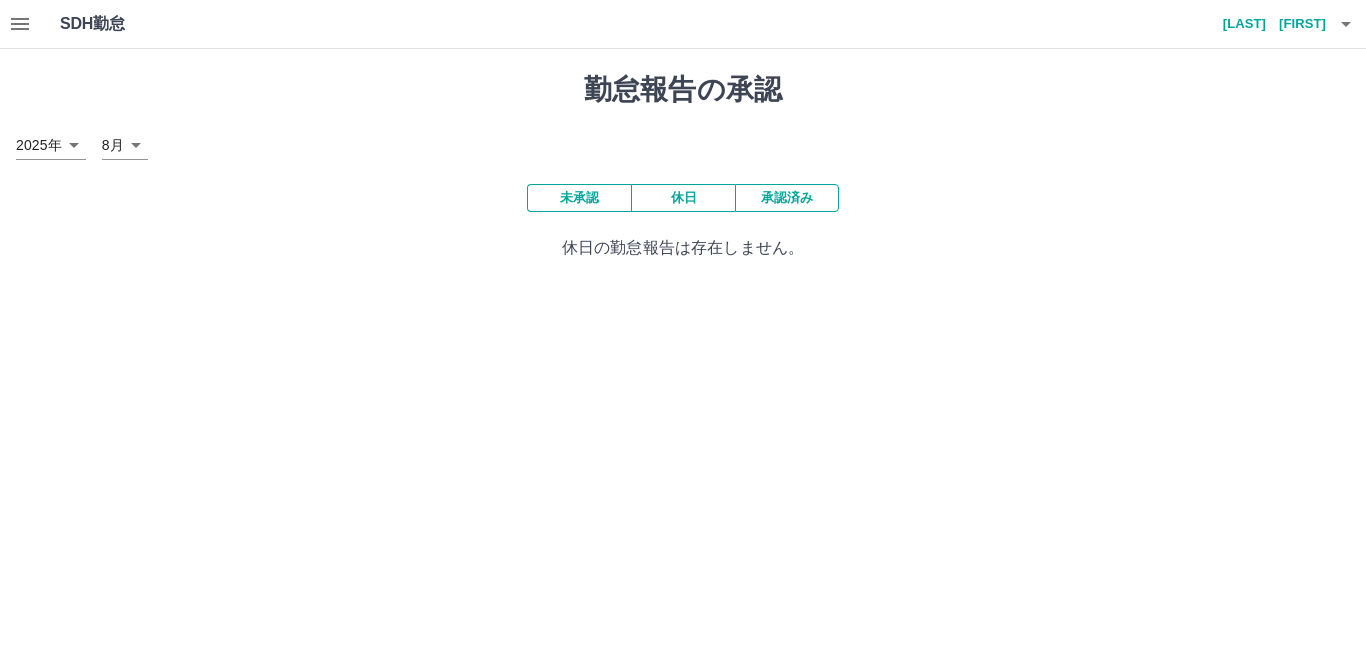 click on "未承認" at bounding box center [579, 198] 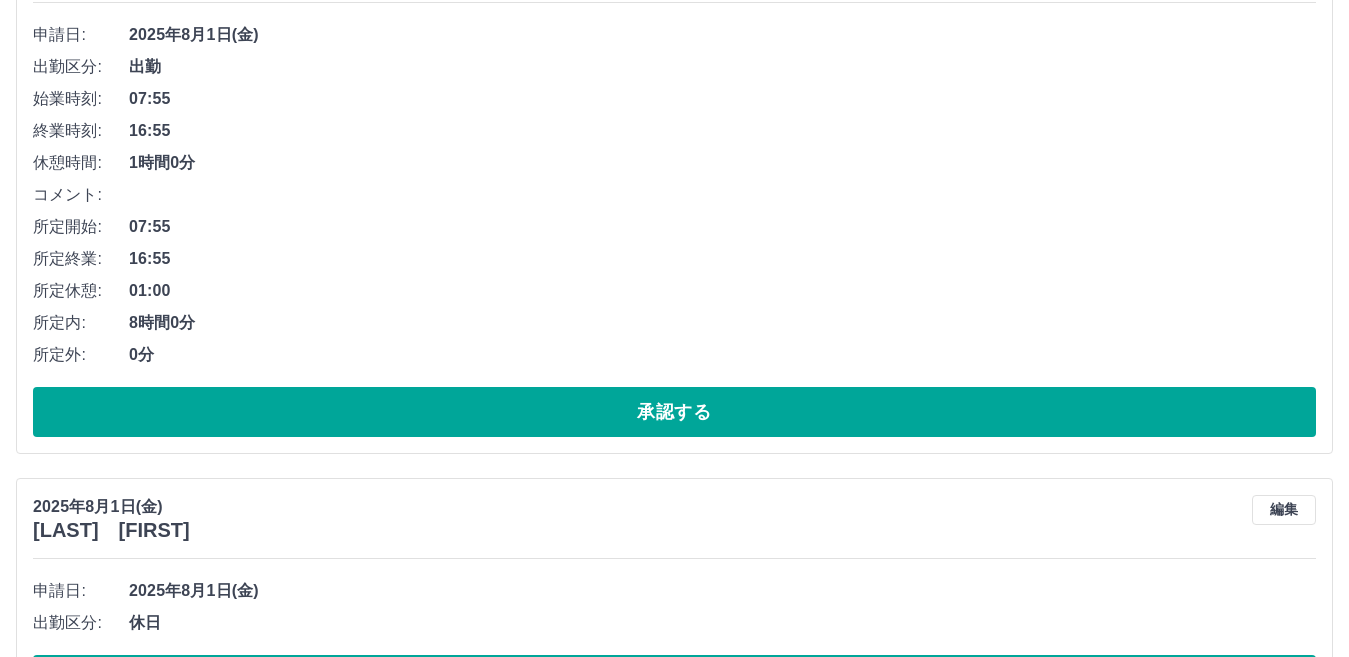 scroll, scrollTop: 5026, scrollLeft: 0, axis: vertical 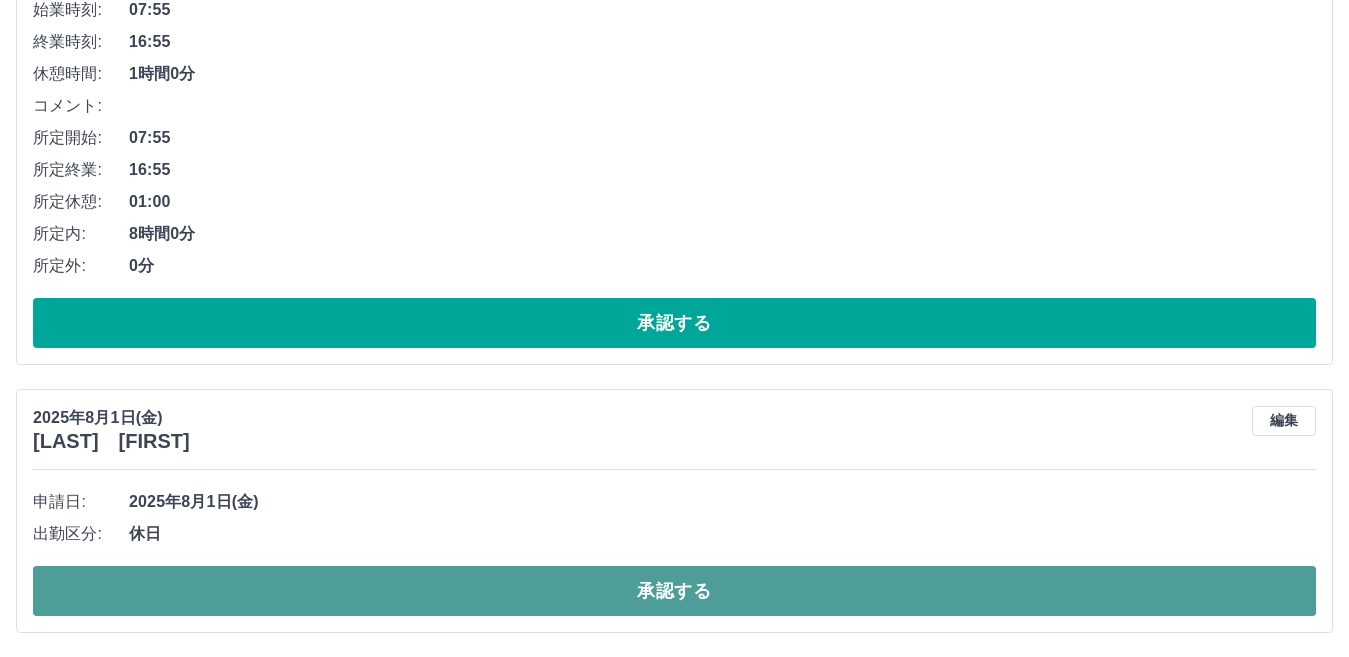 click on "承認する" at bounding box center (674, 591) 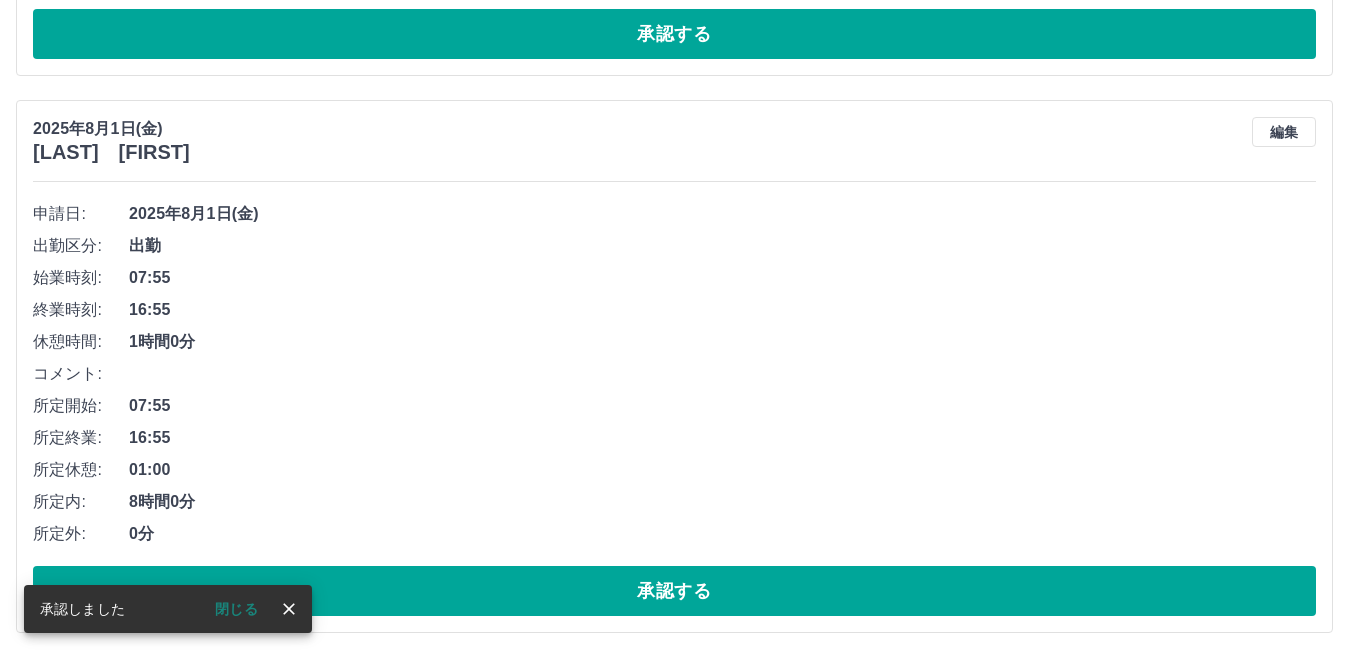 scroll, scrollTop: 4758, scrollLeft: 0, axis: vertical 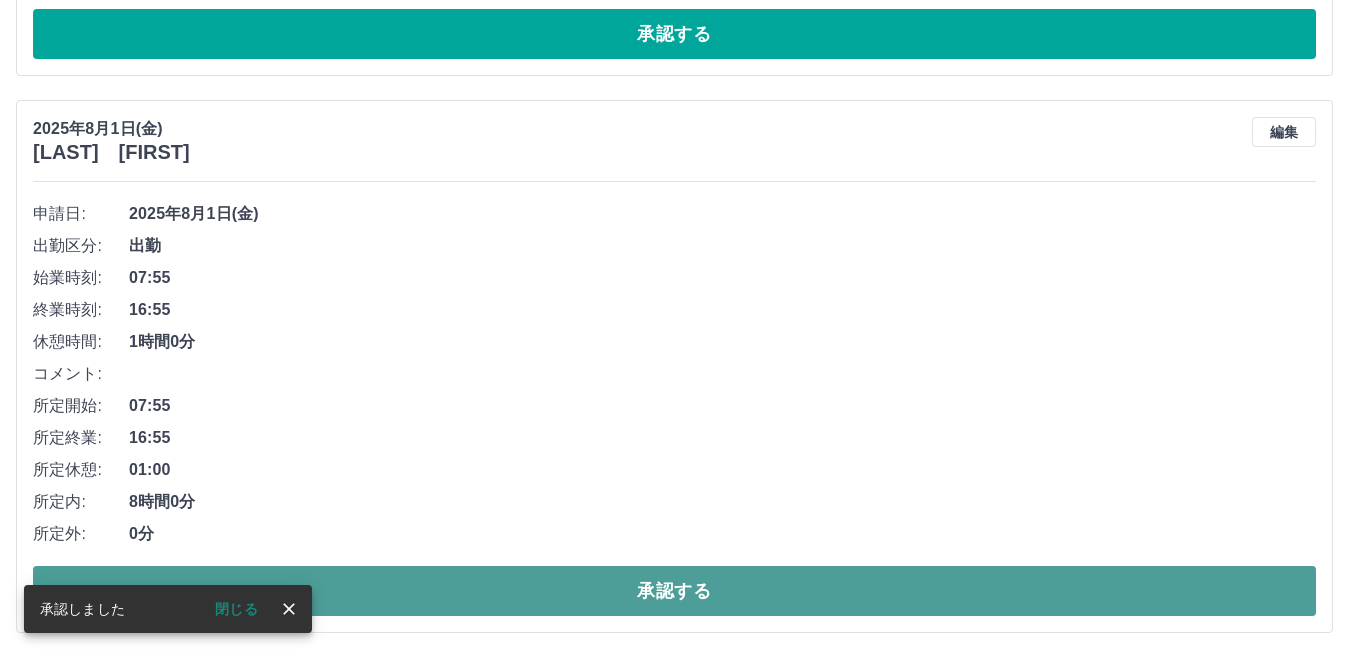 click on "承認する" at bounding box center (674, 591) 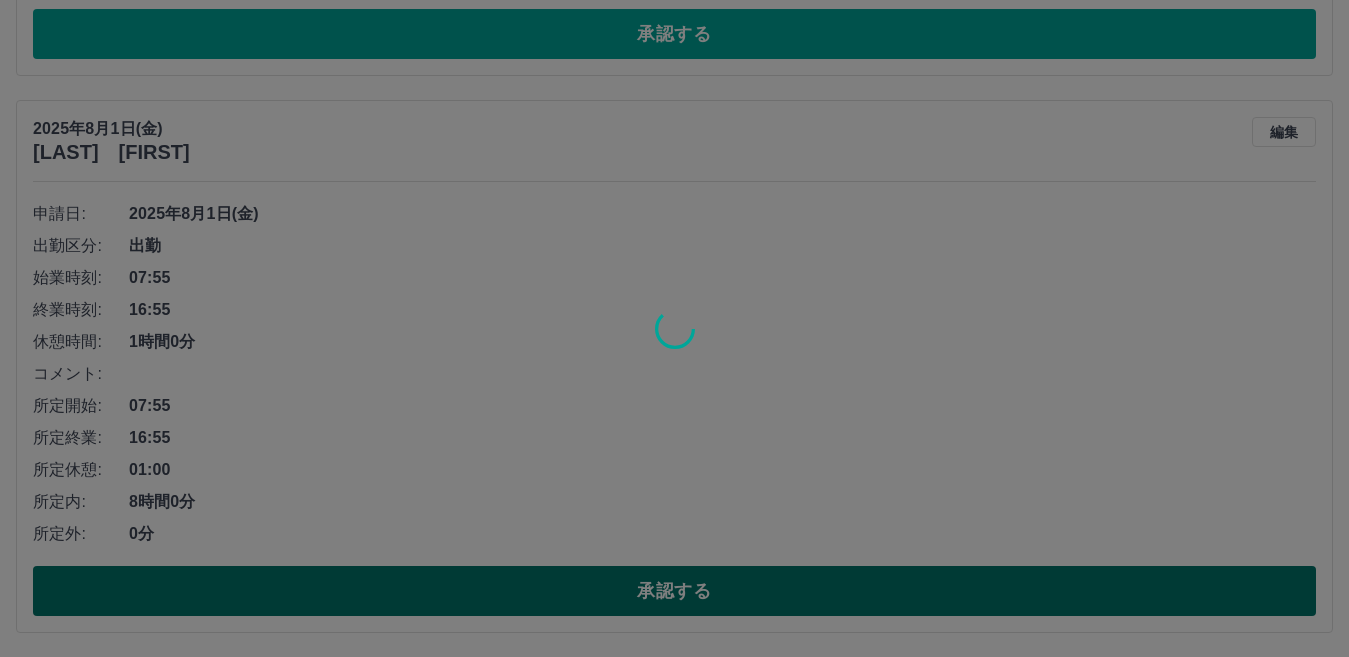 scroll, scrollTop: 4201, scrollLeft: 0, axis: vertical 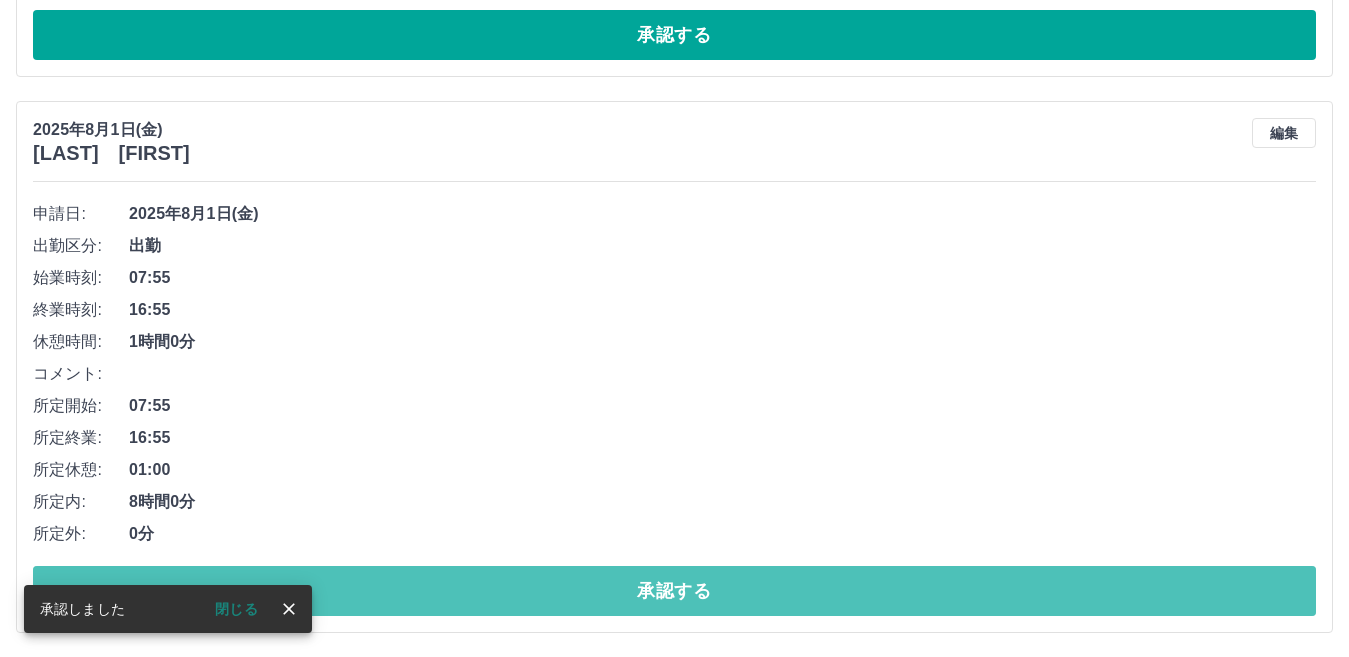 click on "承認する" at bounding box center [674, 591] 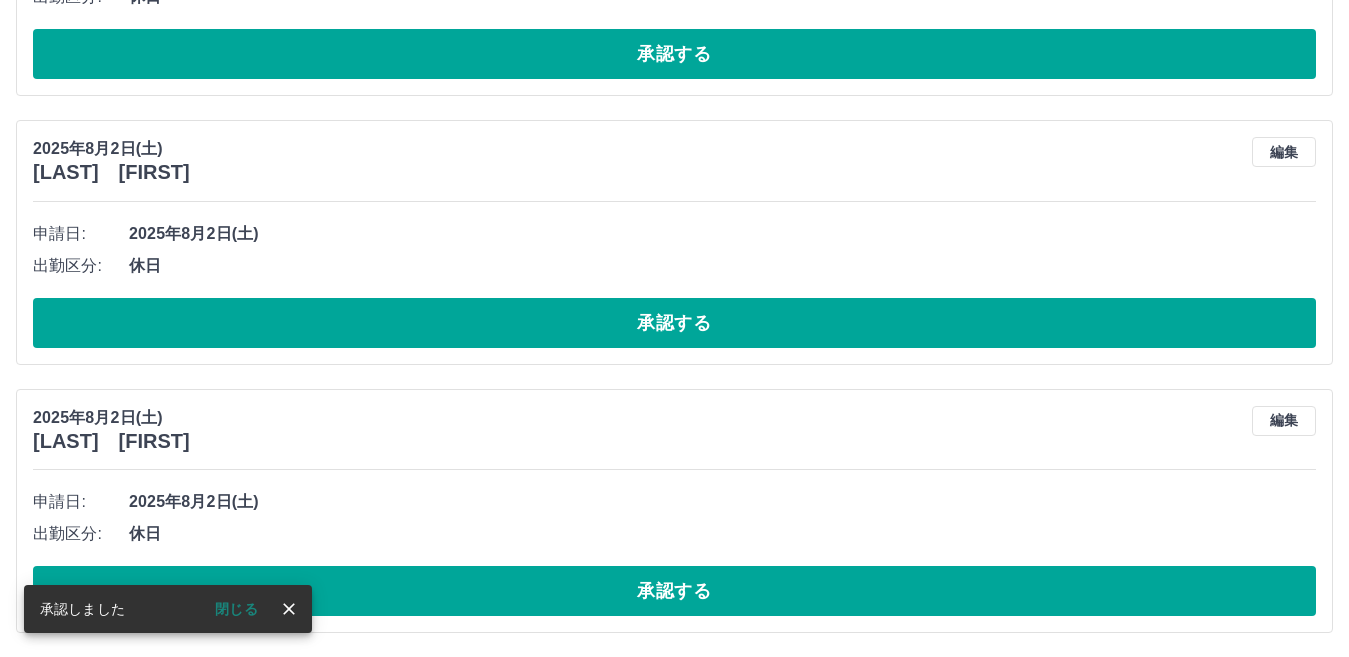 scroll, scrollTop: 3645, scrollLeft: 0, axis: vertical 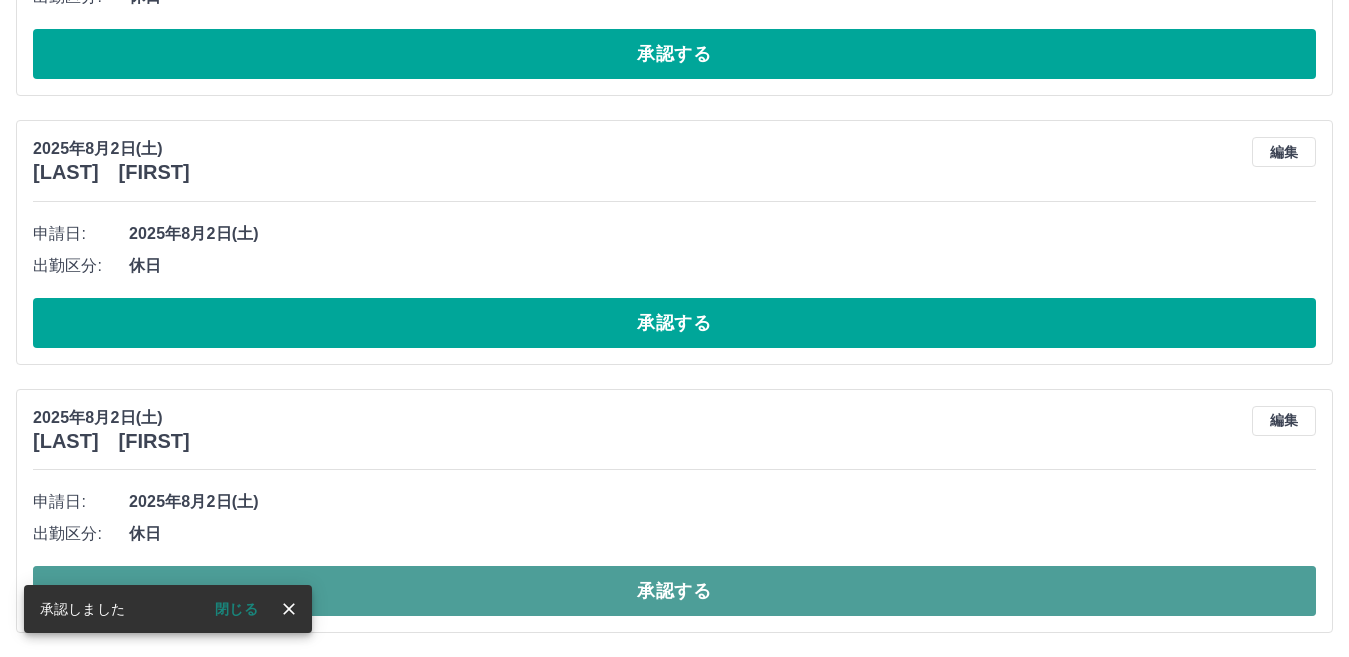 click on "承認する" at bounding box center (674, 591) 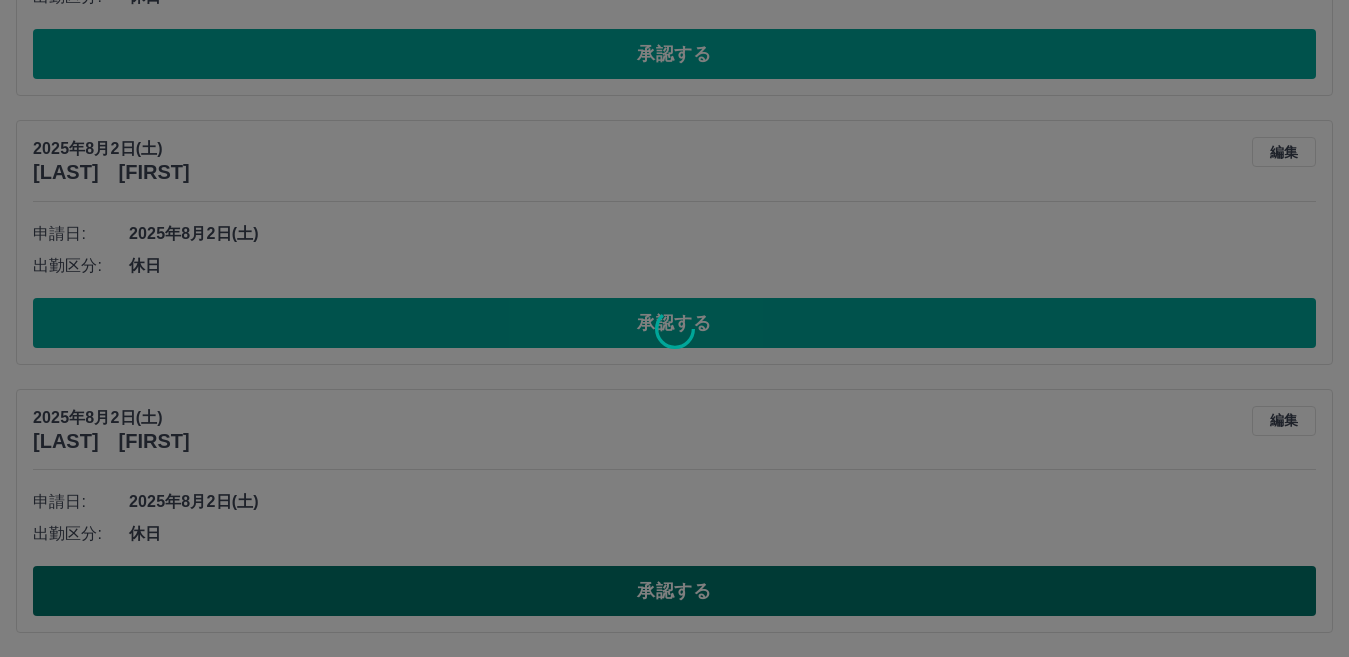 scroll, scrollTop: 3377, scrollLeft: 0, axis: vertical 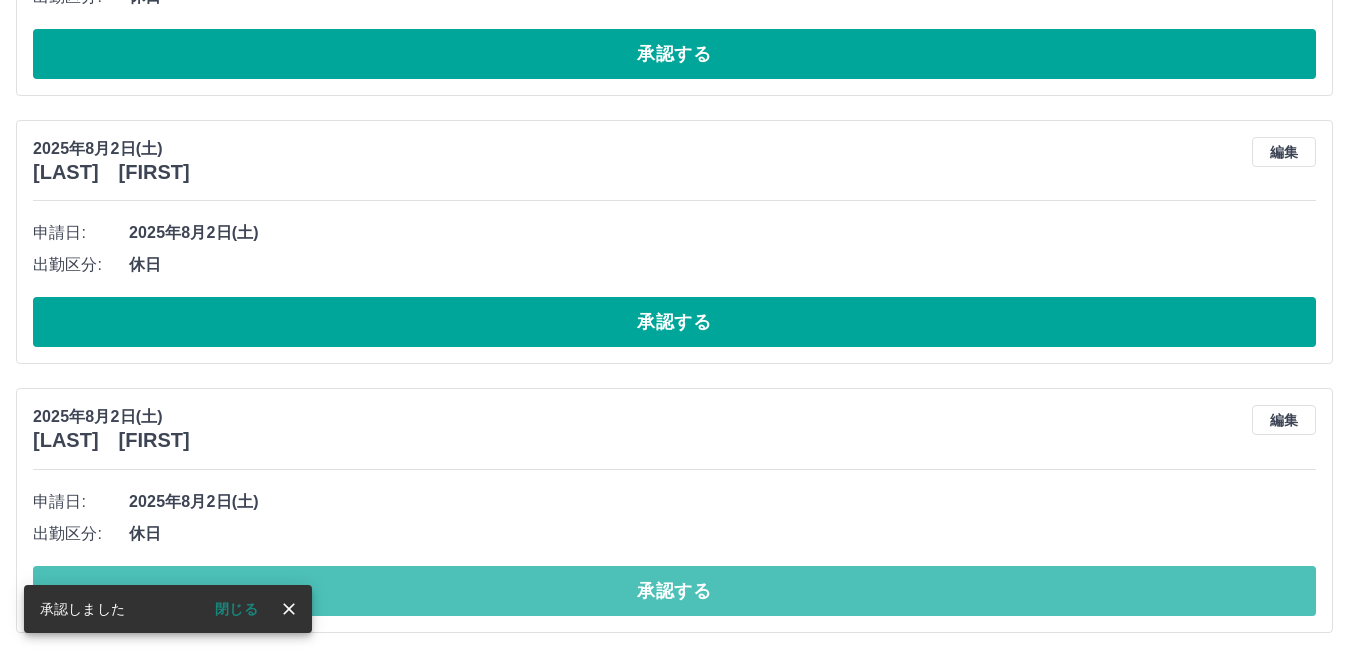 click on "承認する" at bounding box center (674, 591) 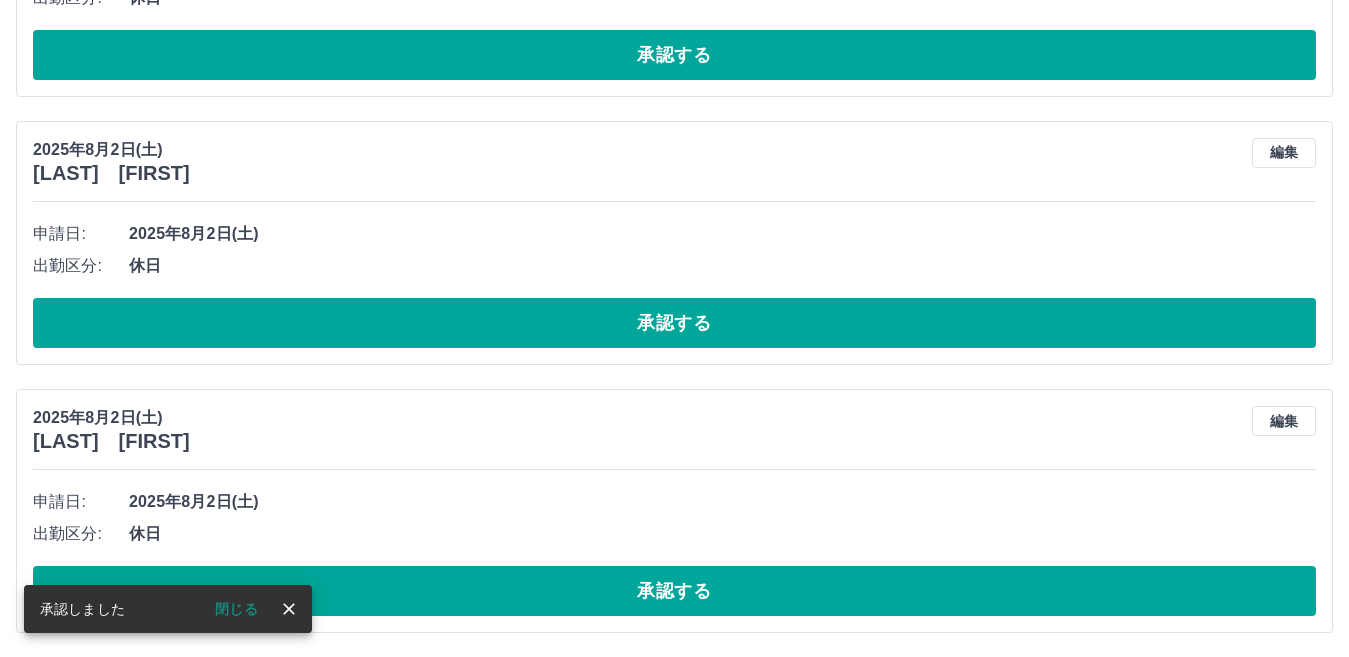 scroll, scrollTop: 3108, scrollLeft: 0, axis: vertical 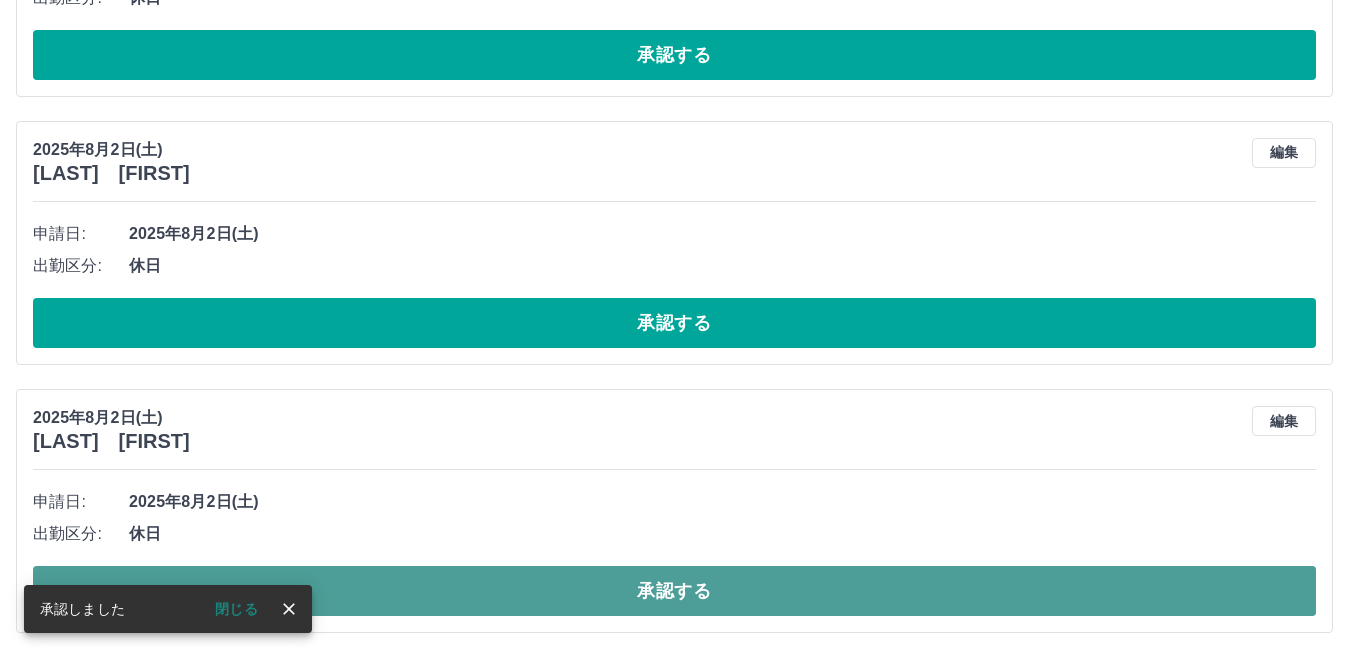 click on "承認する" at bounding box center (674, 591) 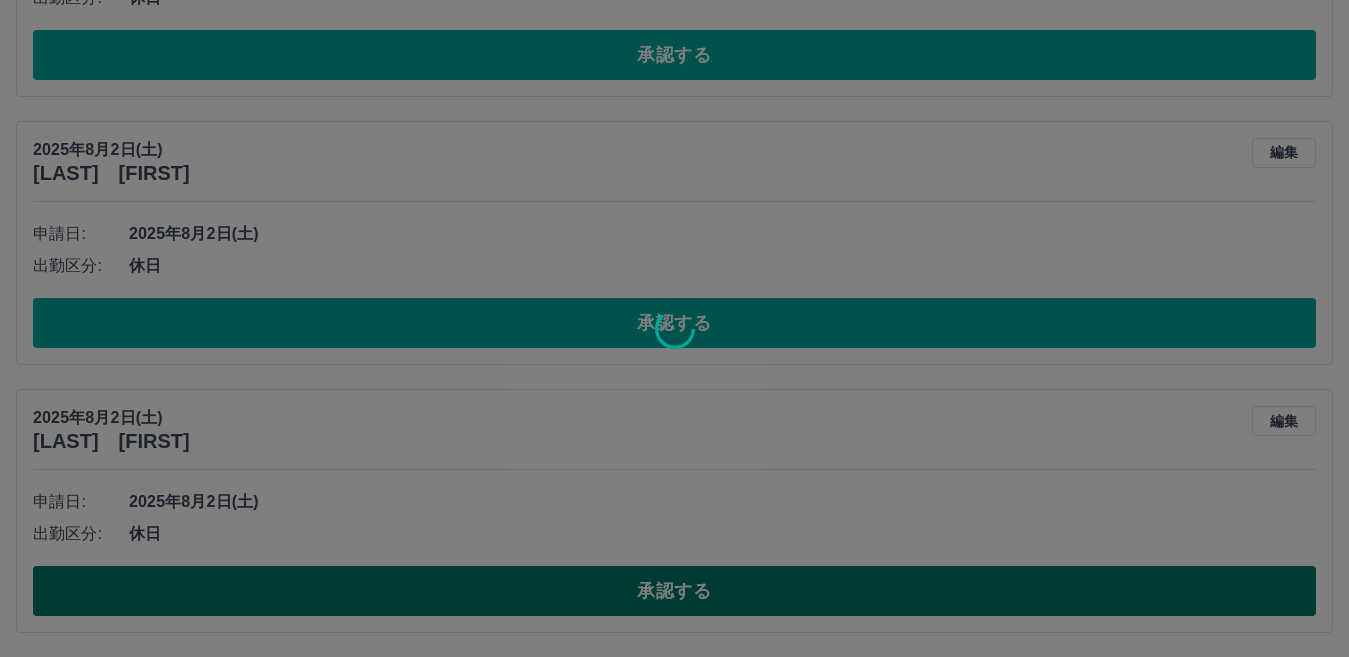 scroll, scrollTop: 2840, scrollLeft: 0, axis: vertical 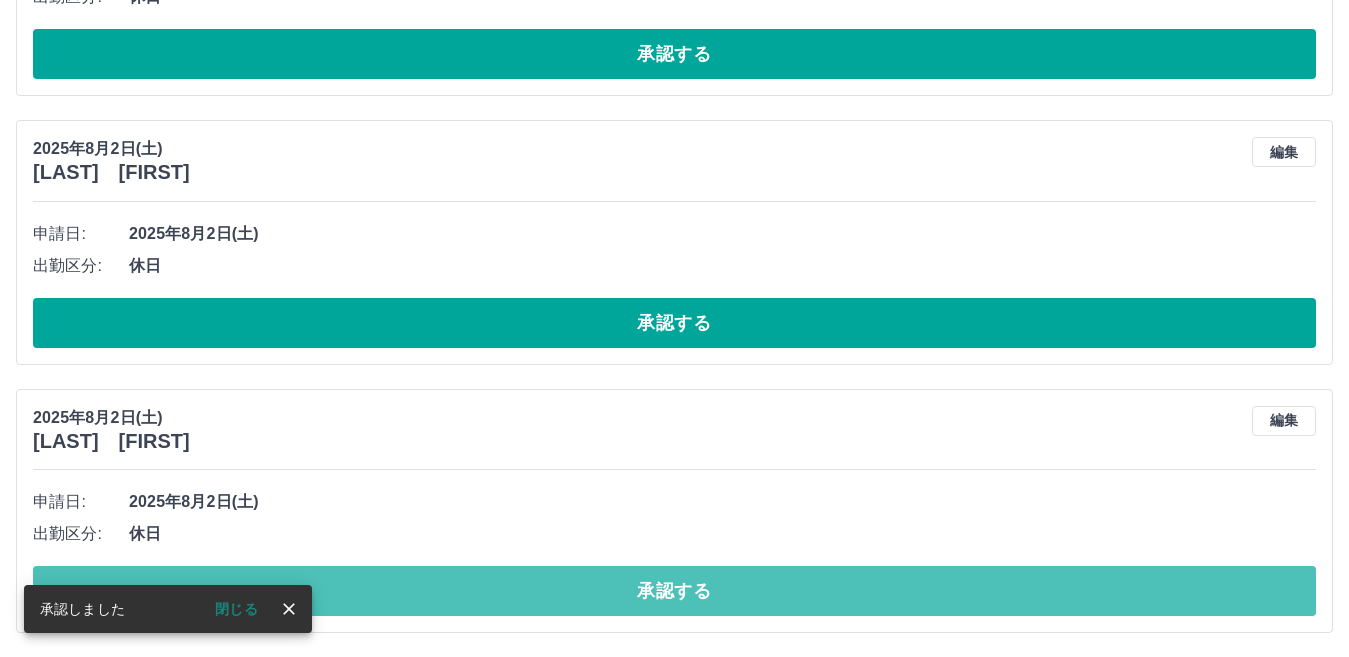 click on "承認する" at bounding box center [674, 591] 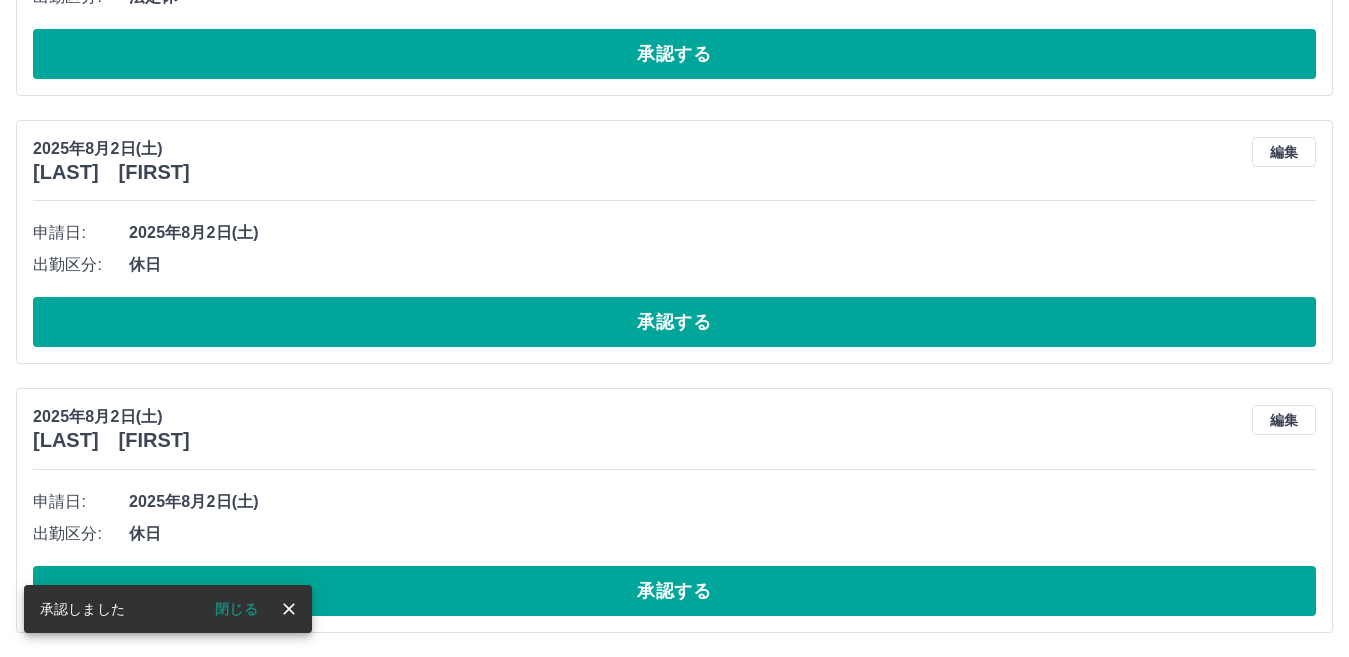 scroll, scrollTop: 2572, scrollLeft: 0, axis: vertical 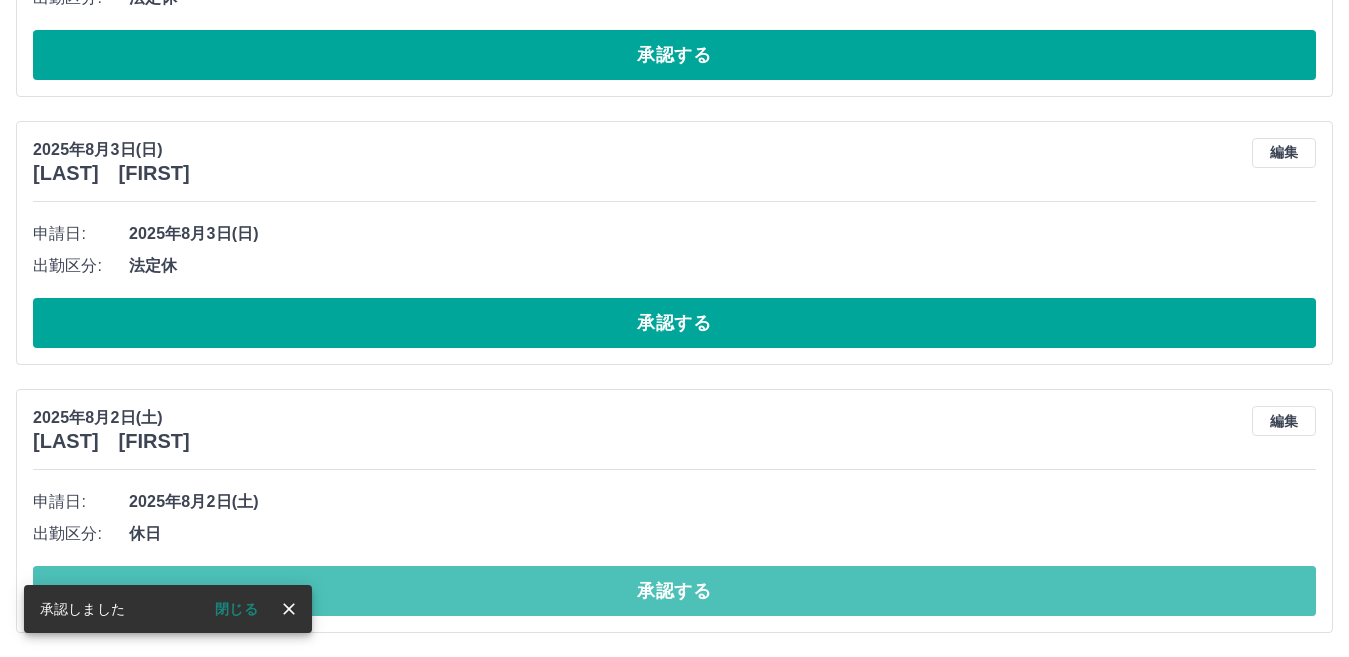 click on "承認する" at bounding box center [674, 591] 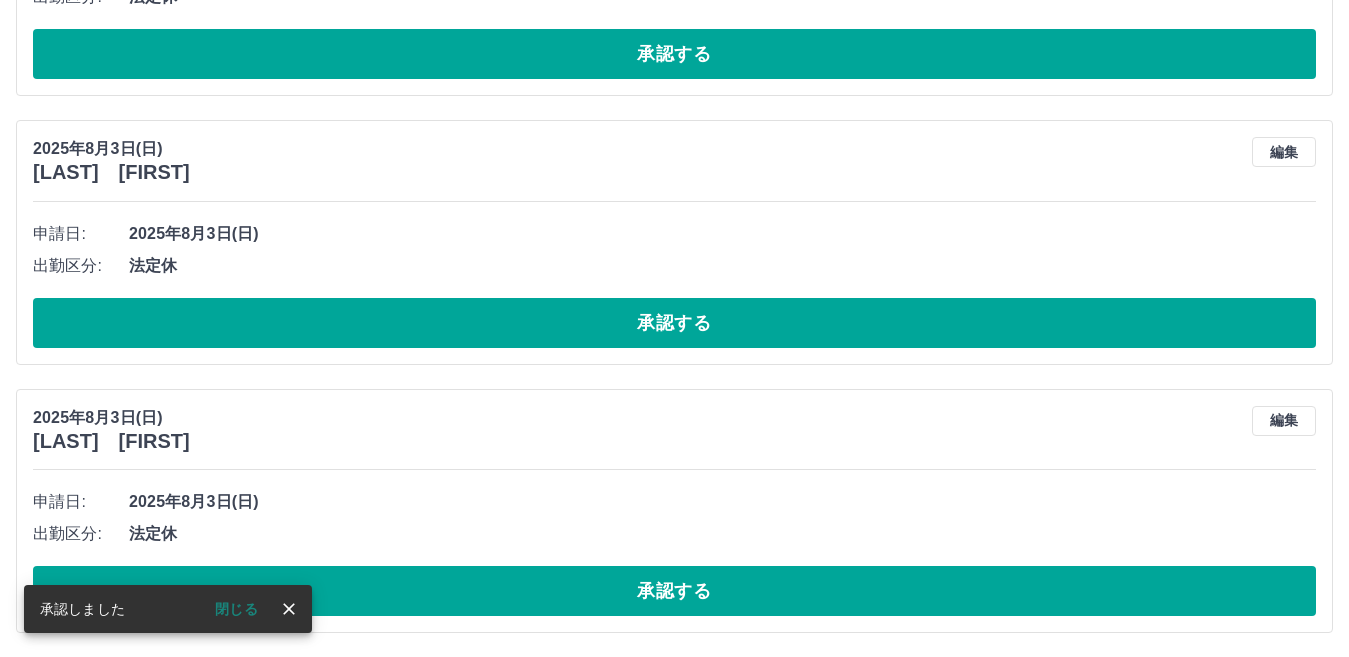 scroll, scrollTop: 2035, scrollLeft: 0, axis: vertical 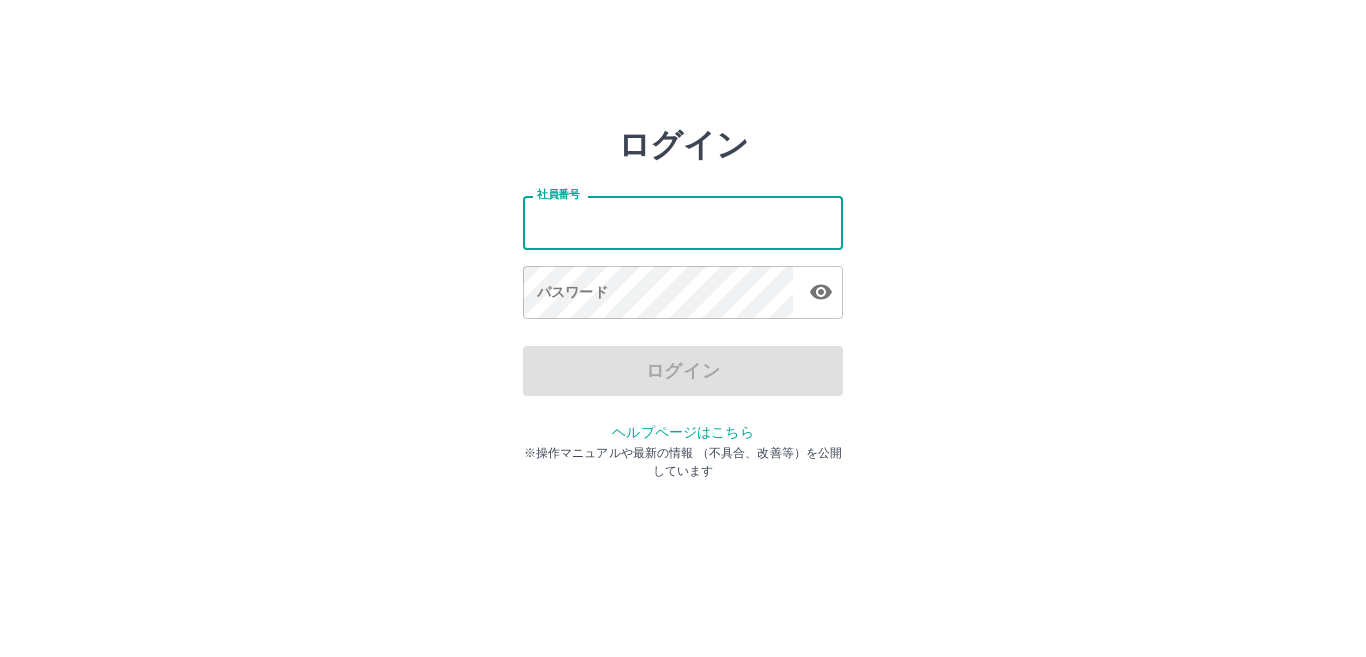 type on "*" 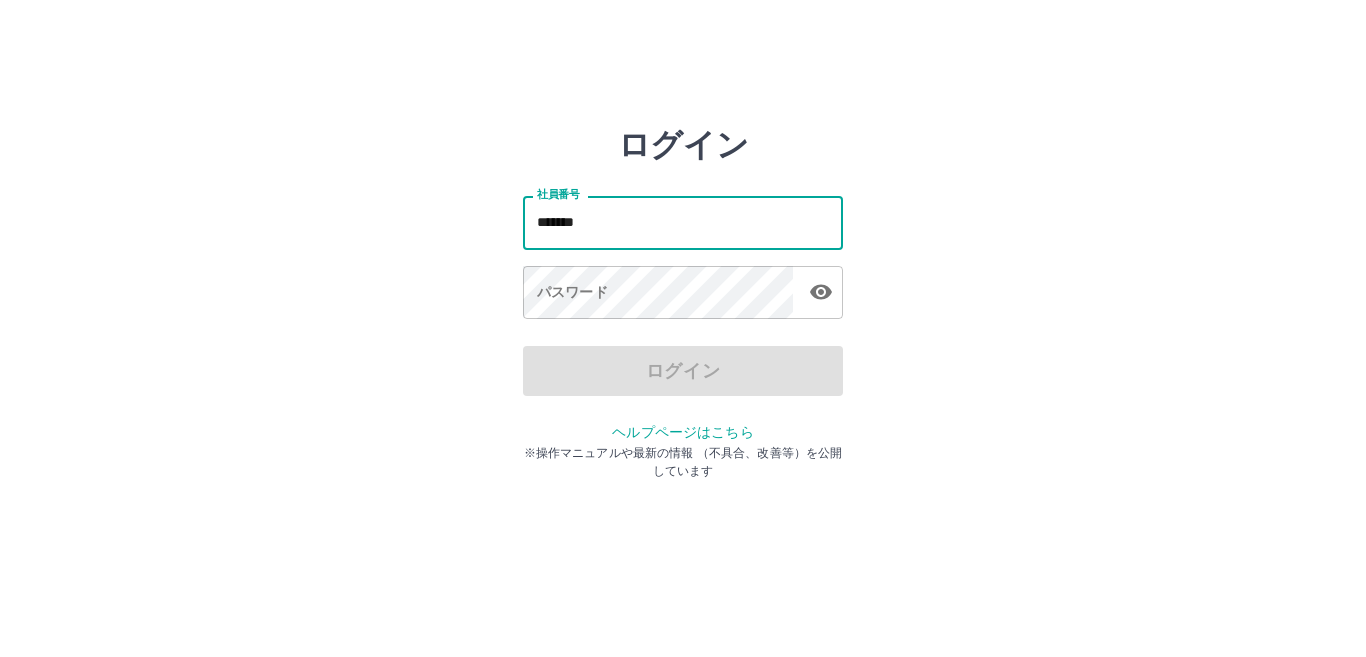 type on "*******" 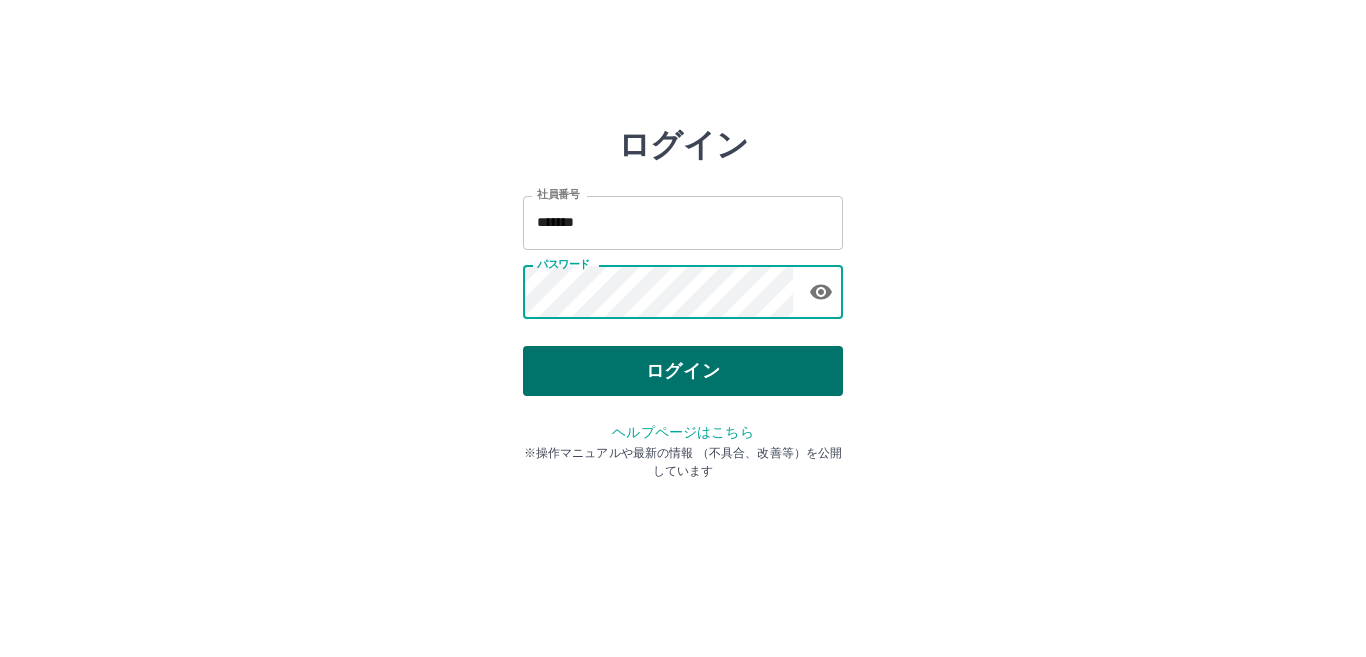click on "ログイン" at bounding box center (683, 371) 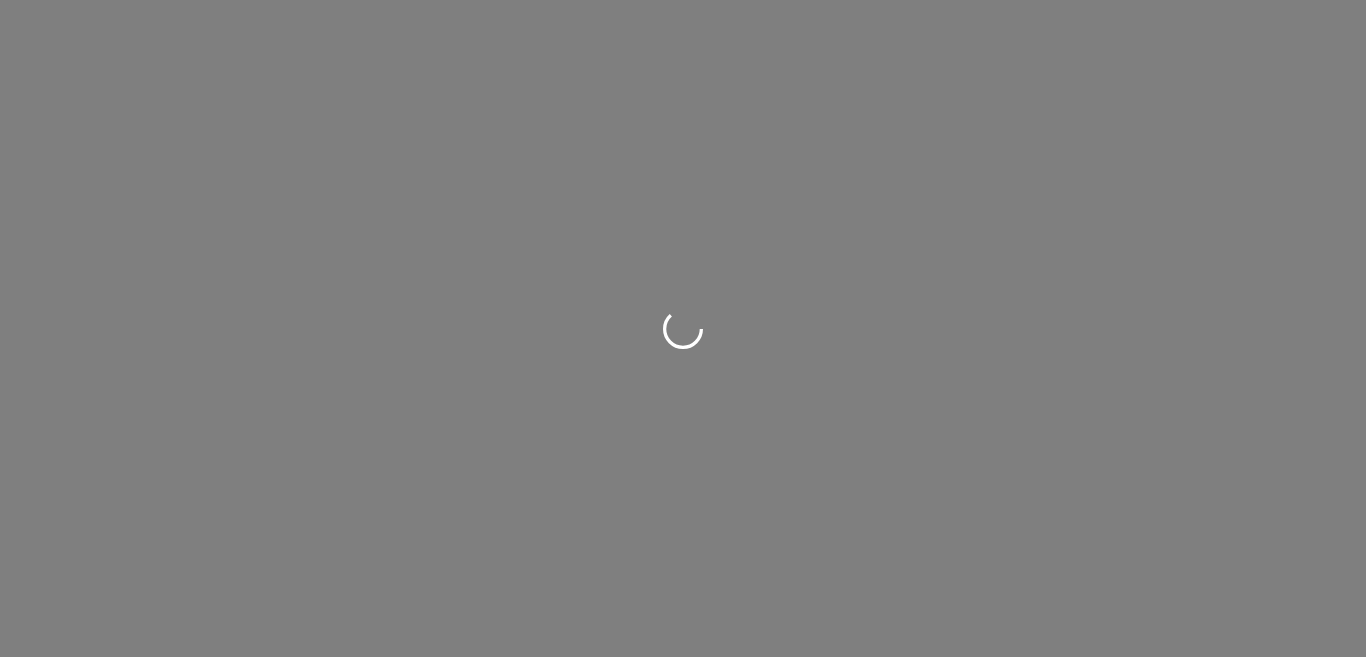 scroll, scrollTop: 0, scrollLeft: 0, axis: both 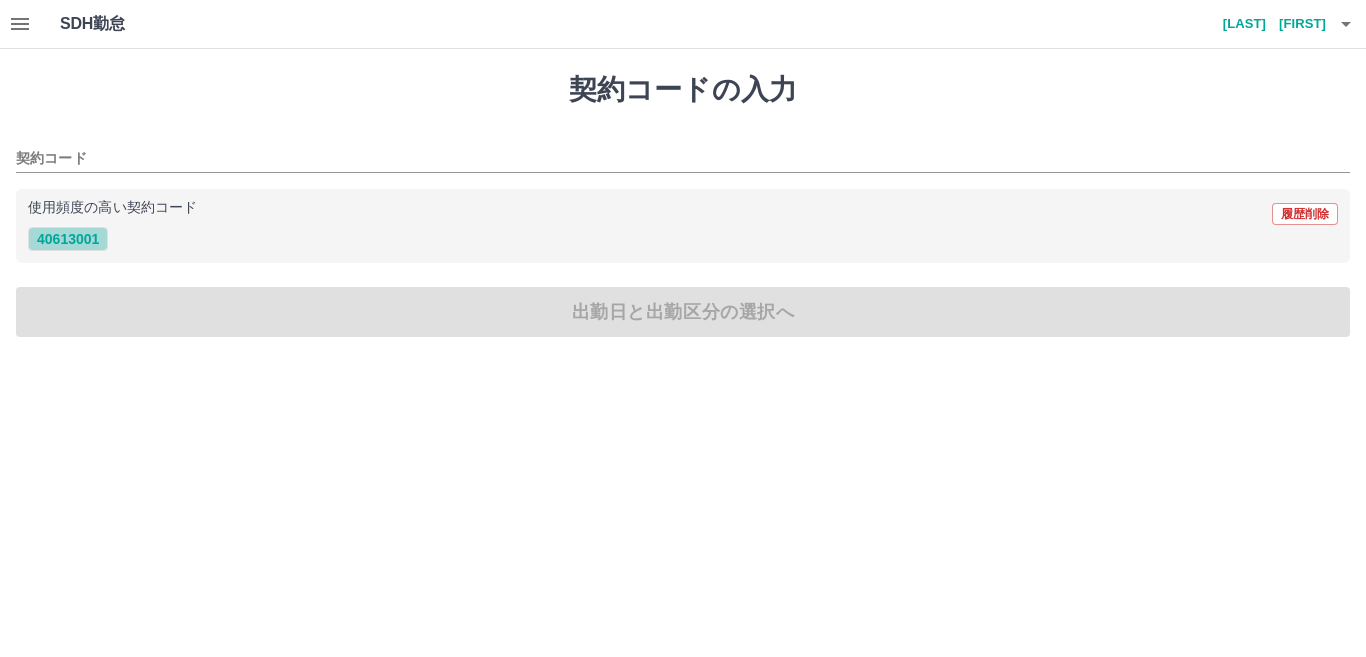 click on "40613001" at bounding box center (68, 239) 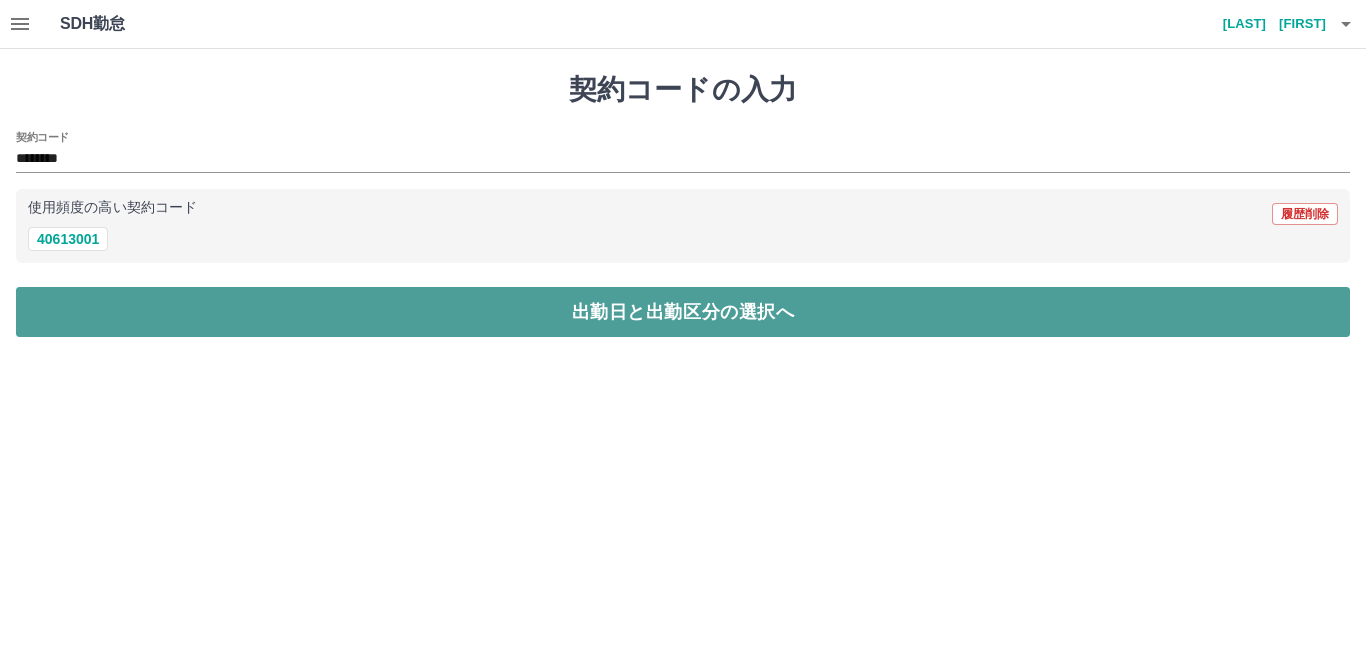 click on "出勤日と出勤区分の選択へ" at bounding box center (683, 312) 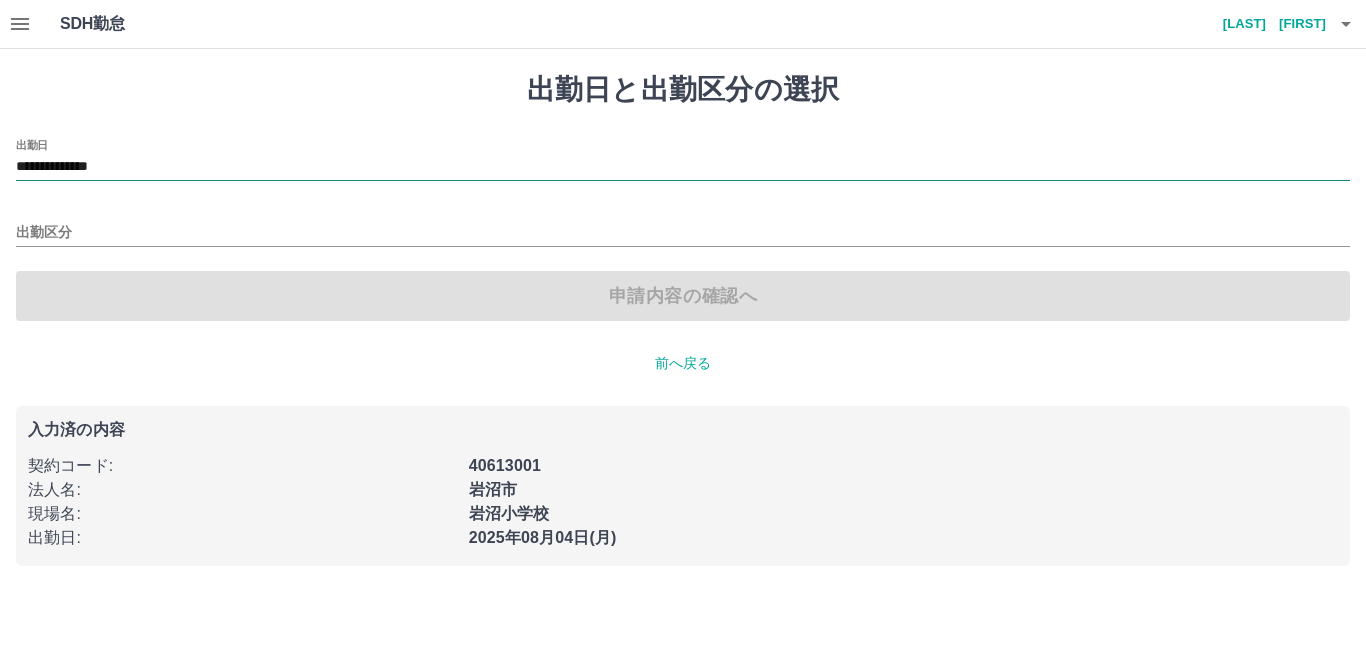 click on "**********" at bounding box center [683, 167] 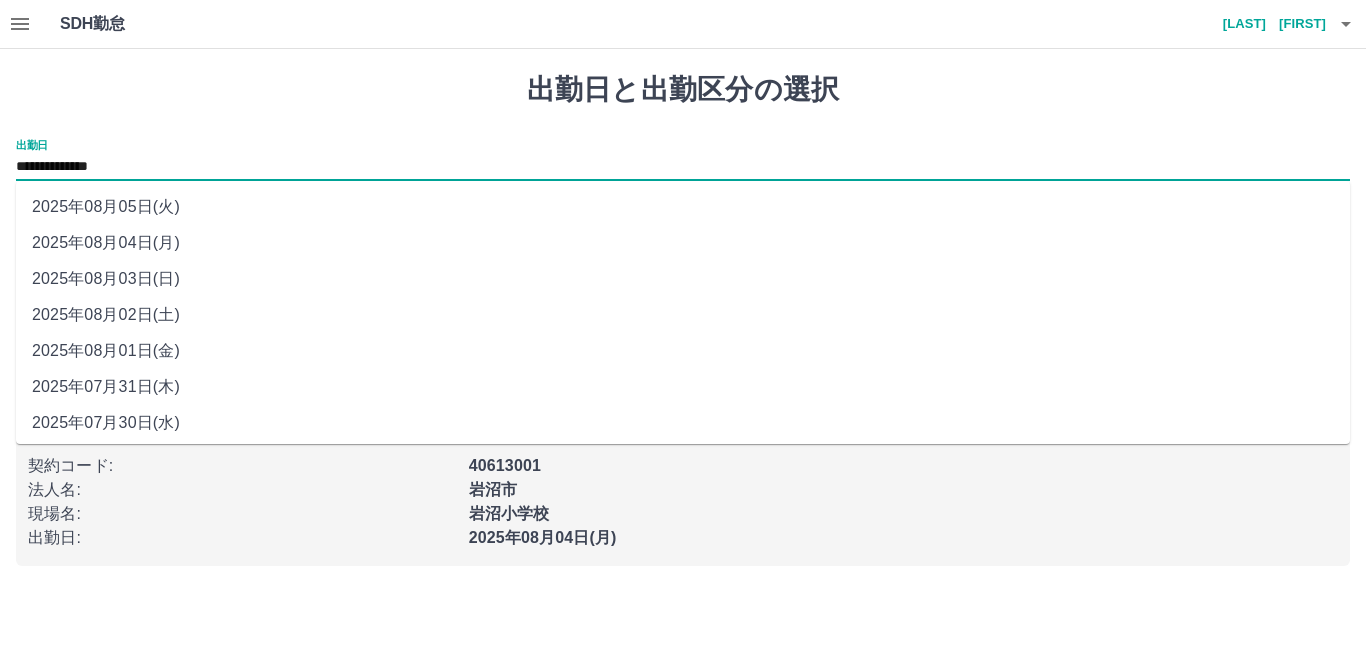 click on "2025年08月03日(日)" at bounding box center [683, 279] 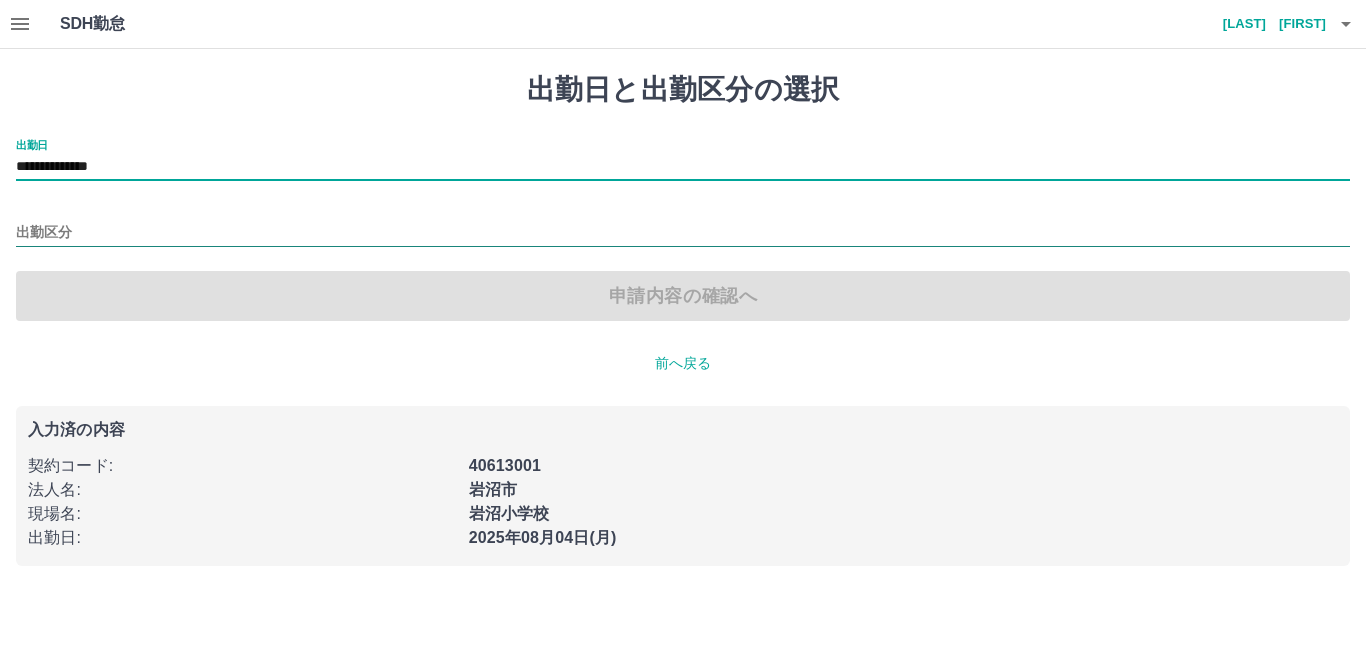 click on "出勤区分" at bounding box center (683, 233) 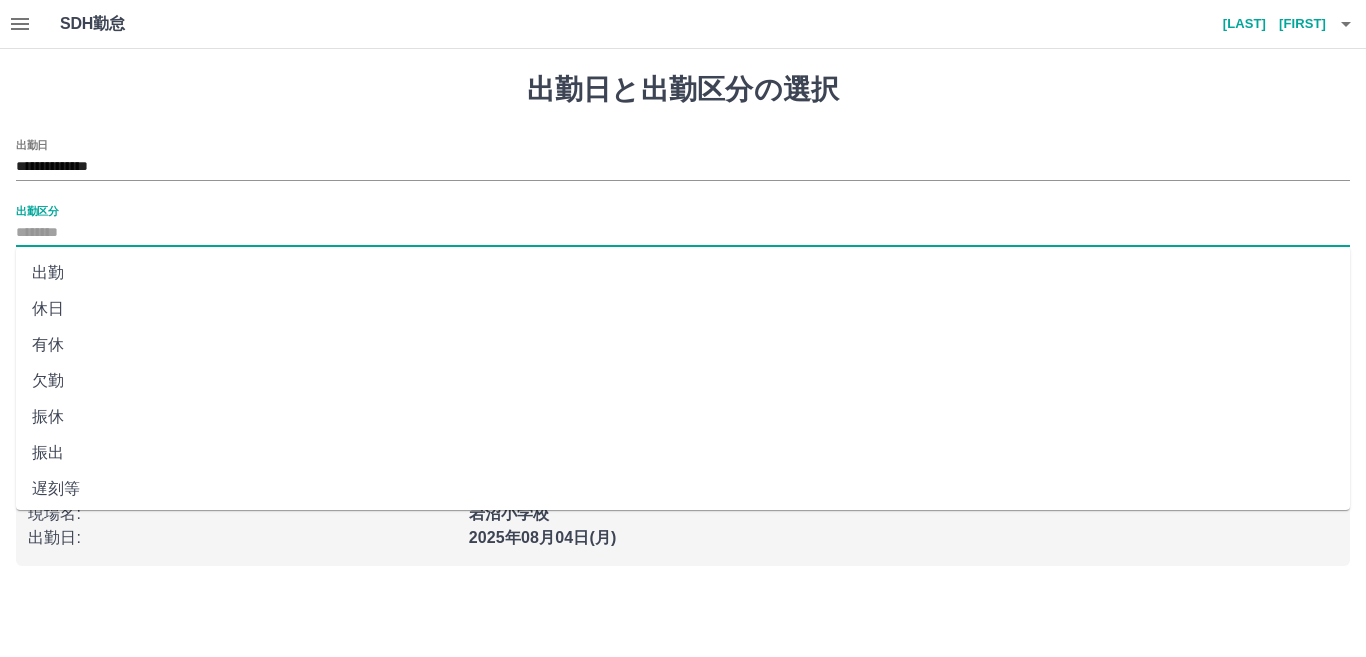 scroll, scrollTop: 401, scrollLeft: 0, axis: vertical 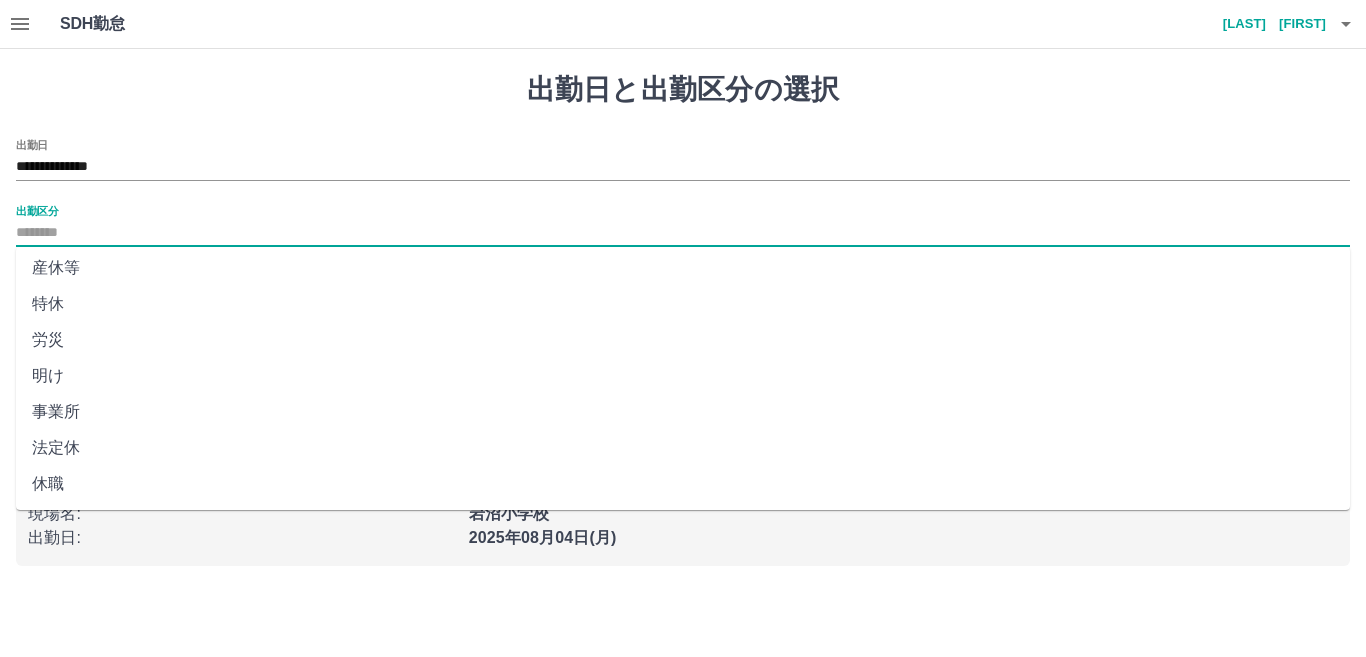 click on "法定休" at bounding box center (683, 448) 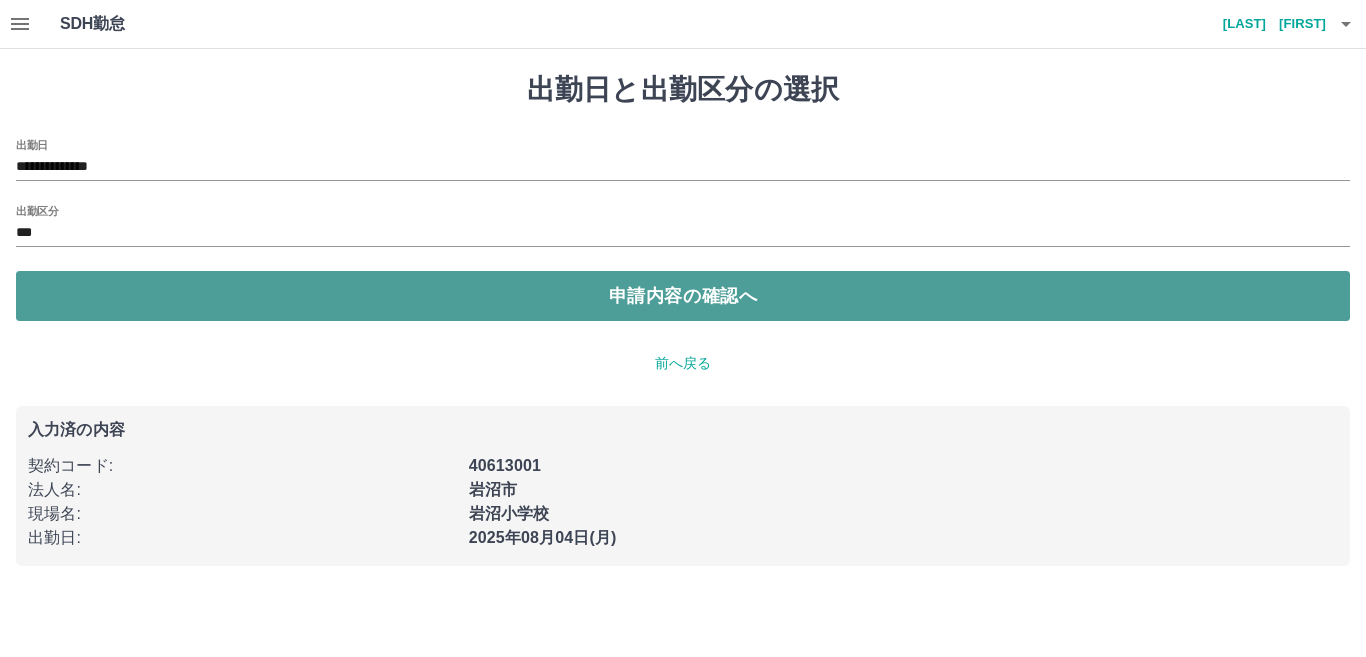 click on "申請内容の確認へ" at bounding box center (683, 296) 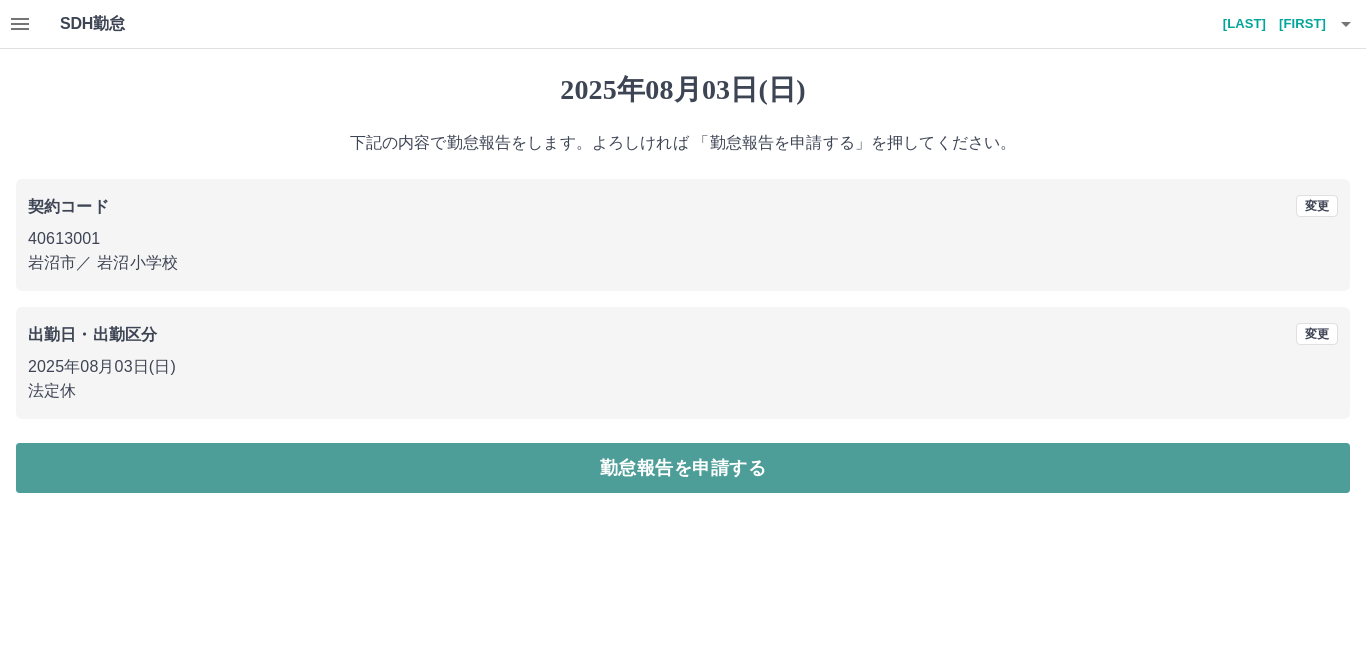 click on "勤怠報告を申請する" at bounding box center [683, 468] 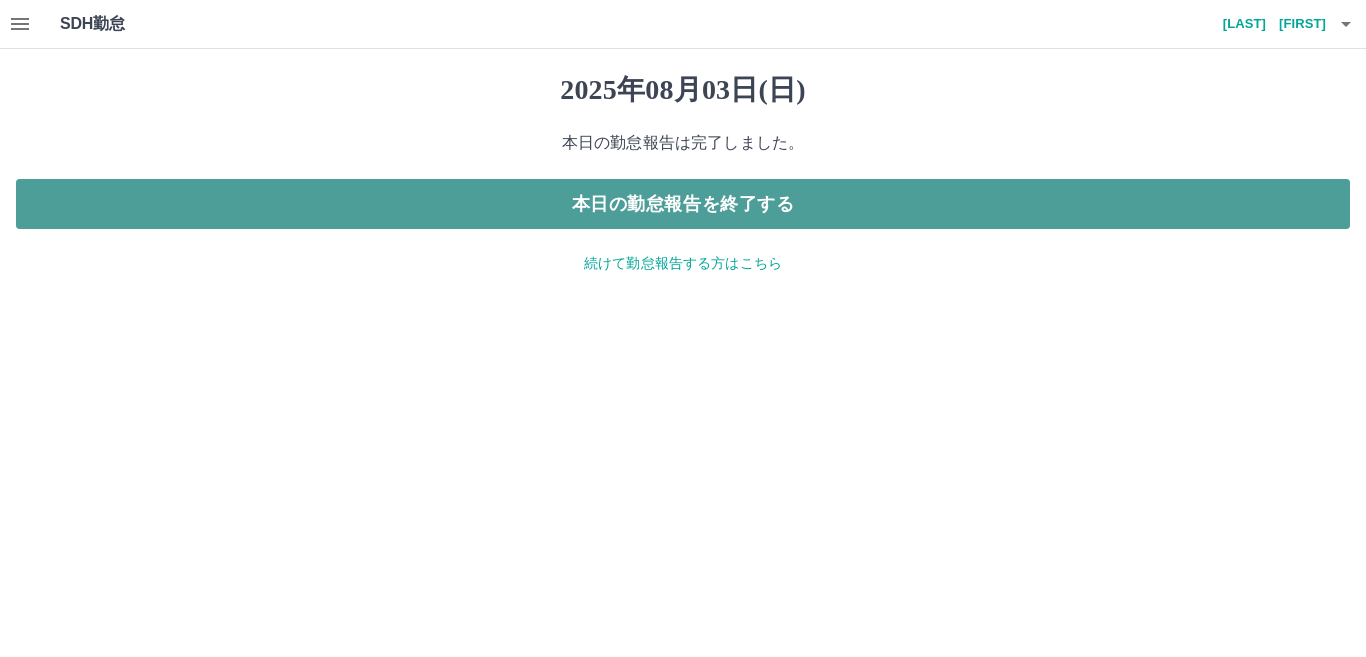 click on "本日の勤怠報告を終了する" at bounding box center (683, 204) 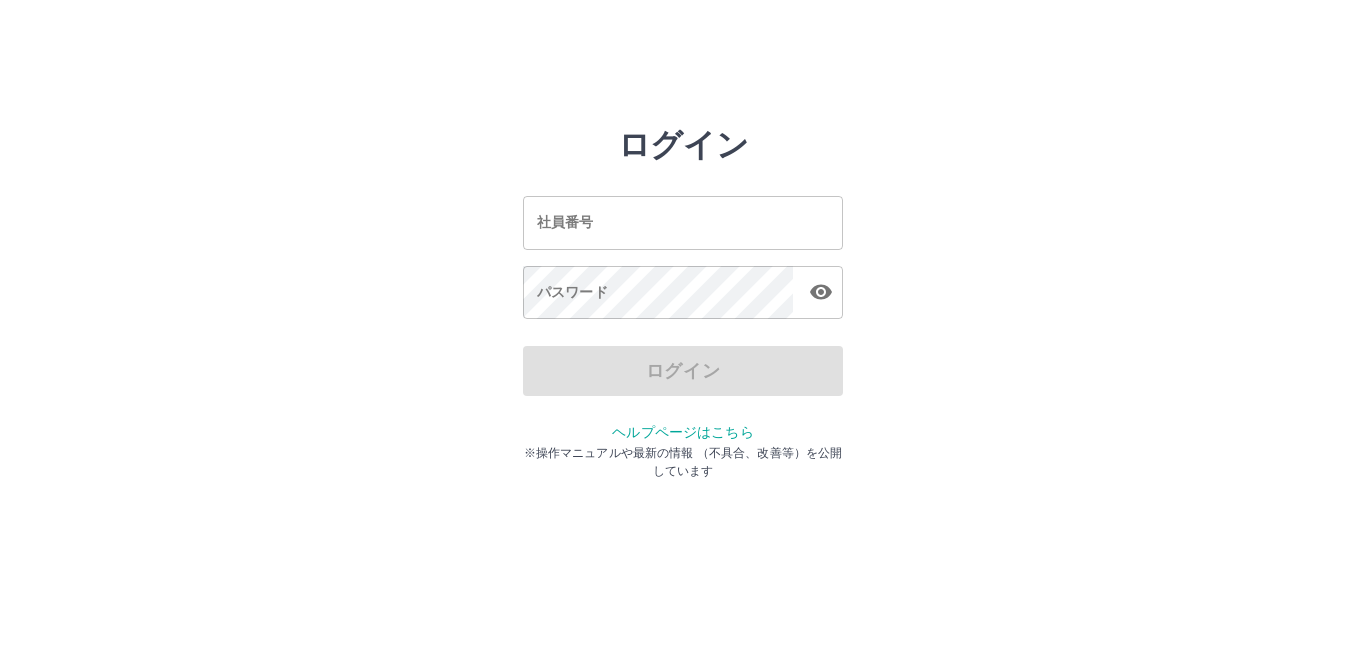 scroll, scrollTop: 0, scrollLeft: 0, axis: both 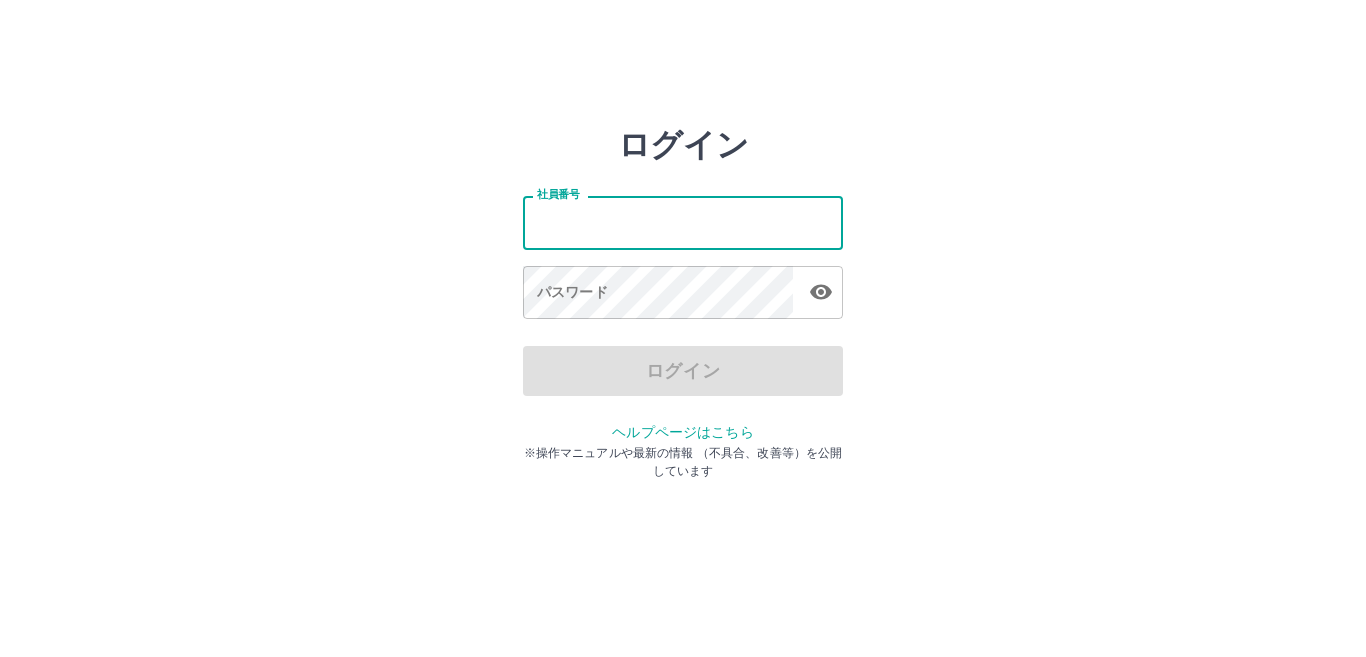 click on "社員番号" at bounding box center (683, 222) 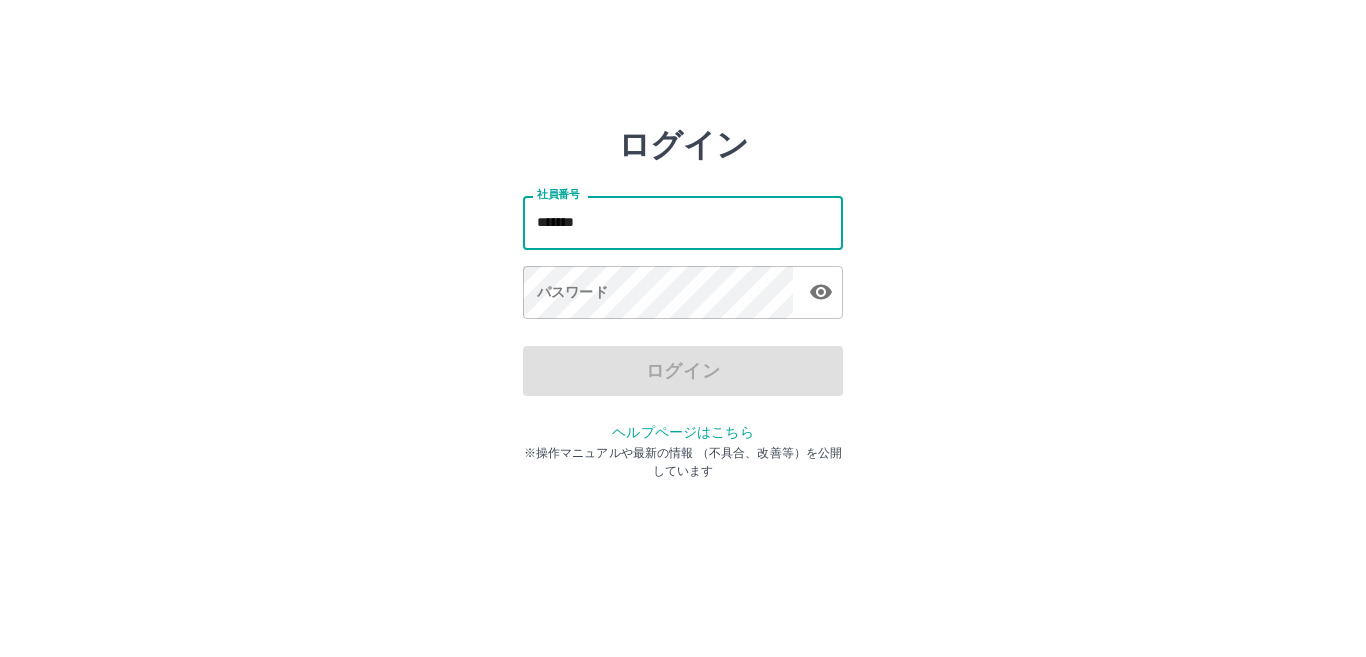 type on "*******" 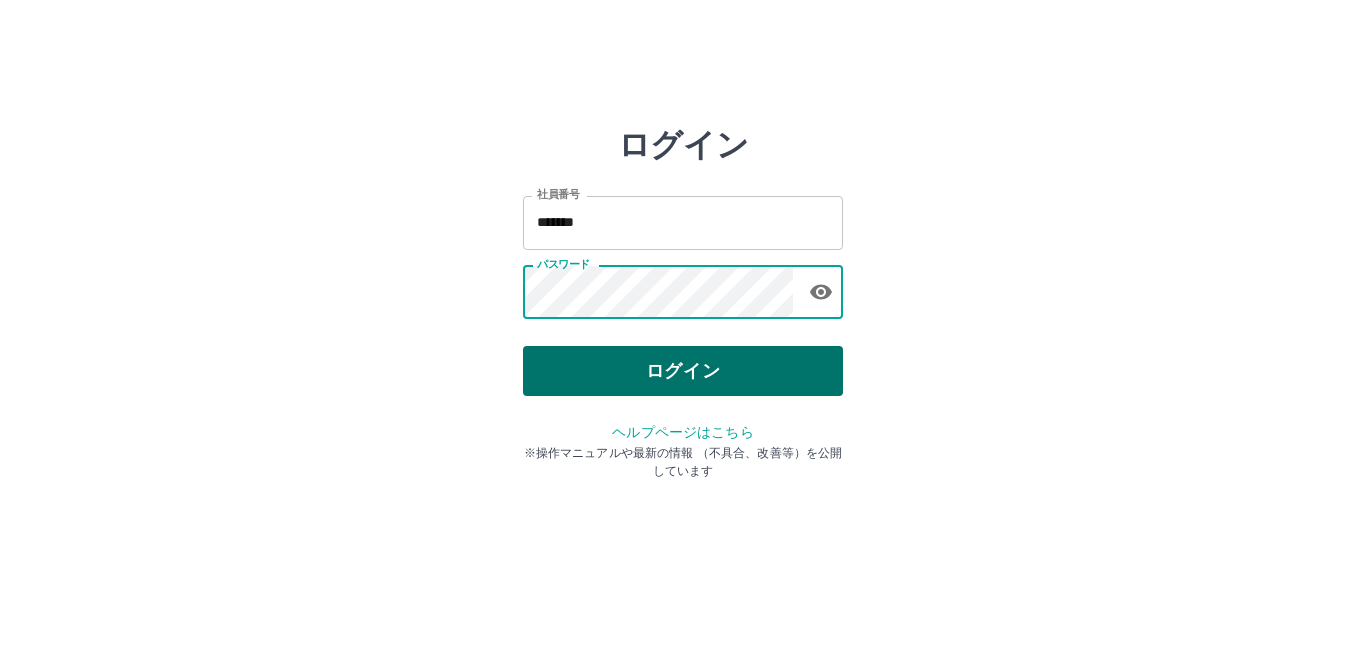 click on "ログイン" at bounding box center (683, 371) 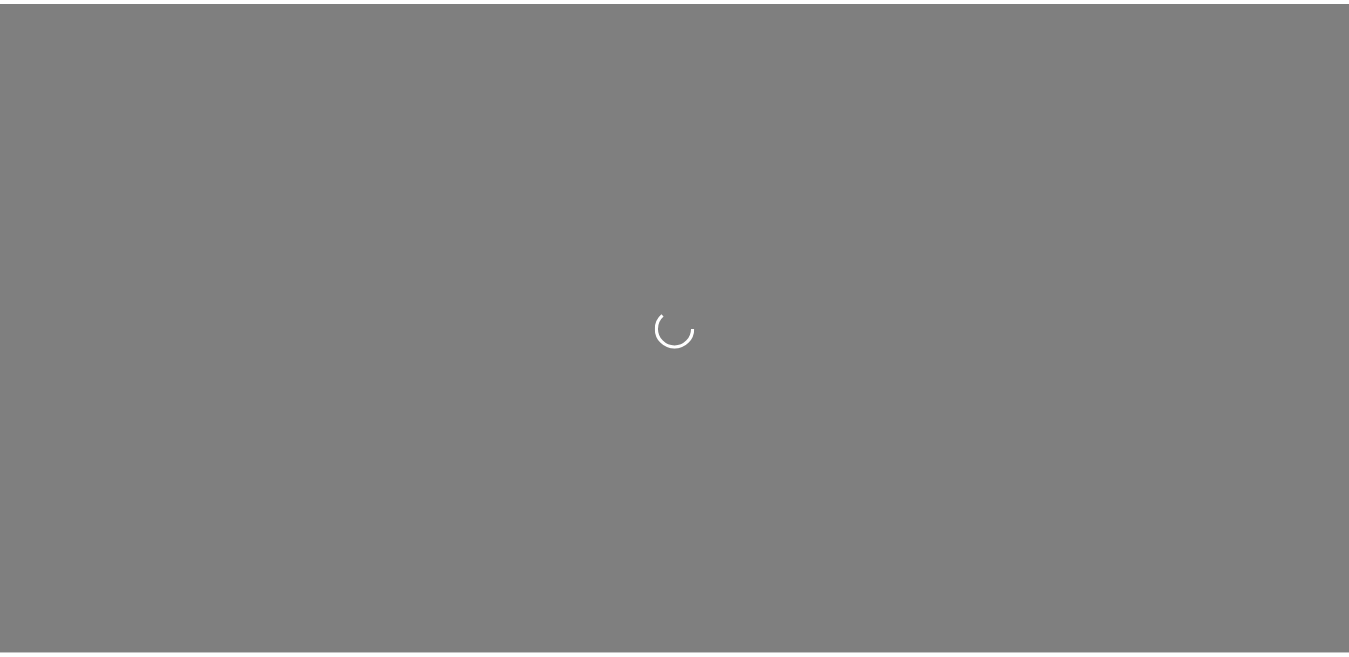 scroll, scrollTop: 0, scrollLeft: 0, axis: both 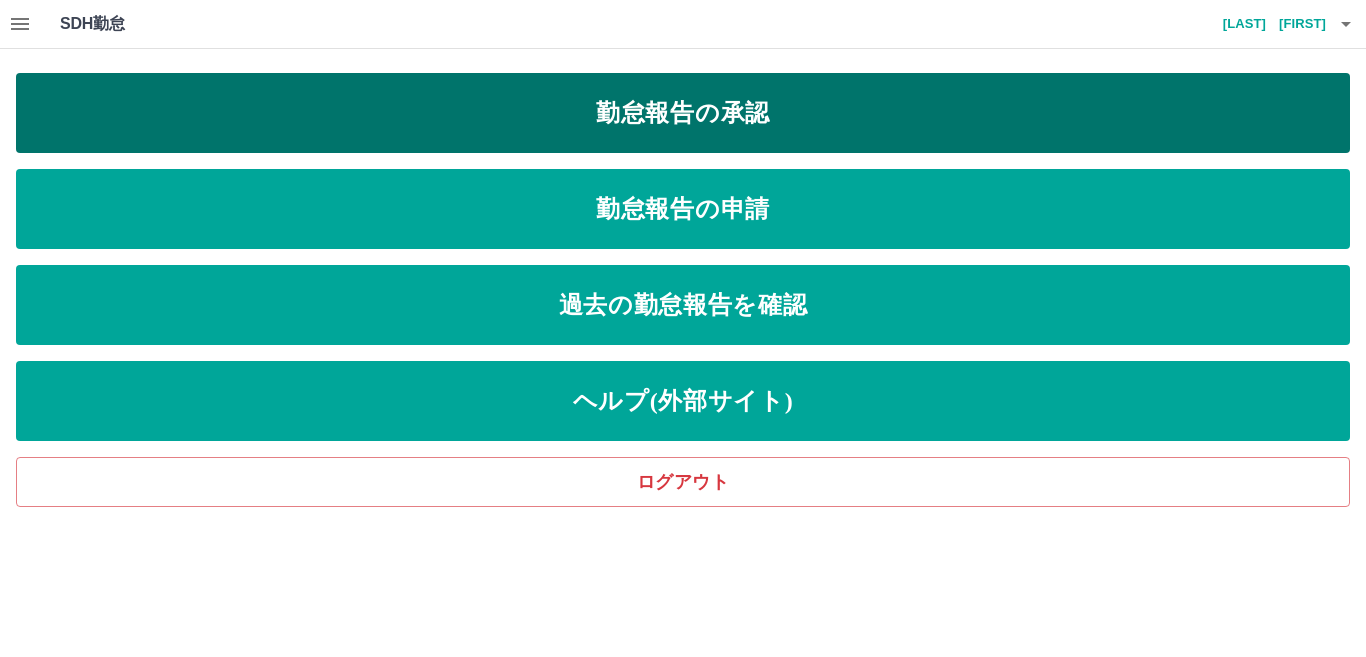 click on "勤怠報告の承認" at bounding box center (683, 113) 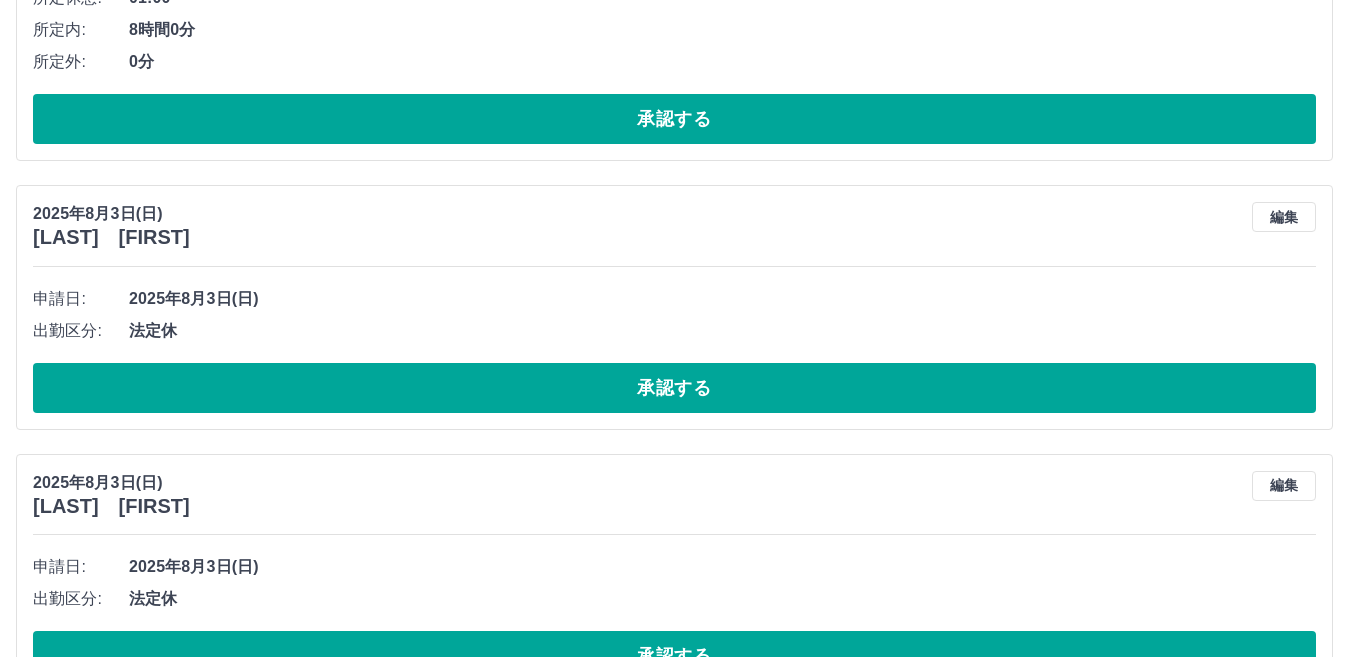 scroll, scrollTop: 2303, scrollLeft: 0, axis: vertical 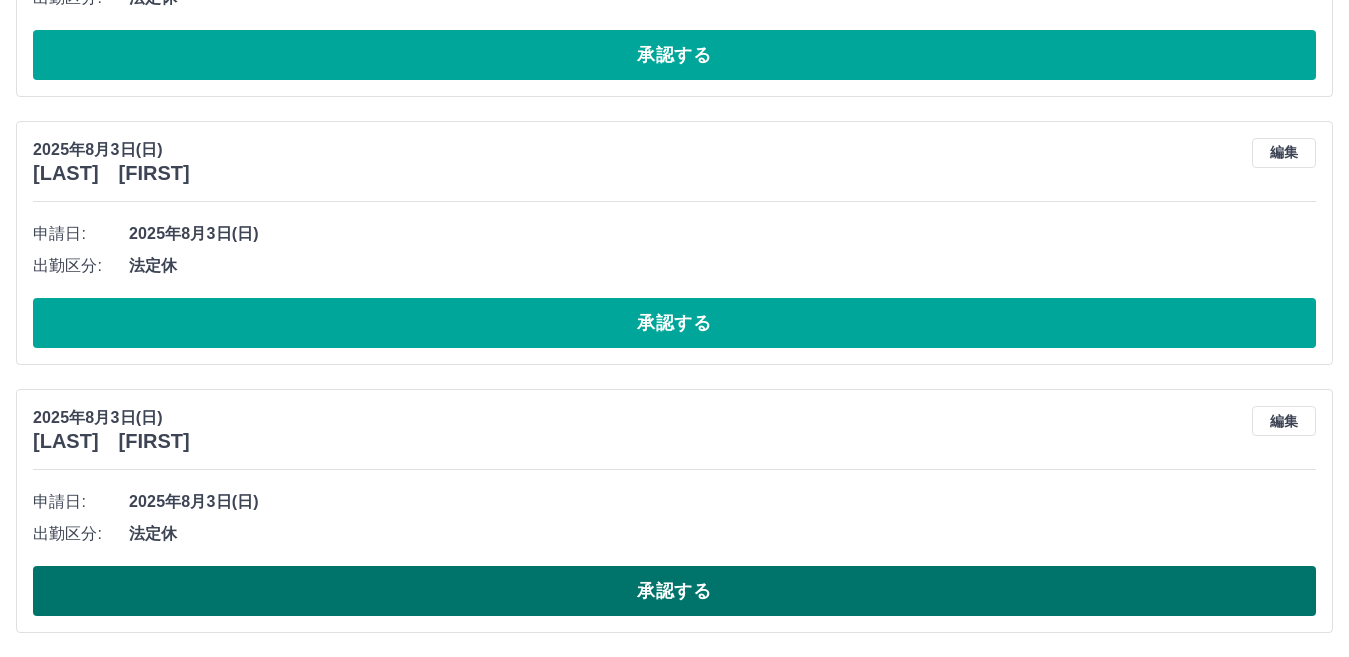 click on "承認する" at bounding box center [674, 591] 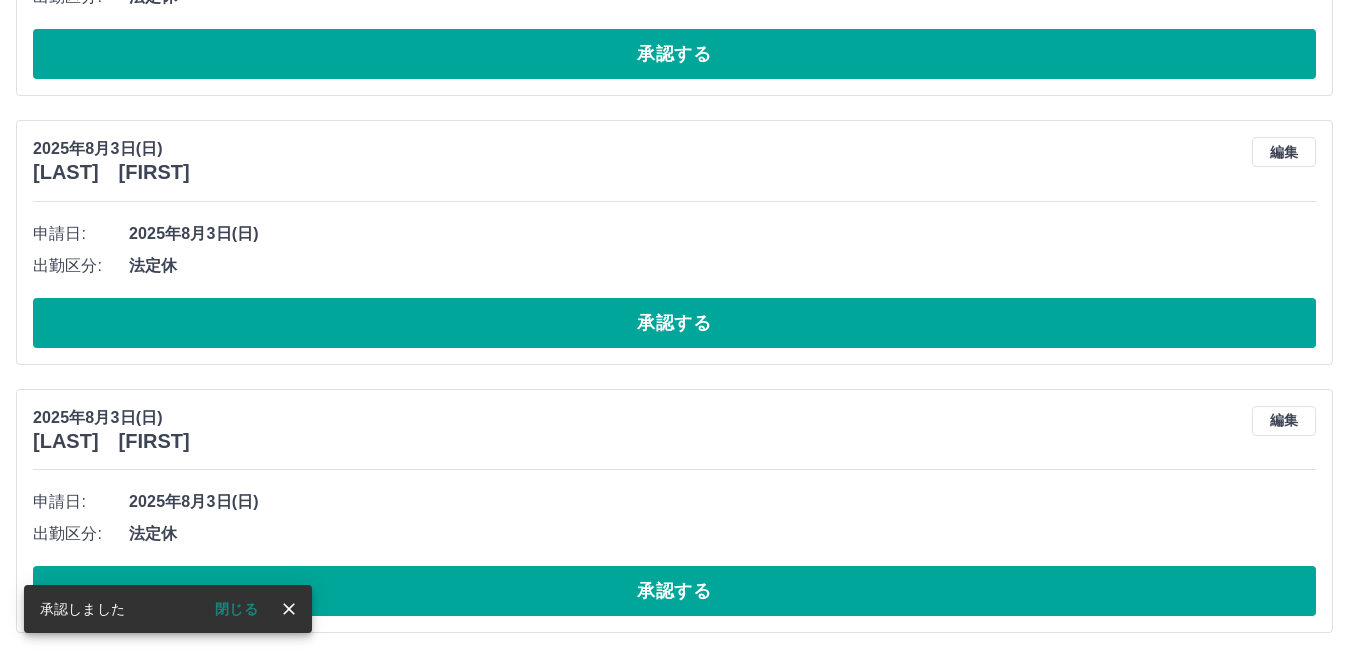 scroll, scrollTop: 2035, scrollLeft: 0, axis: vertical 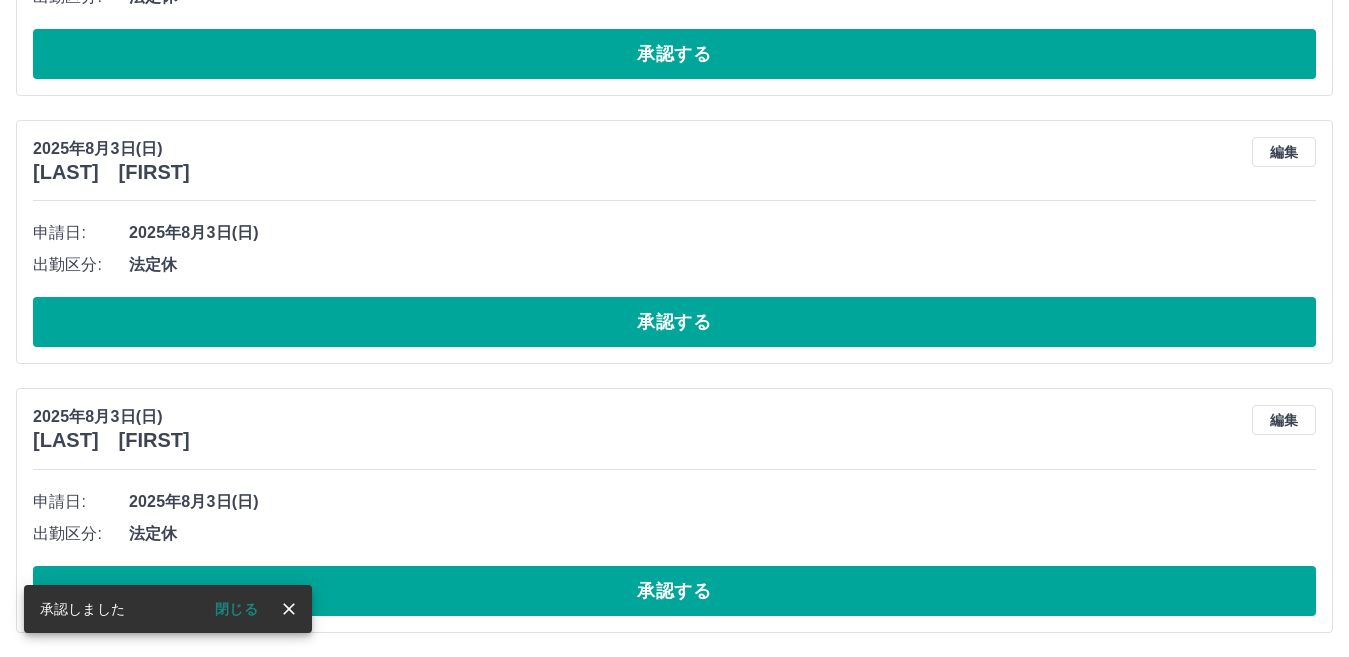 click on "承認する" at bounding box center (674, 591) 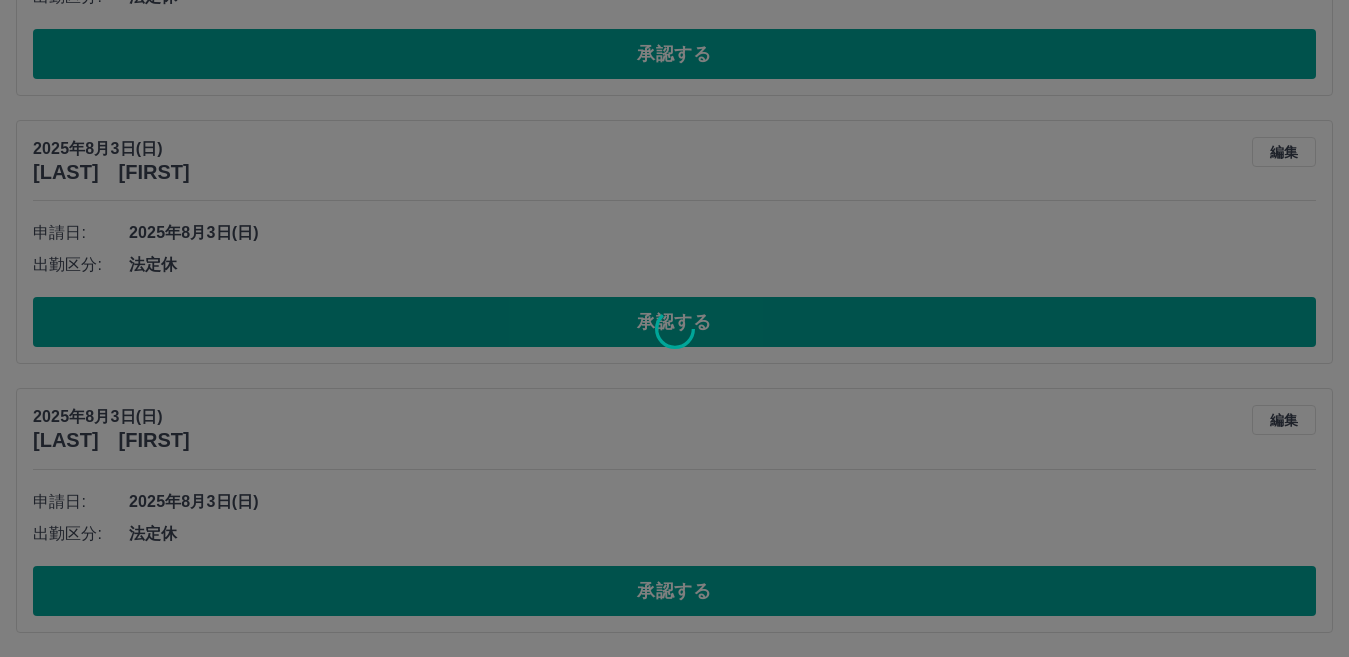 scroll, scrollTop: 1498, scrollLeft: 0, axis: vertical 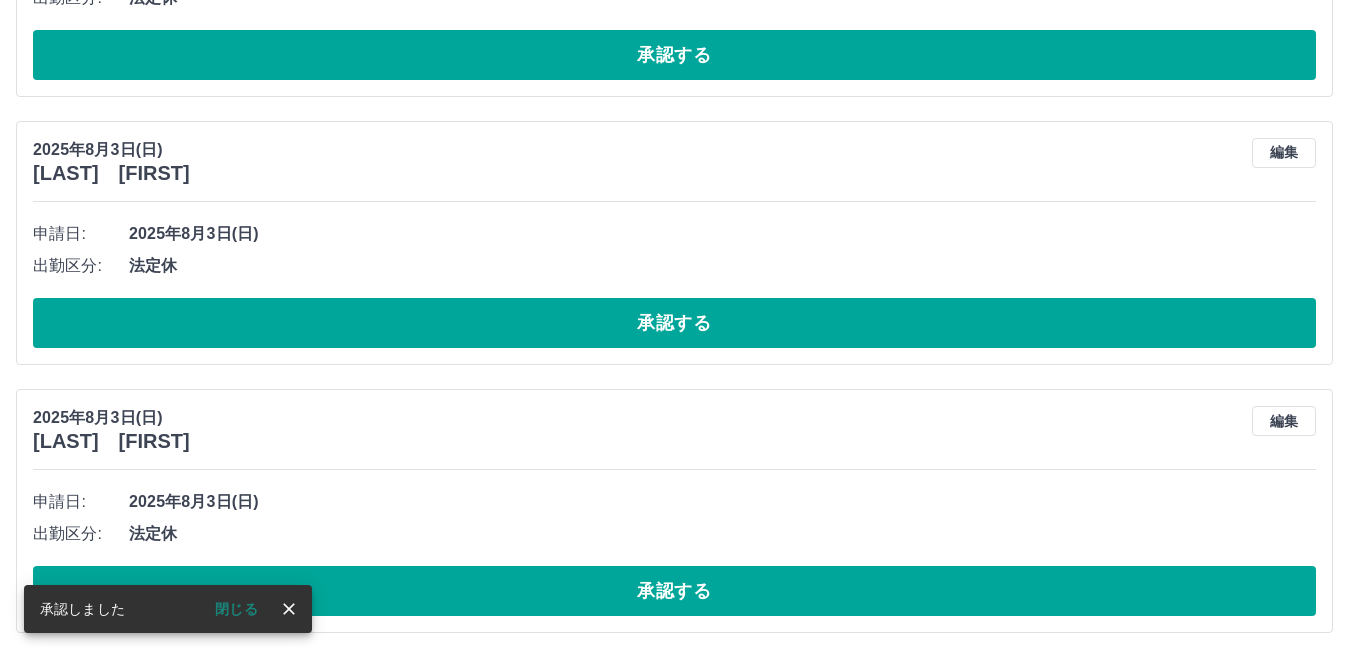 click on "承認する" at bounding box center (674, 591) 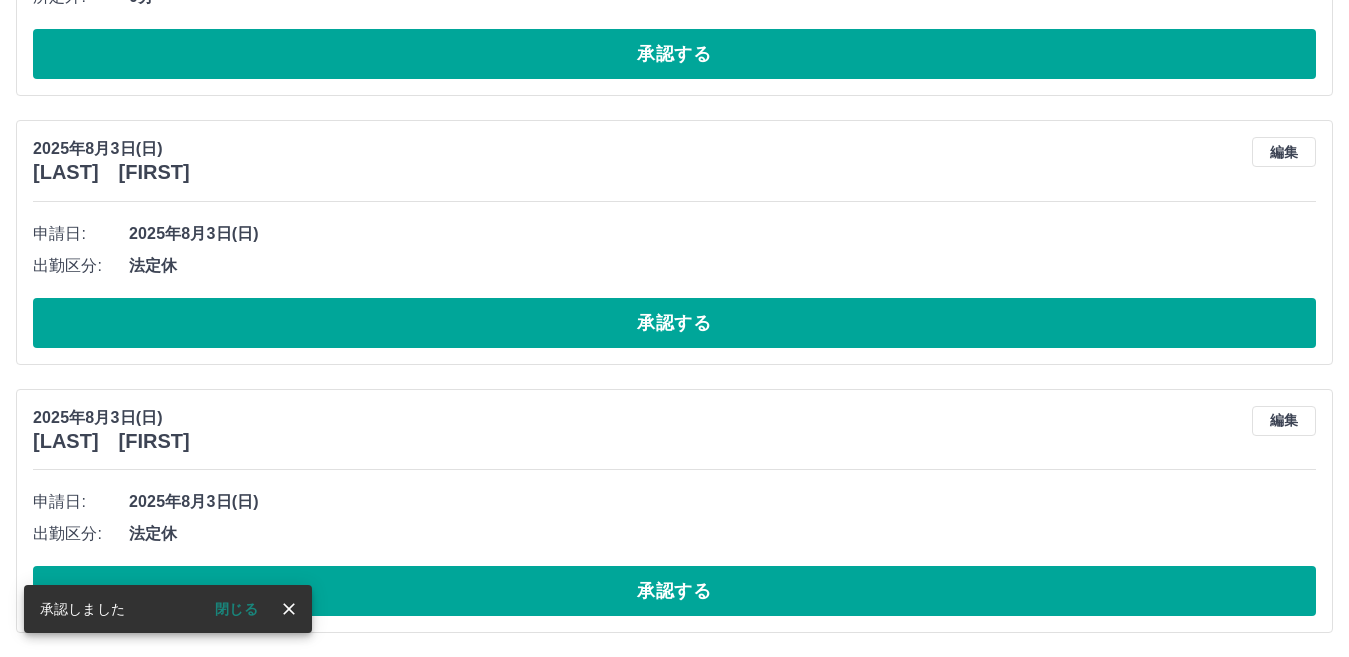 scroll, scrollTop: 1230, scrollLeft: 0, axis: vertical 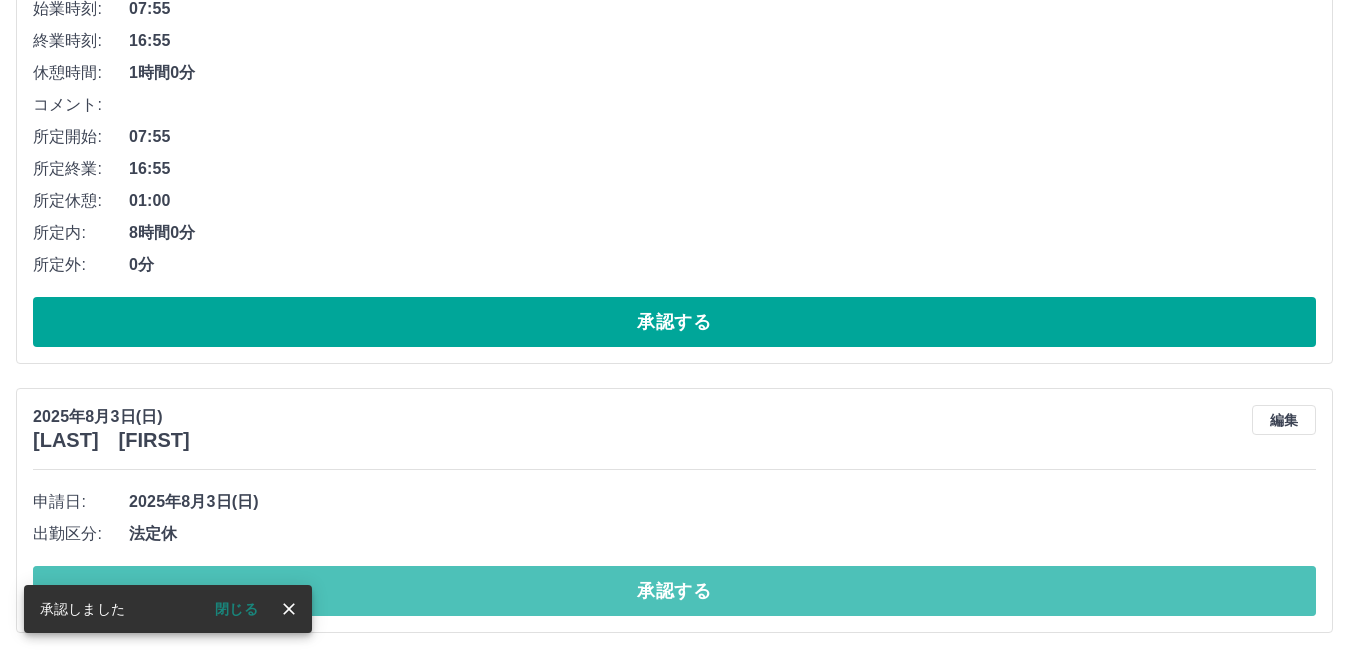 click on "承認する" at bounding box center (674, 591) 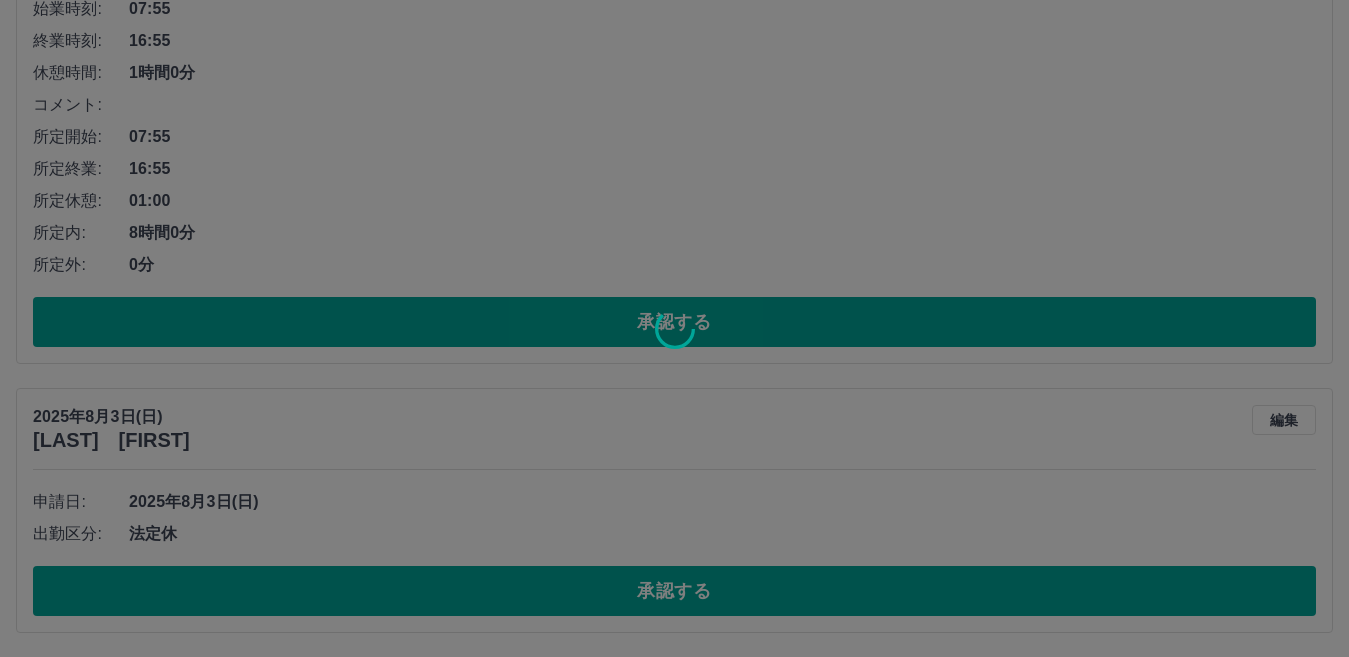 scroll, scrollTop: 693, scrollLeft: 0, axis: vertical 